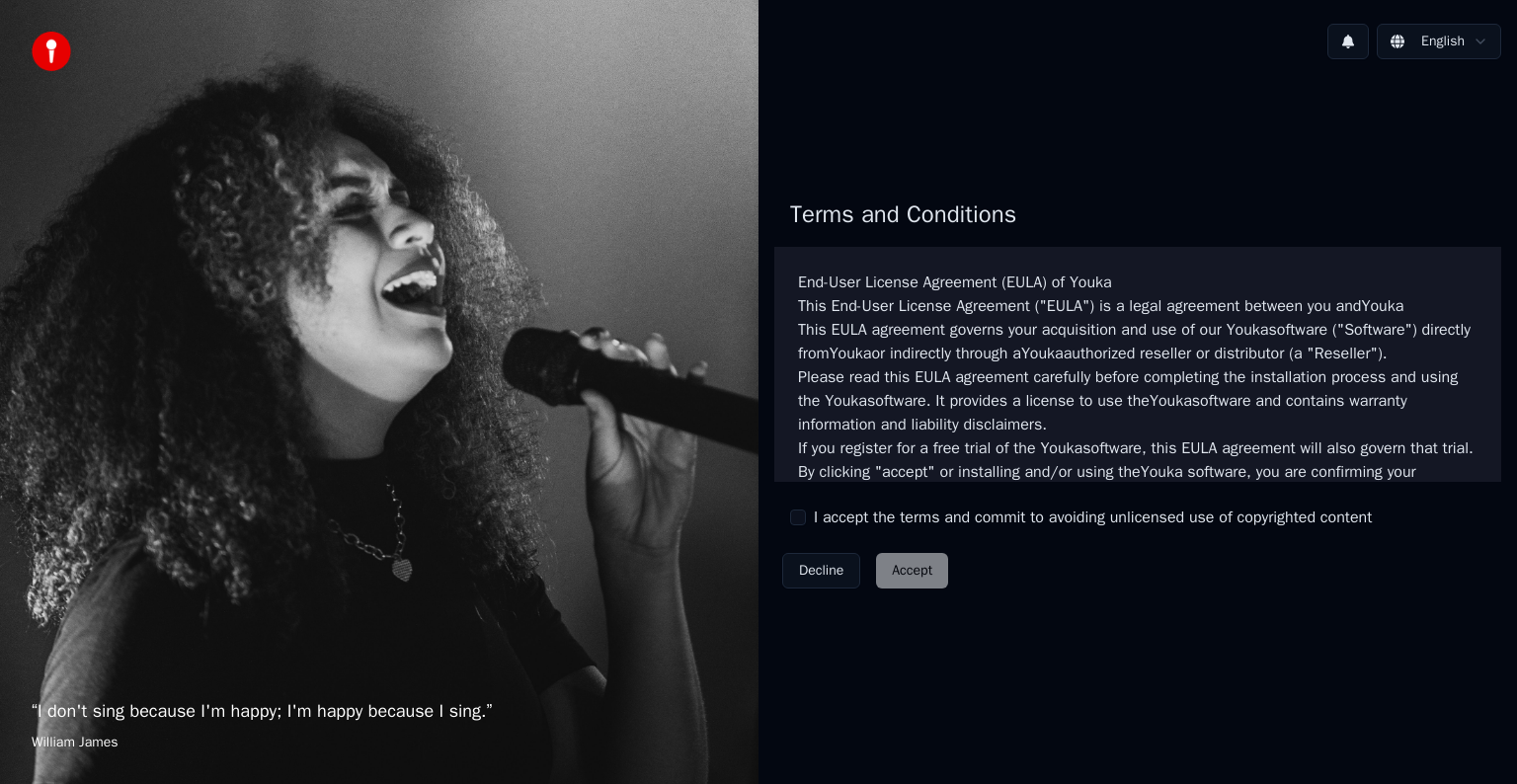 scroll, scrollTop: 0, scrollLeft: 0, axis: both 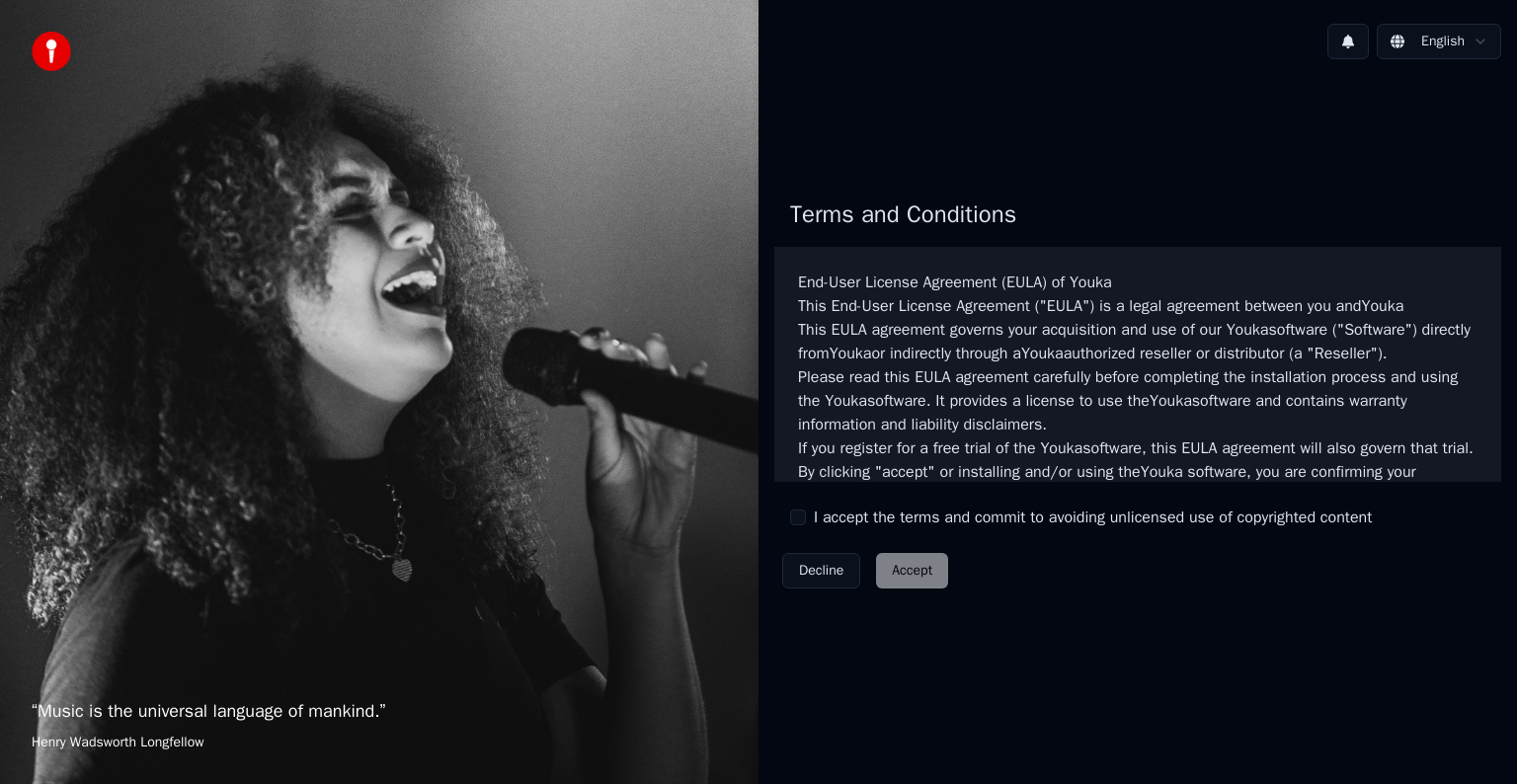 click on "I accept the terms and commit to avoiding unlicensed use of copyrighted content" at bounding box center (798, 517) 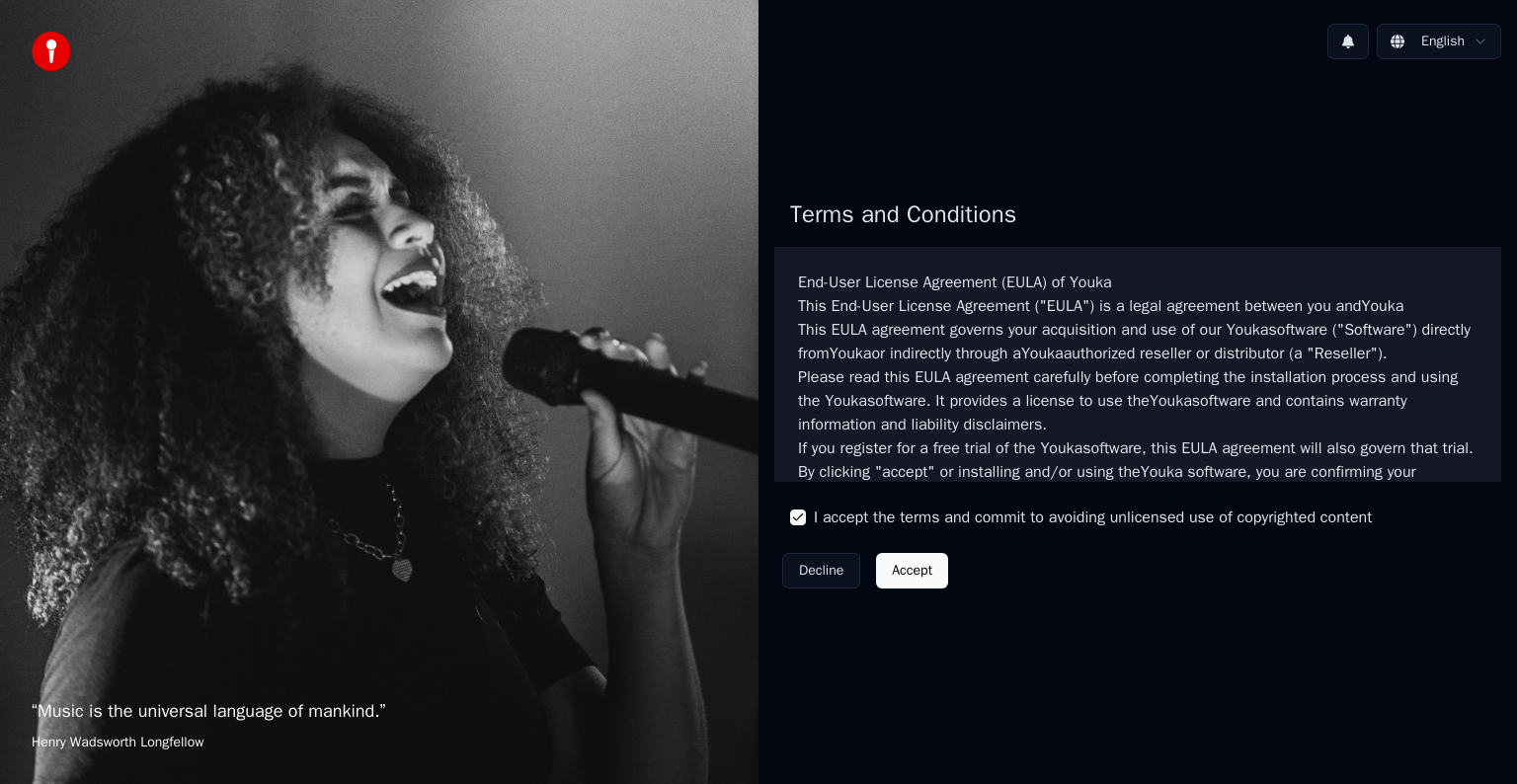 click on "Accept" at bounding box center (912, 571) 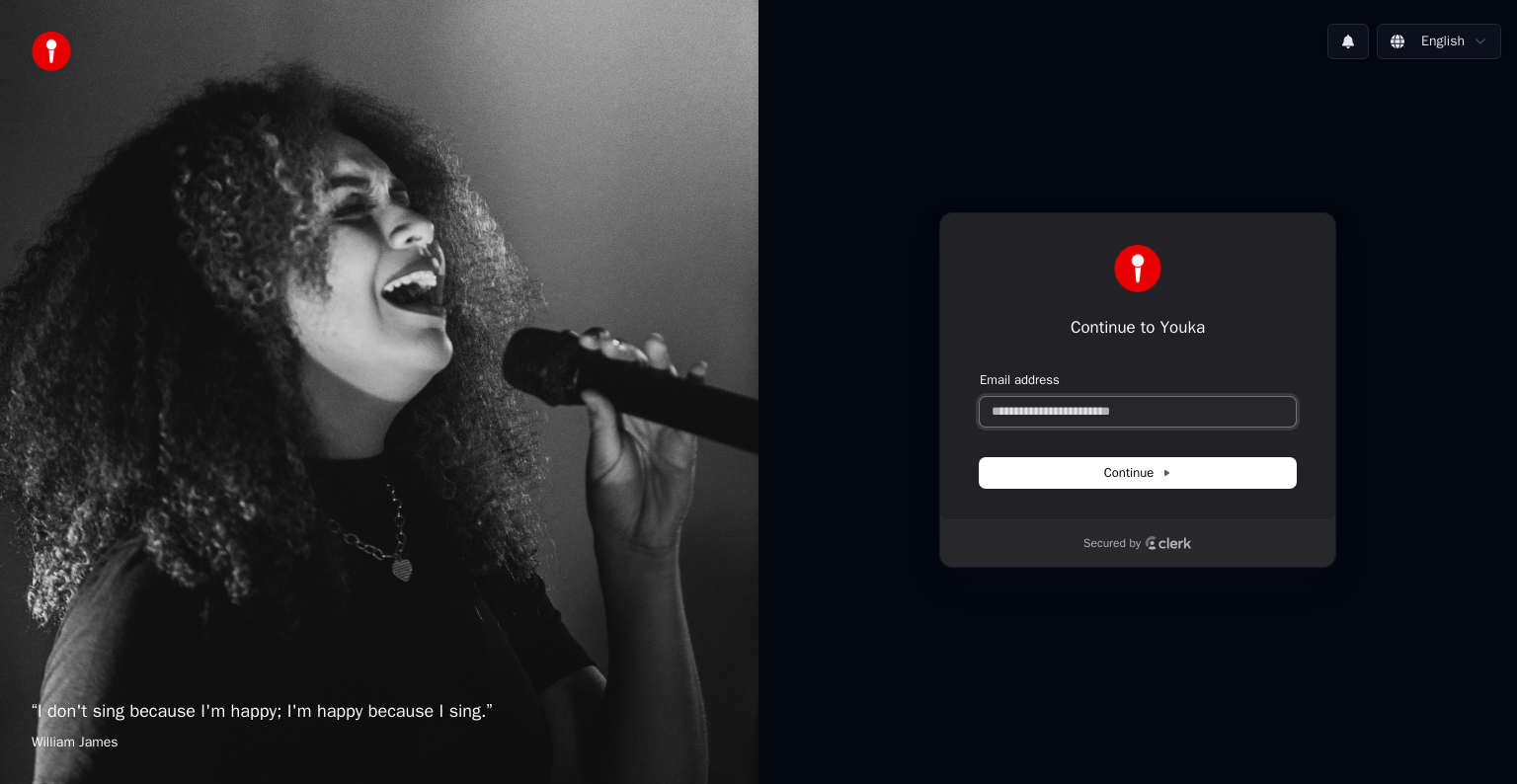 click on "Email address" at bounding box center [1138, 412] 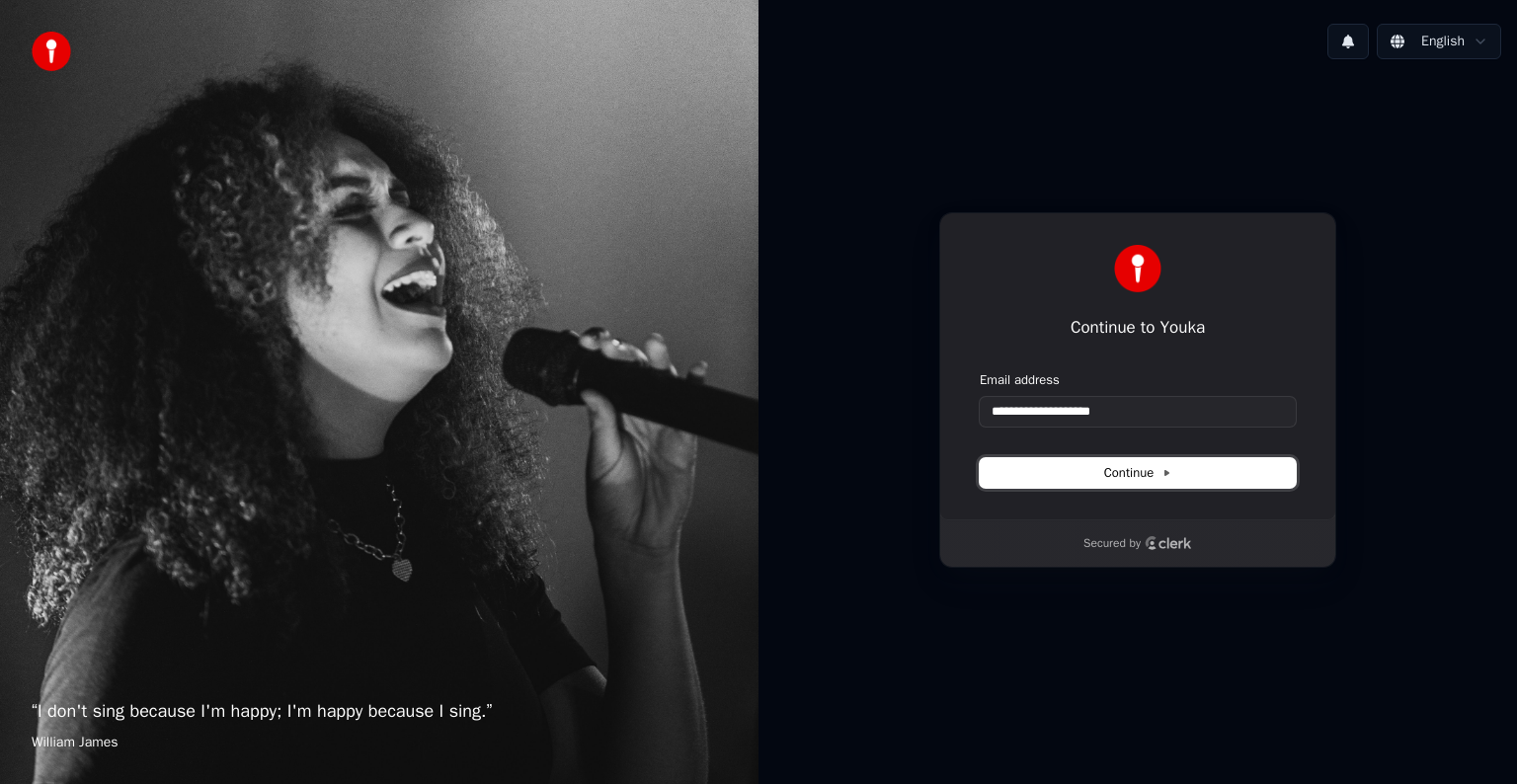 click on "Continue" at bounding box center [1138, 473] 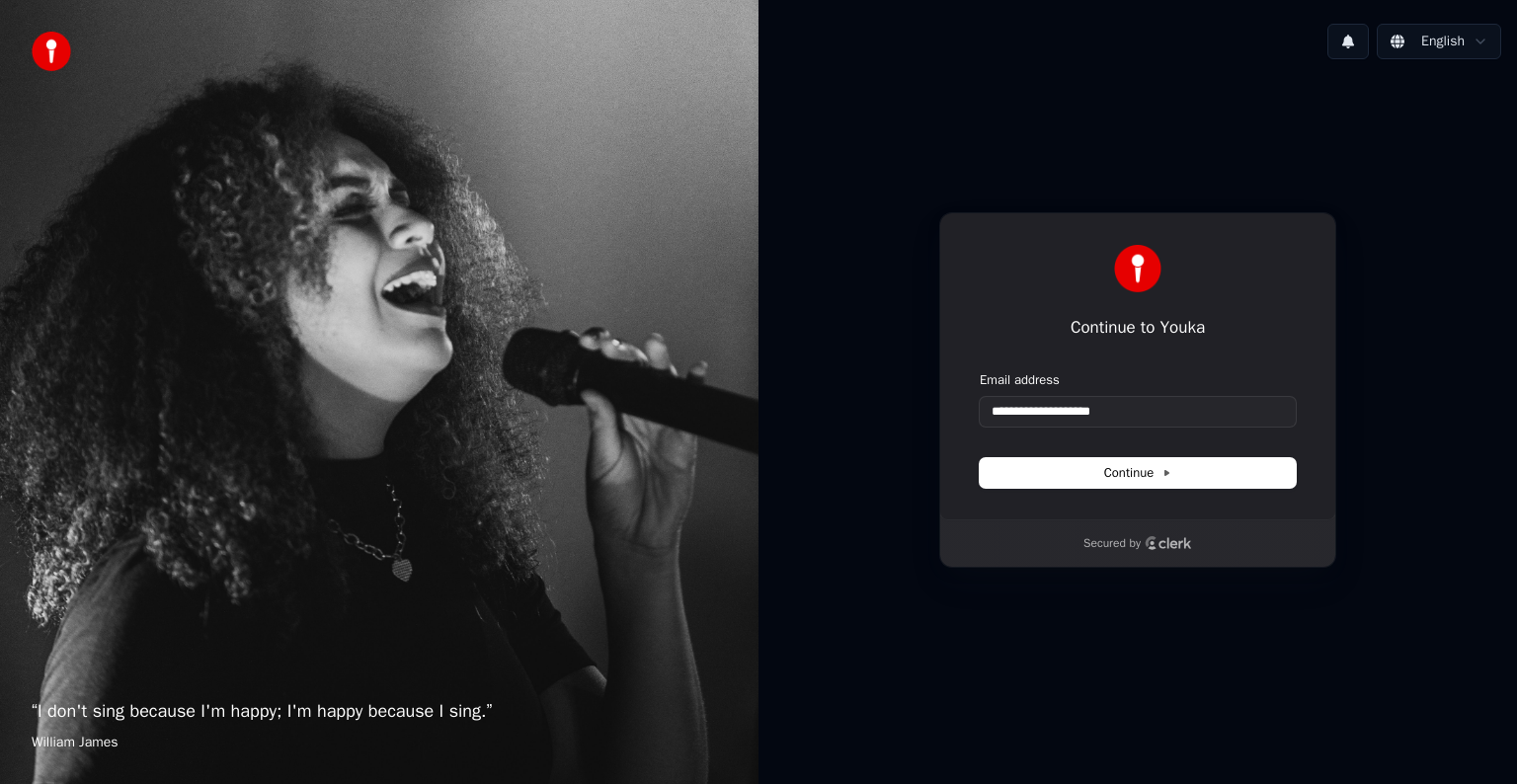 type on "**********" 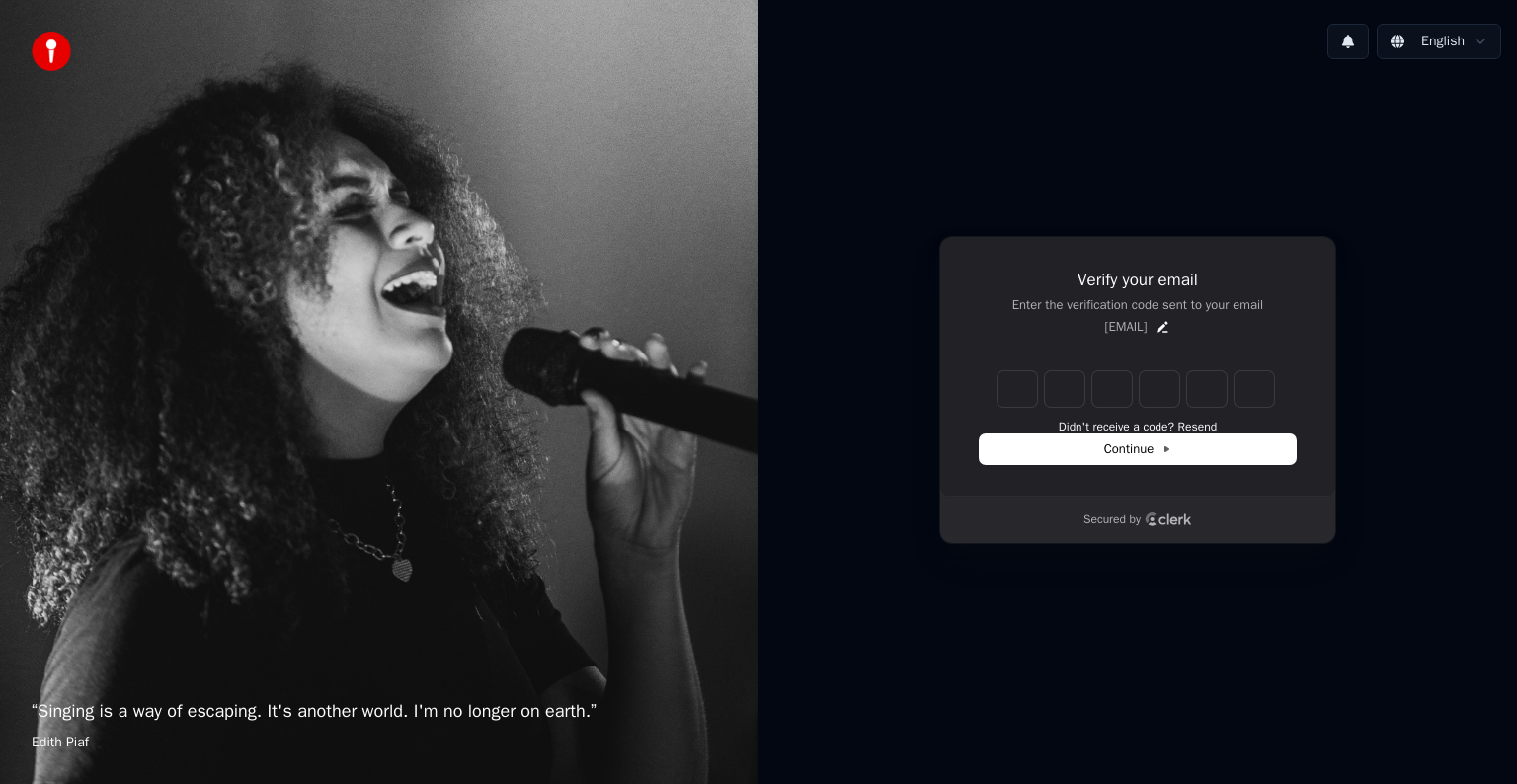 type on "*" 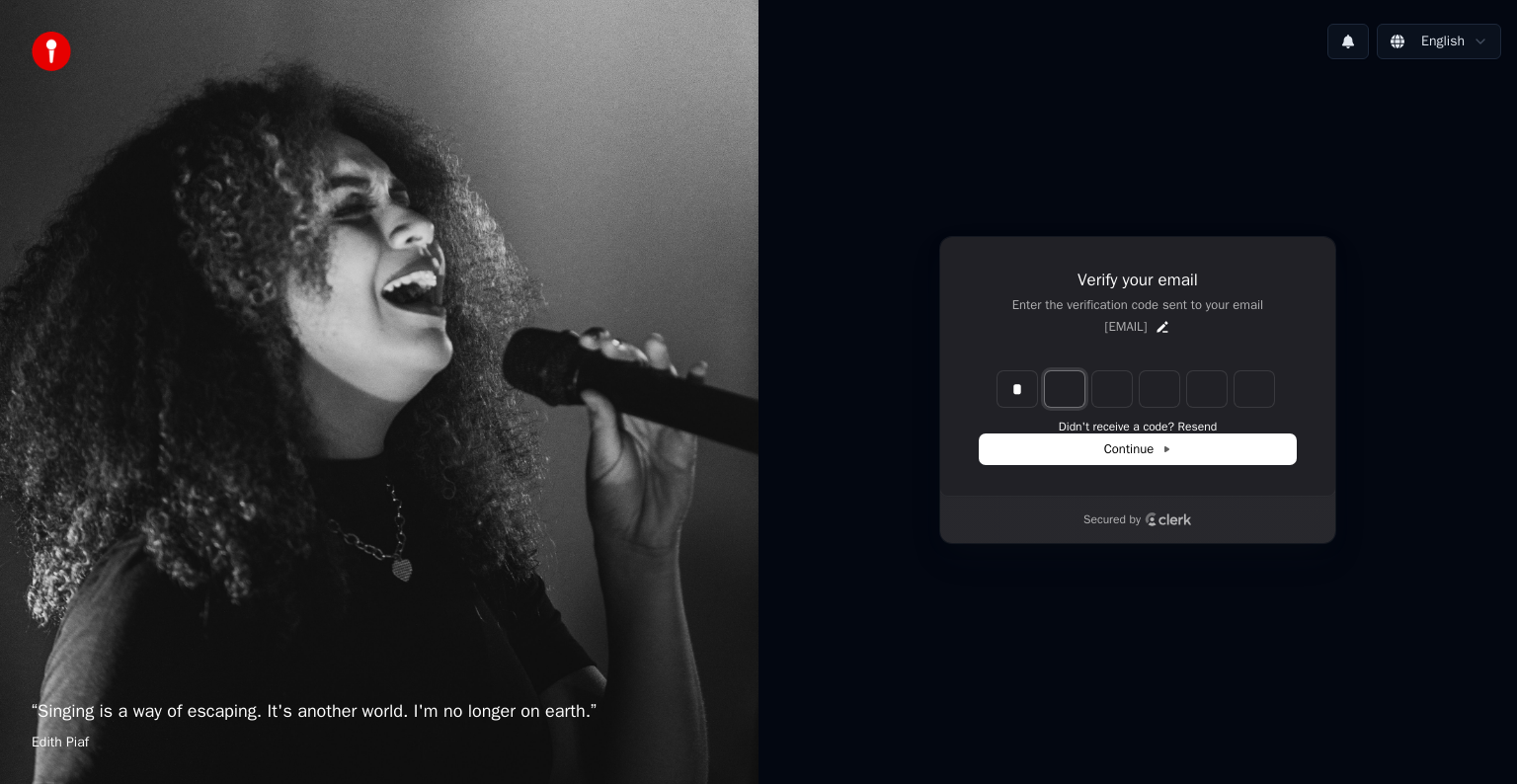 type on "*" 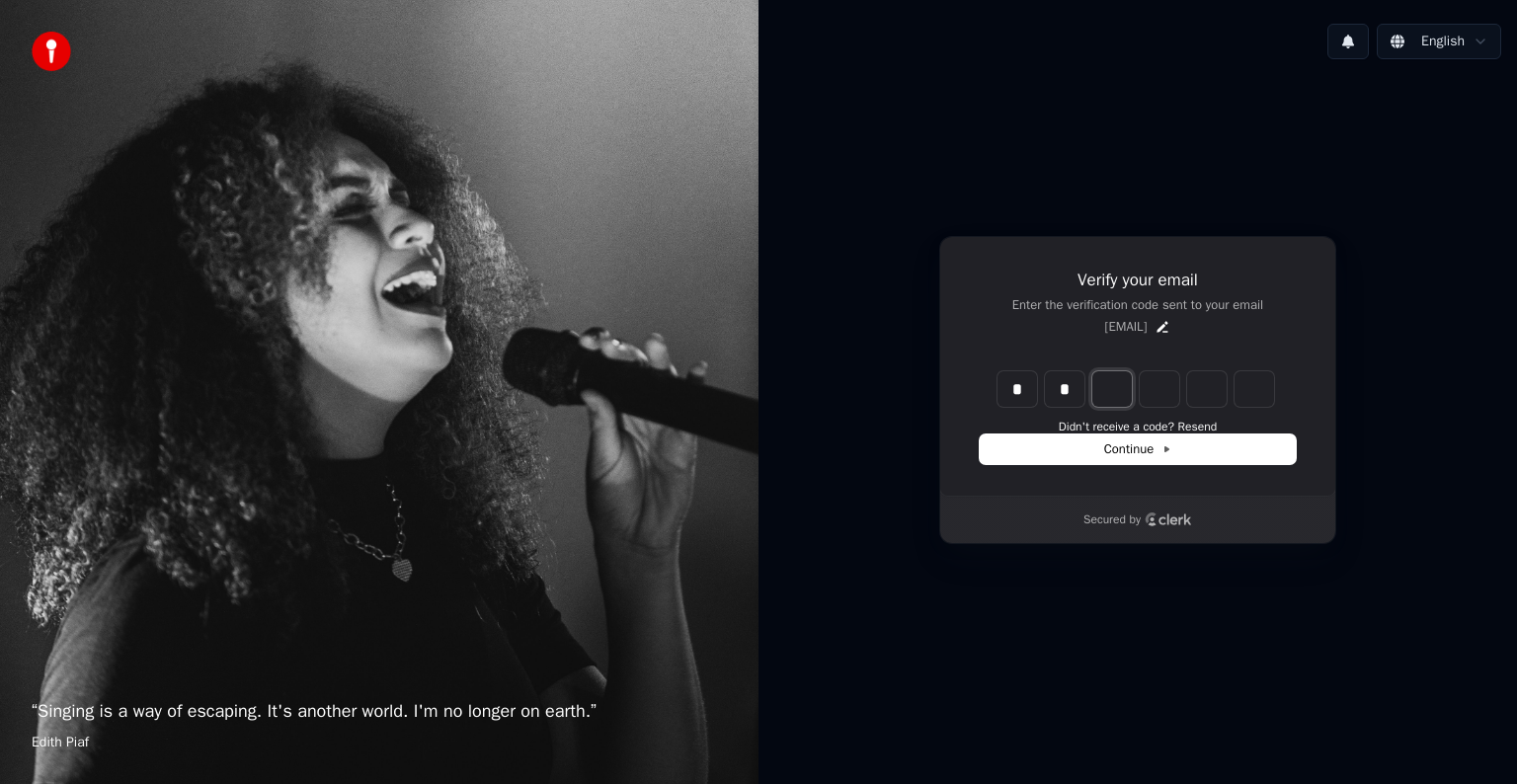 type on "**" 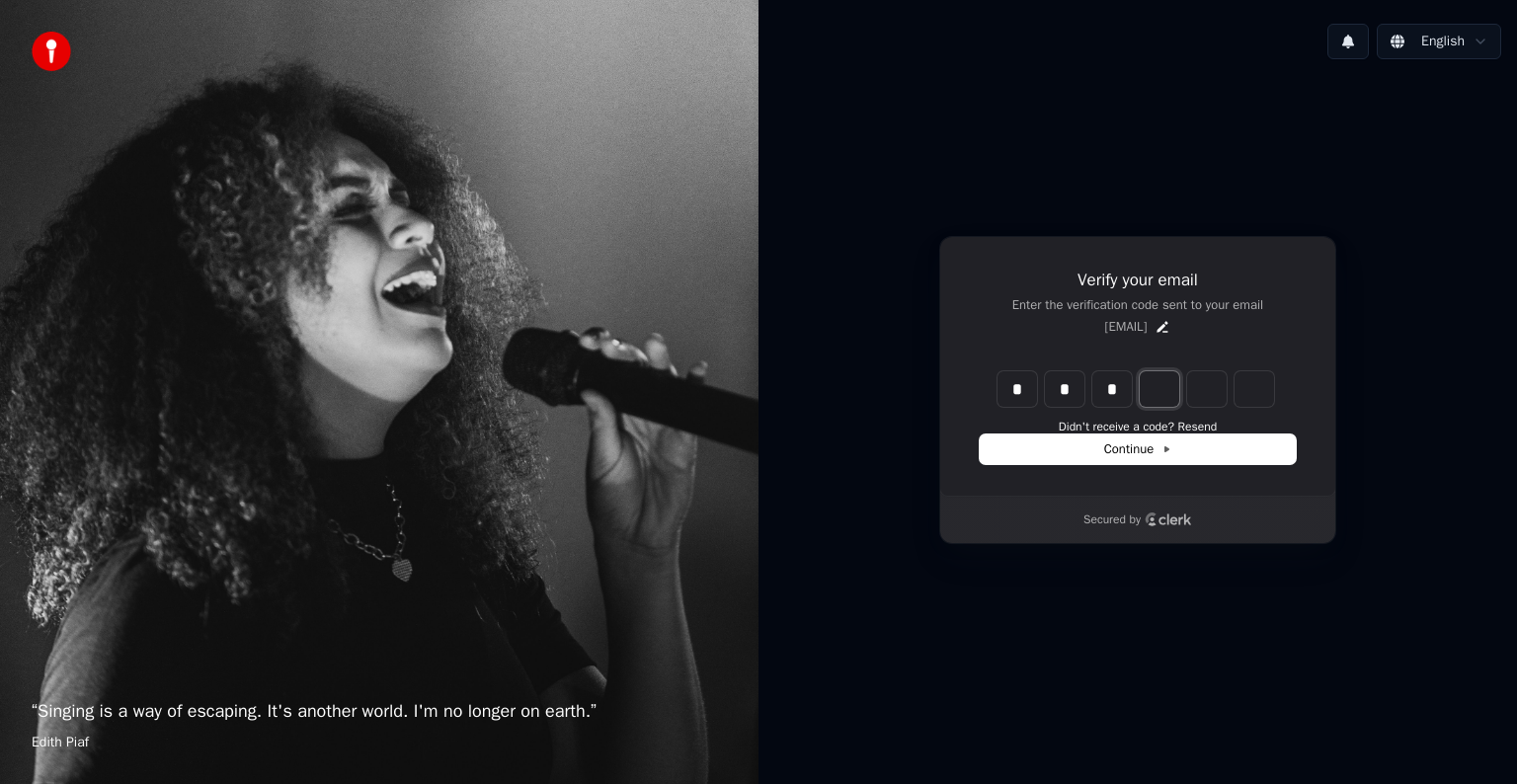 type on "***" 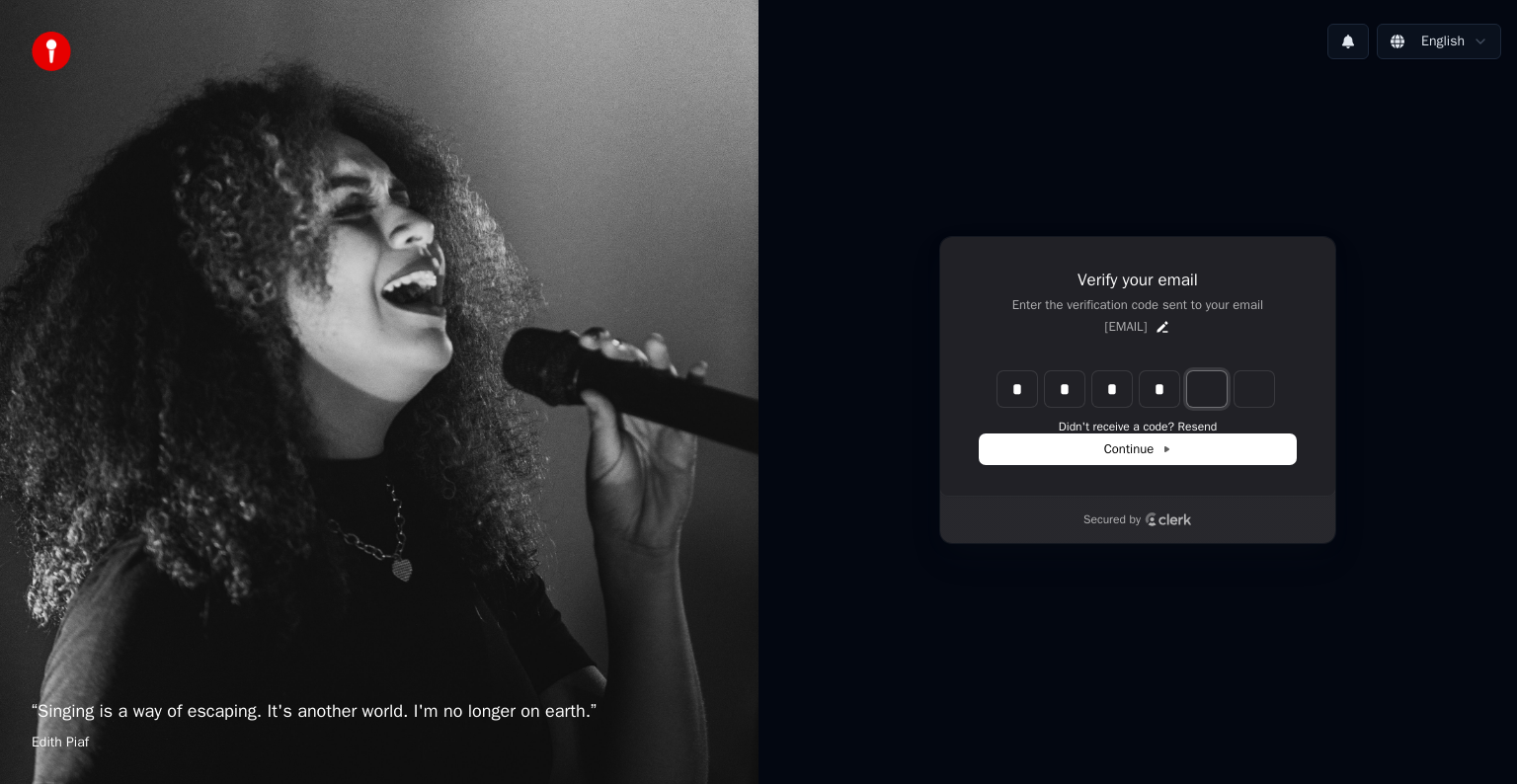 type on "****" 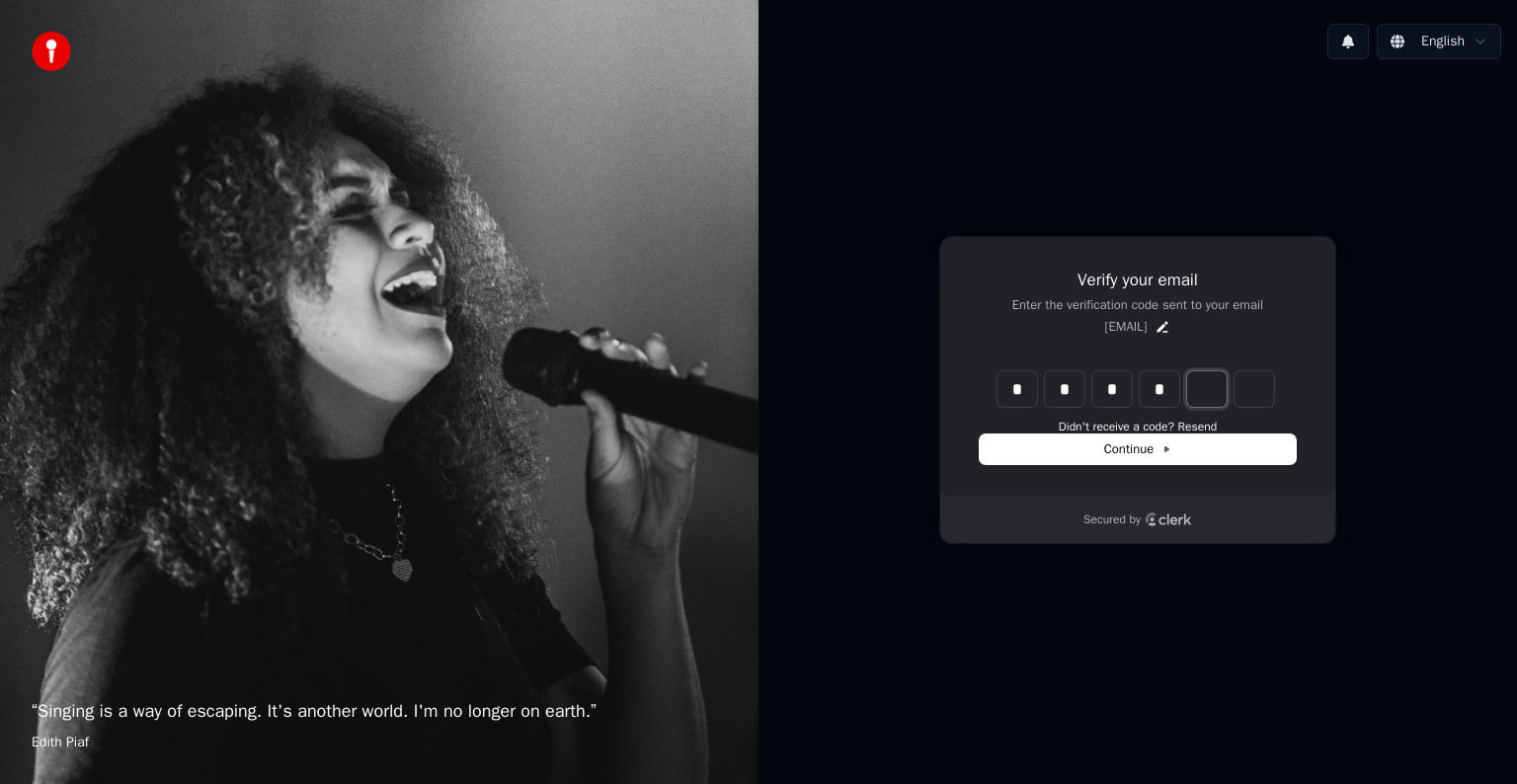 type on "*" 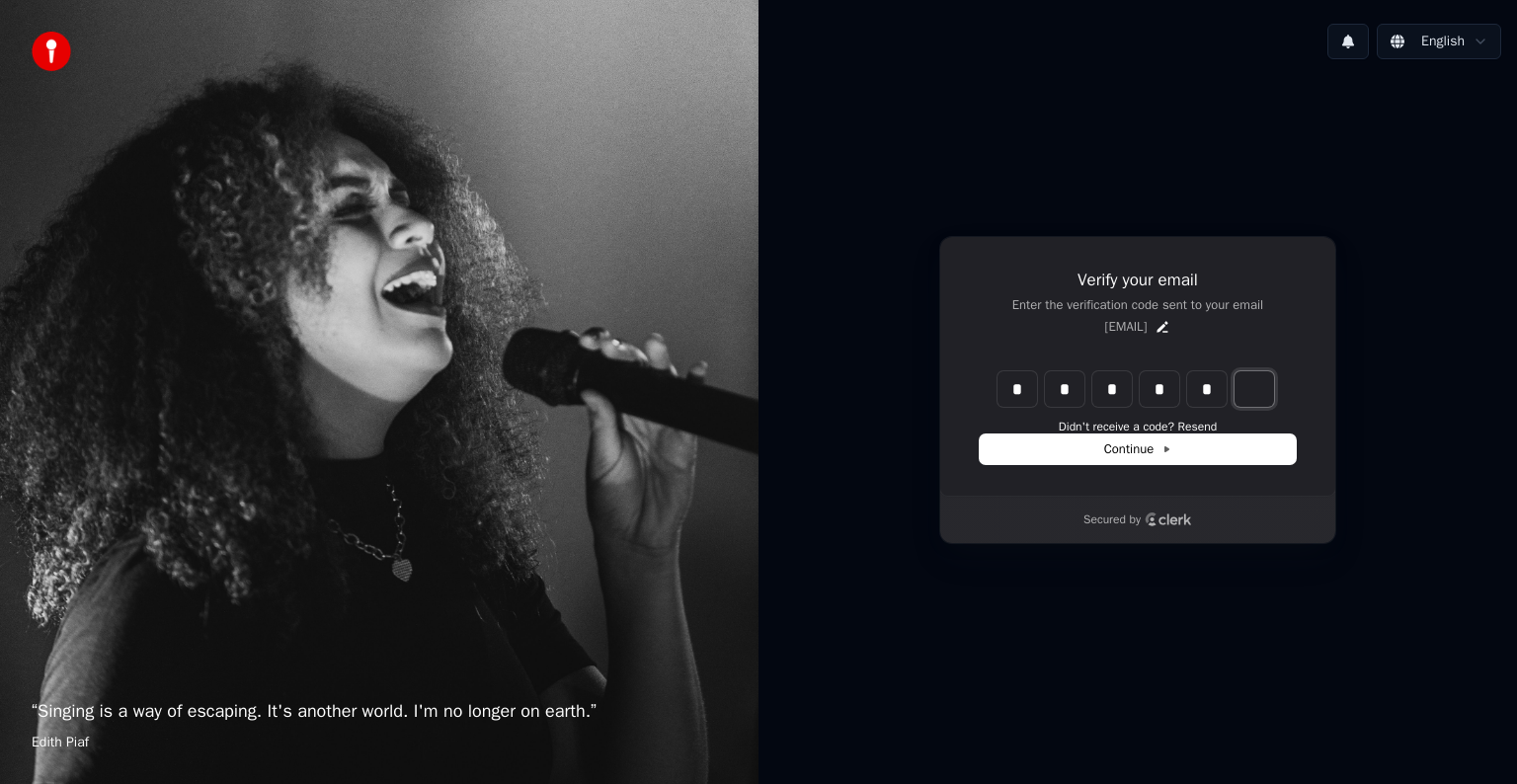 type on "******" 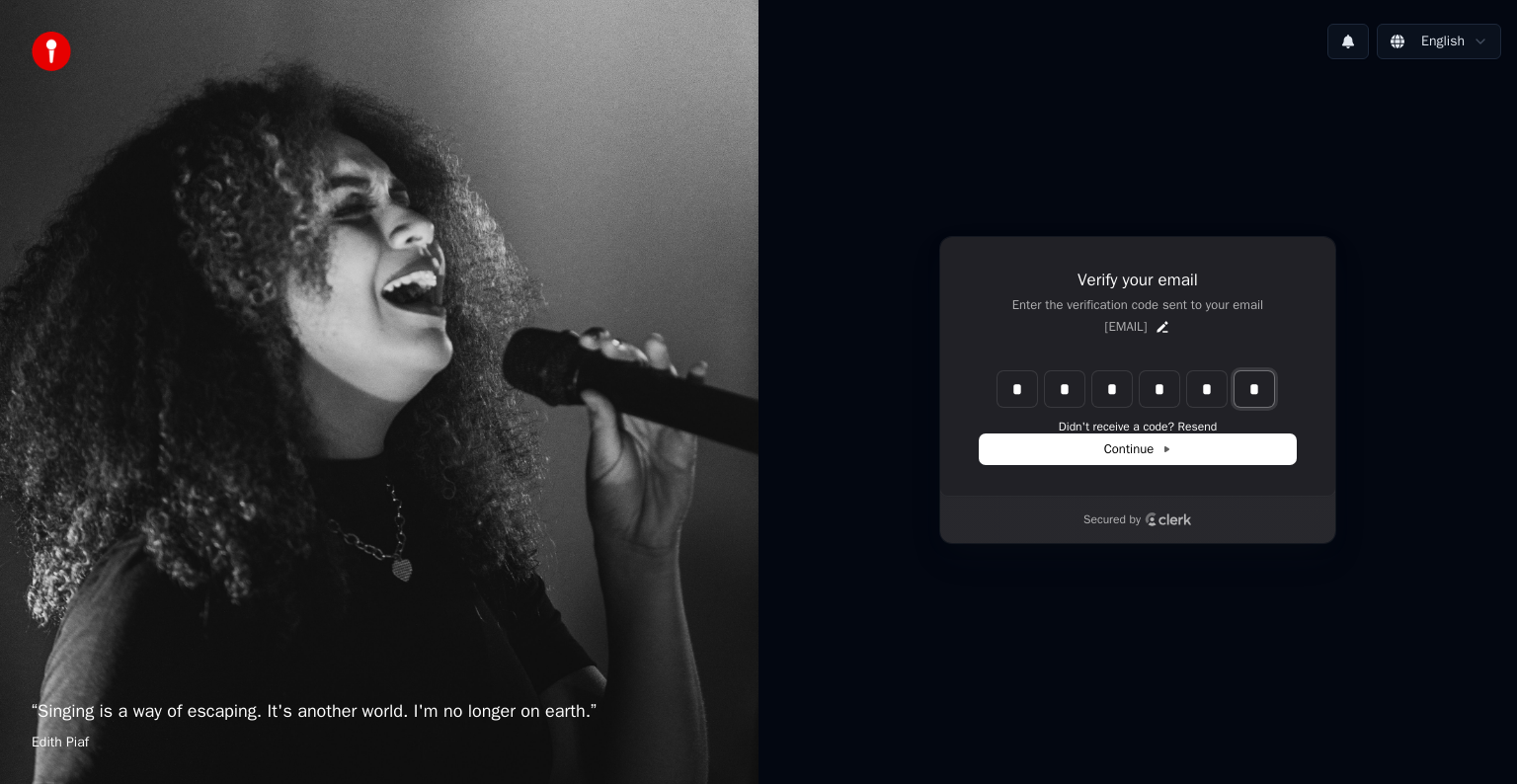 type on "*" 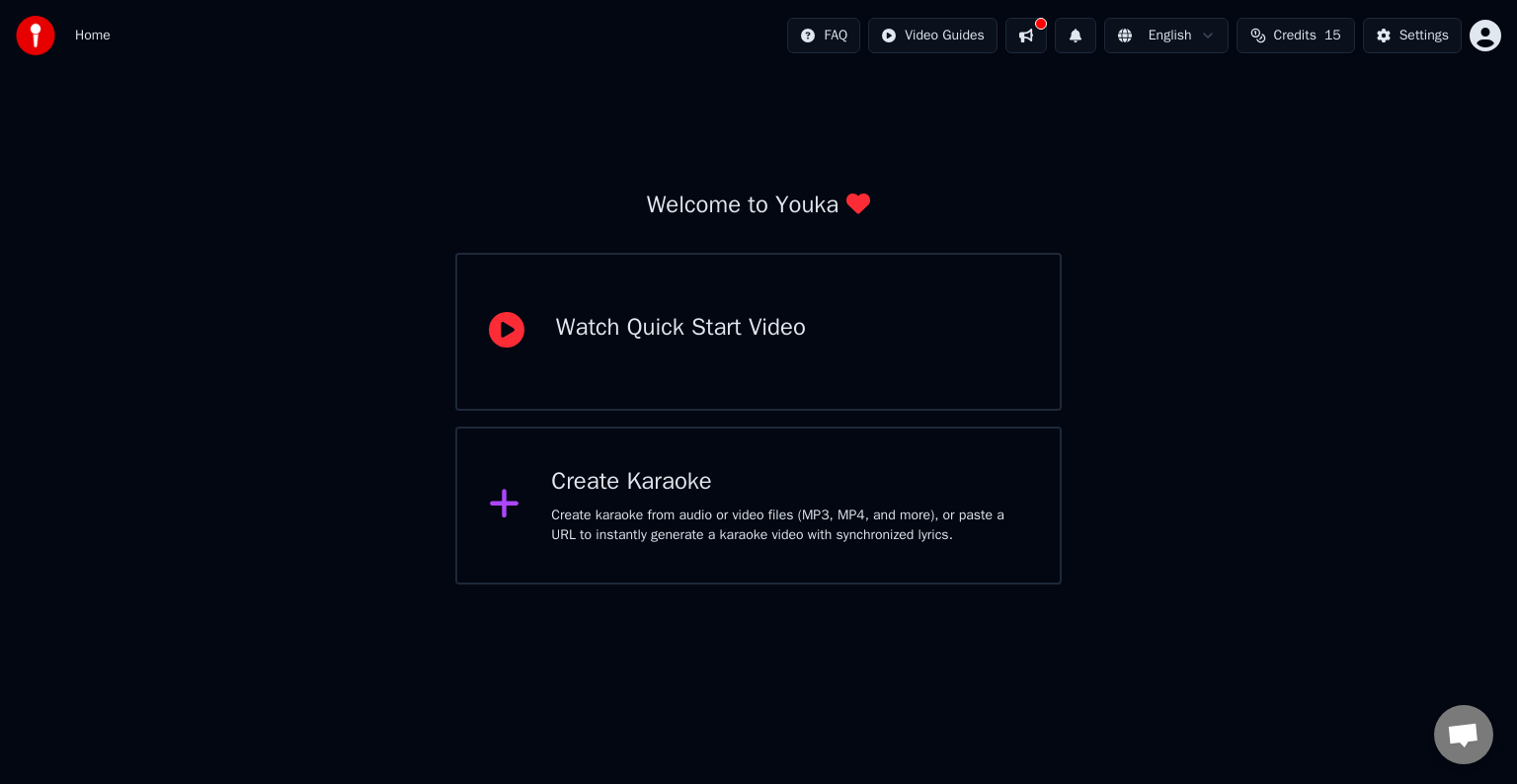 click on "Create karaoke from audio or video files (MP3, MP4, and more), or paste a URL to instantly generate a karaoke video with synchronized lyrics." at bounding box center (789, 525) 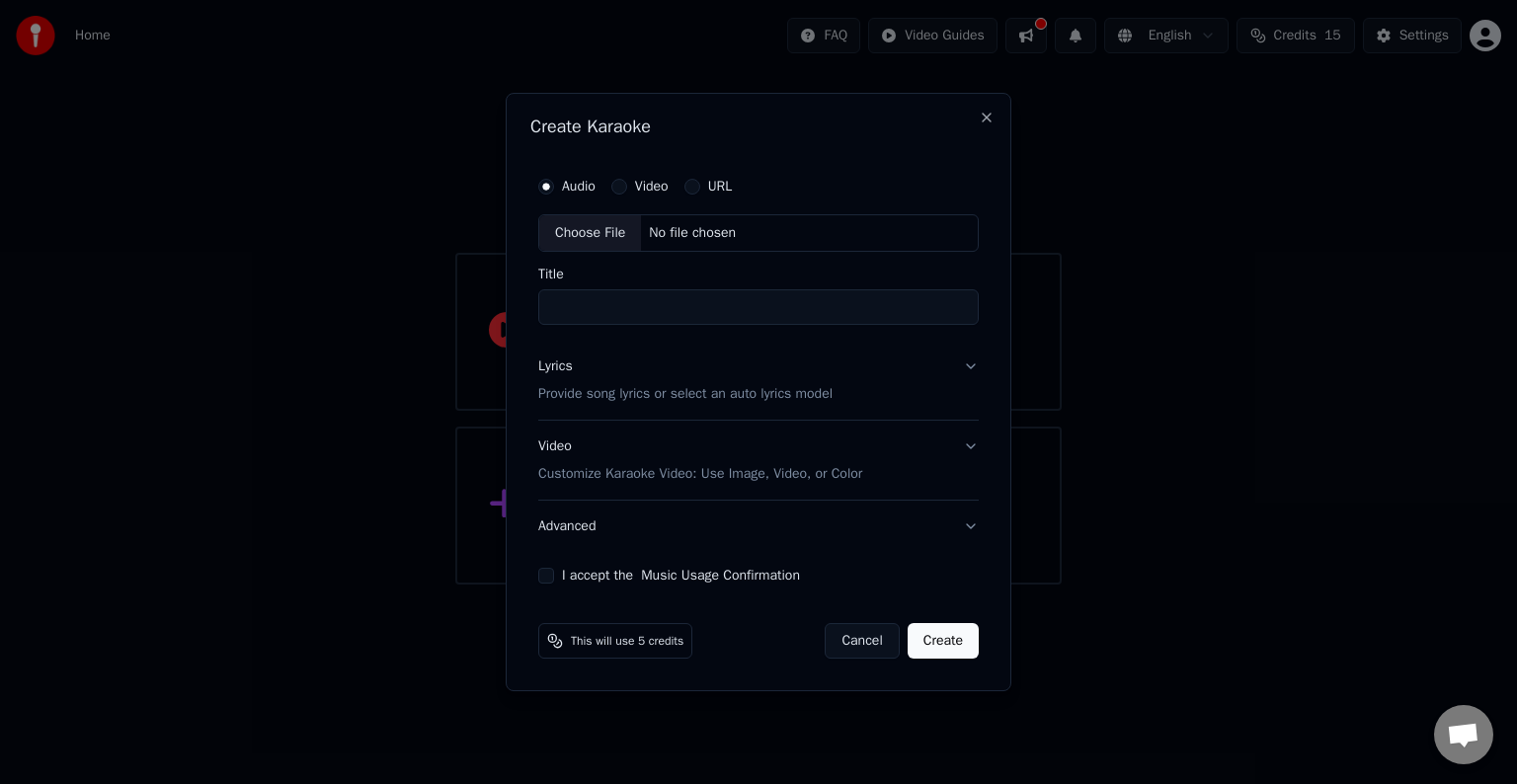 click on "No file chosen" at bounding box center [692, 233] 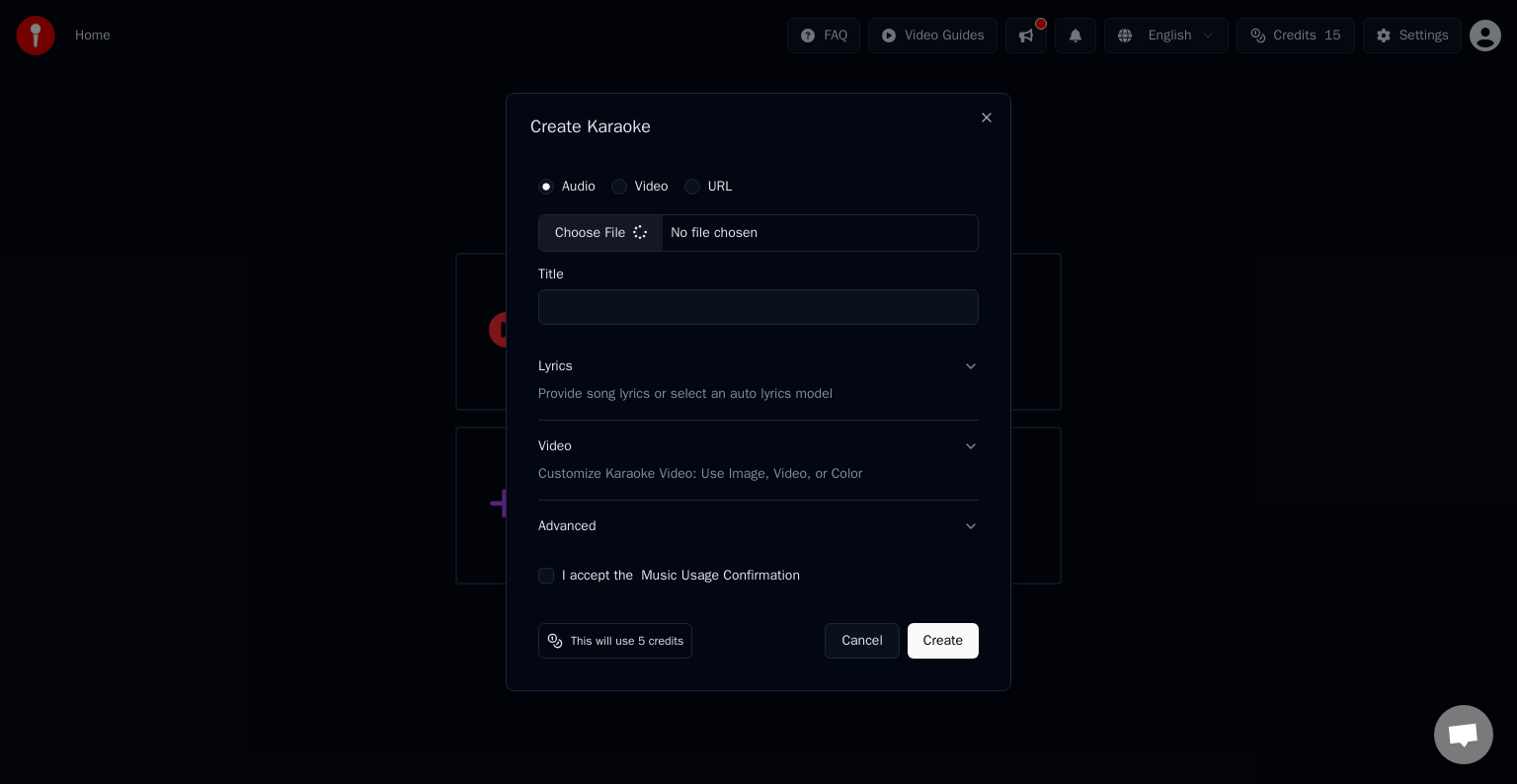 type on "******" 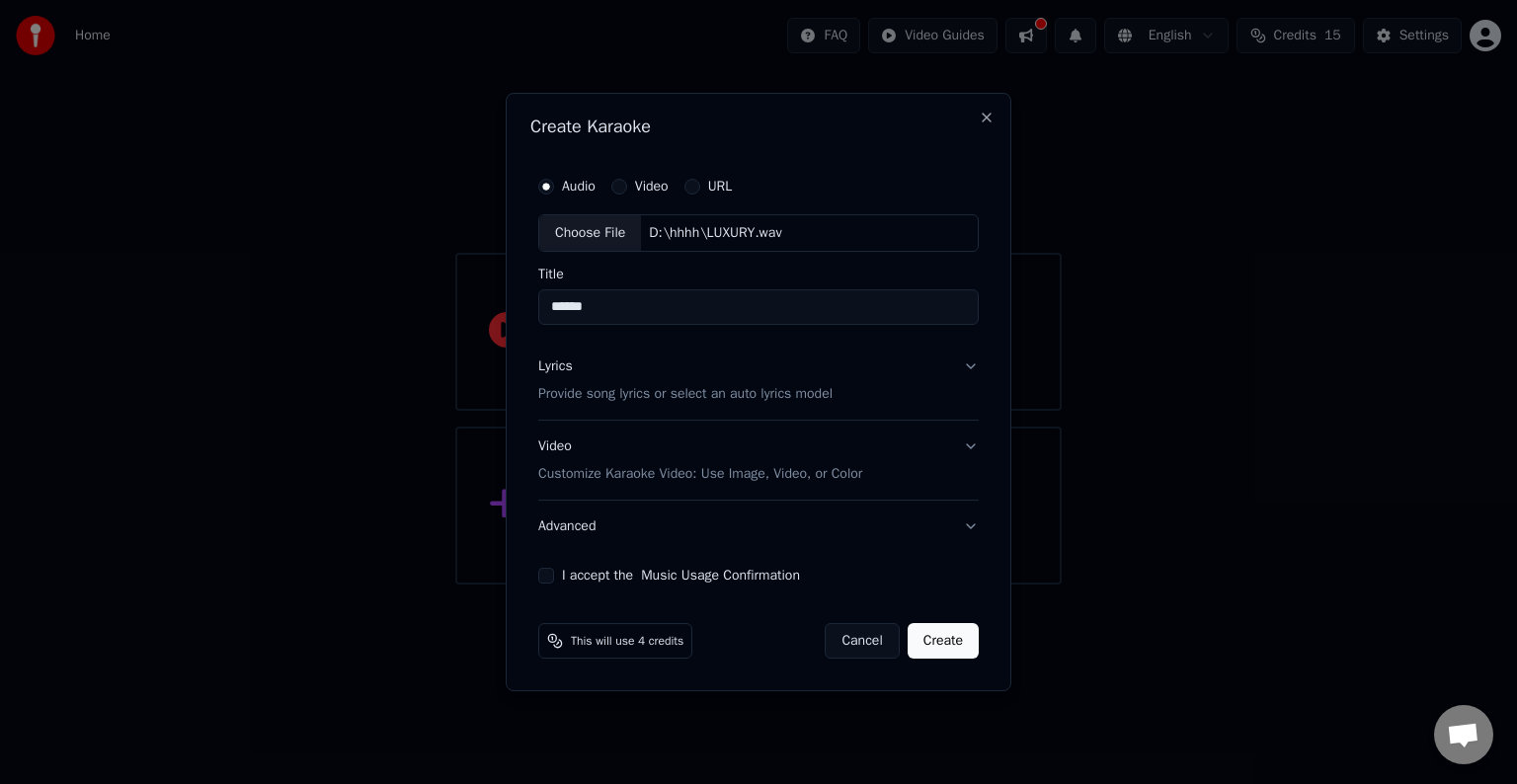 click on "Lyrics Provide song lyrics or select an auto lyrics model" at bounding box center (758, 380) 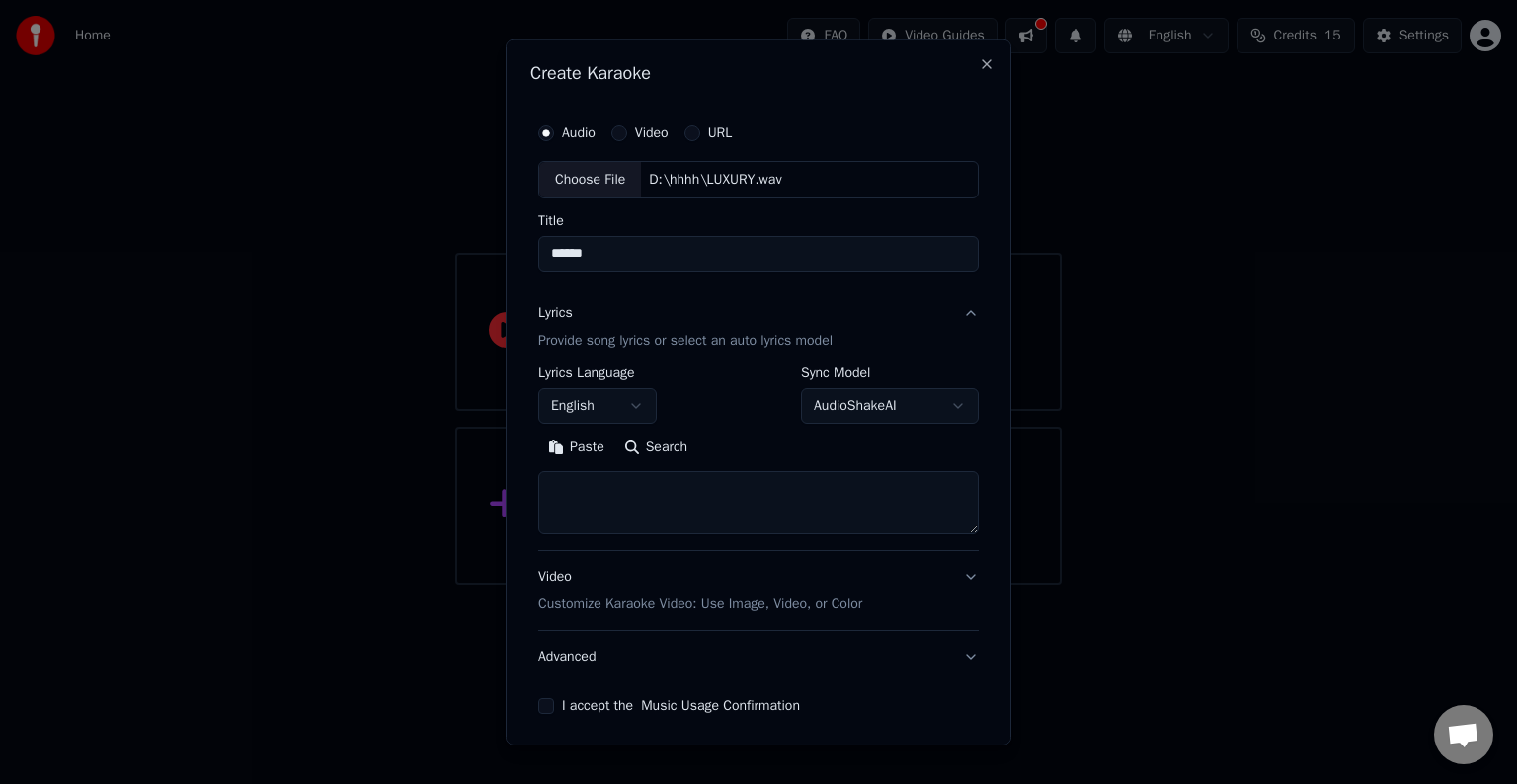 click on "Paste" at bounding box center [576, 447] 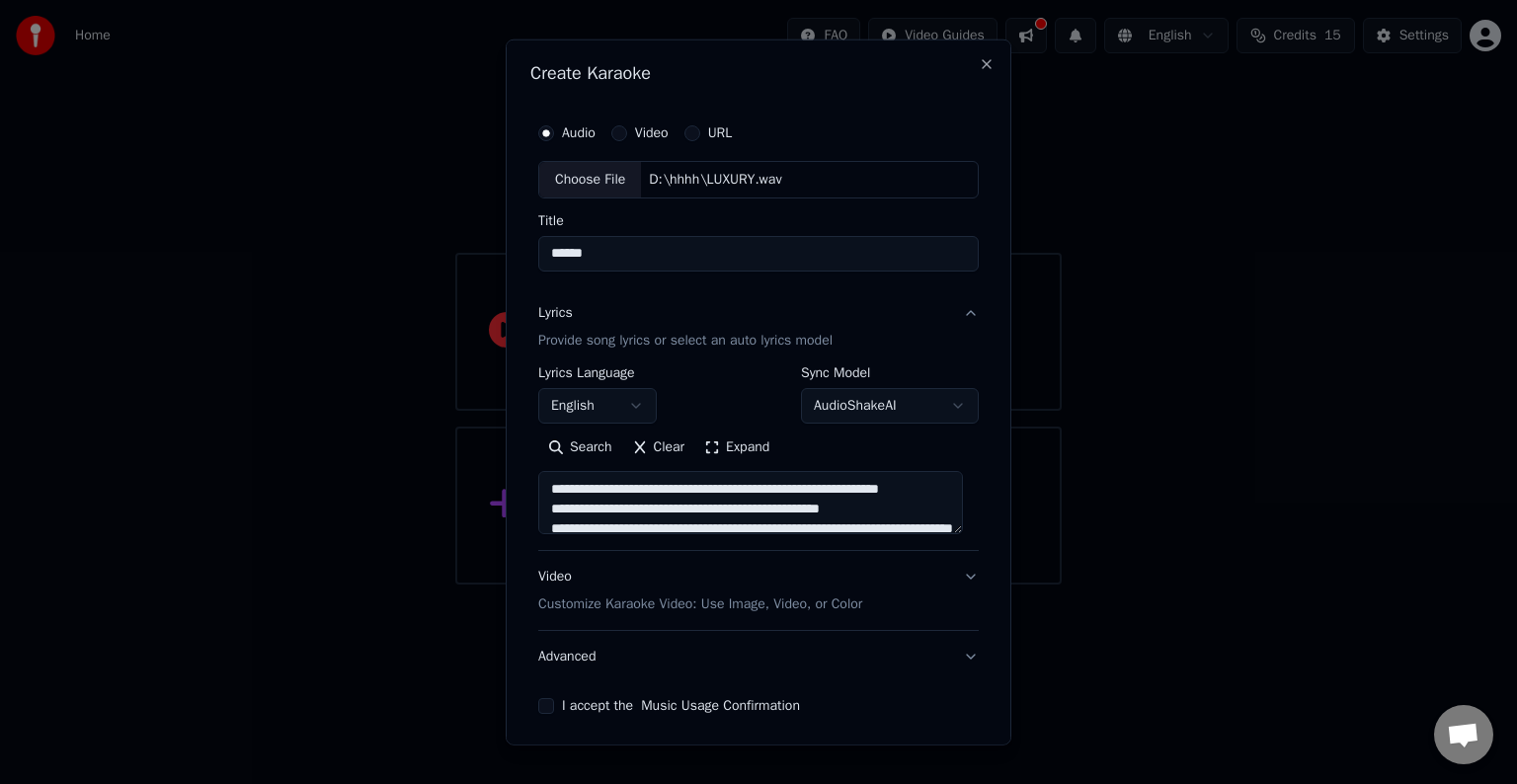 click on "Customize Karaoke Video: Use Image, Video, or Color" at bounding box center [700, 604] 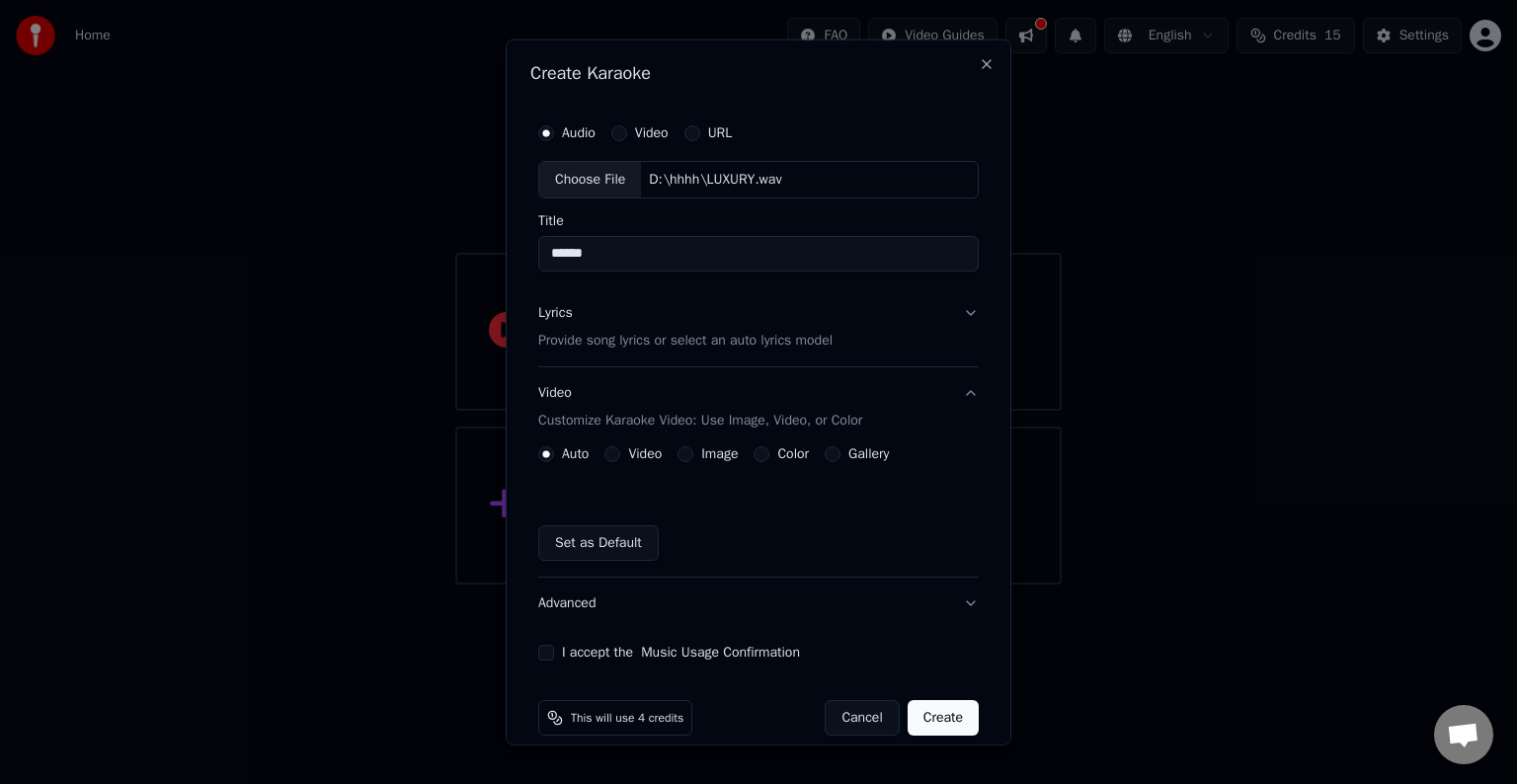click on "Video" at bounding box center (633, 454) 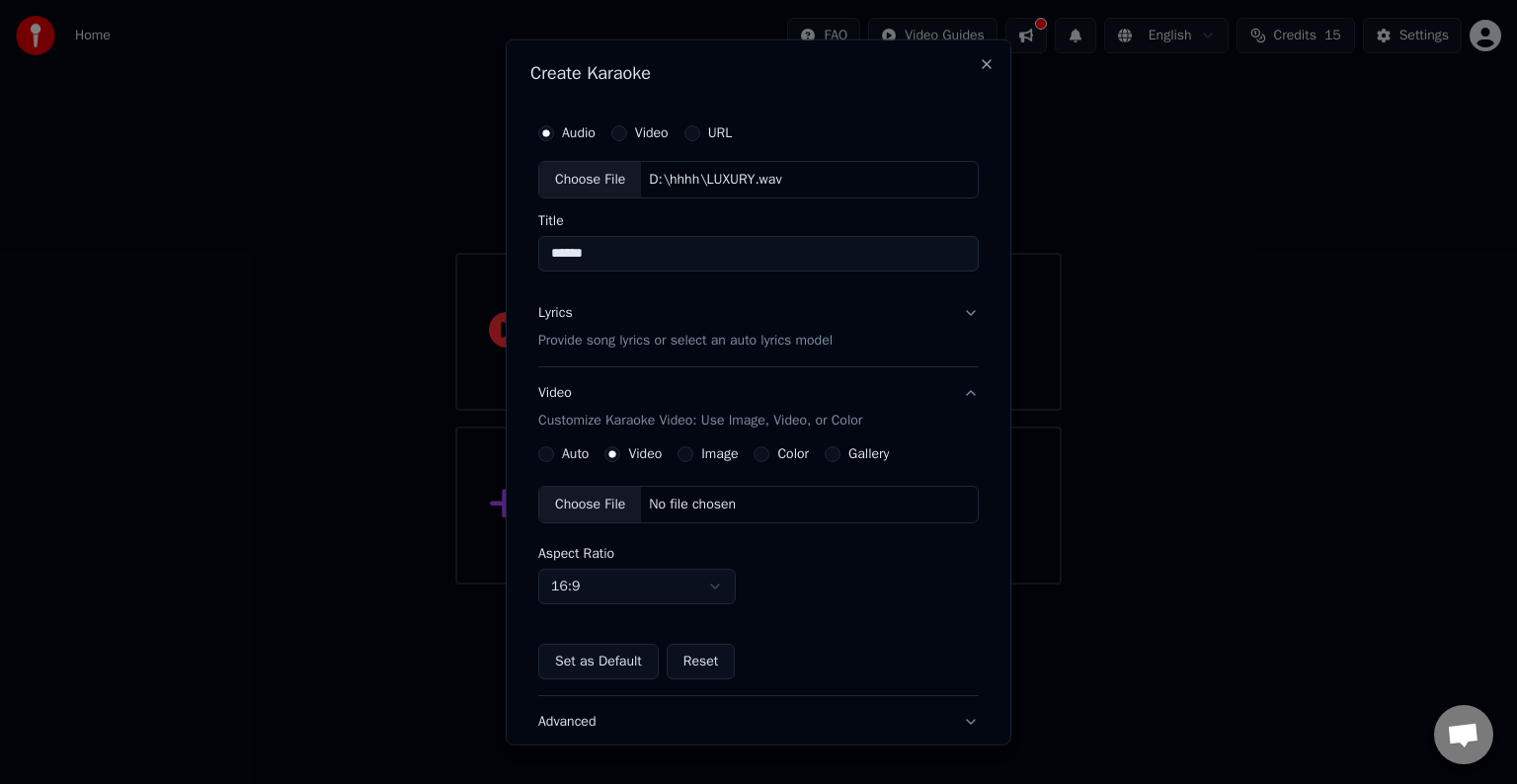 click on "Home FAQ Video Guides English Credits 15 Settings Welcome to Youka Watch Quick Start Video Create Karaoke Create karaoke from audio or video files (MP3, MP4, and more), or paste a URL to instantly generate a karaoke video with synchronized lyrics.
Create Karaoke Audio Video URL Choose File D:\hhhh\LUXURY.wav Title ****** Lyrics Provide song lyrics or select an auto lyrics model Video Customize Karaoke Video: Use Image, Video, or Color Auto Video Image Color Gallery Choose File No file chosen Aspect Ratio 16:9 **** **** *** *** *** Set as Default Reset Advanced I accept the   Music Usage Confirmation This will use 4 credits Cancel Create Close" at bounding box center (758, 292) 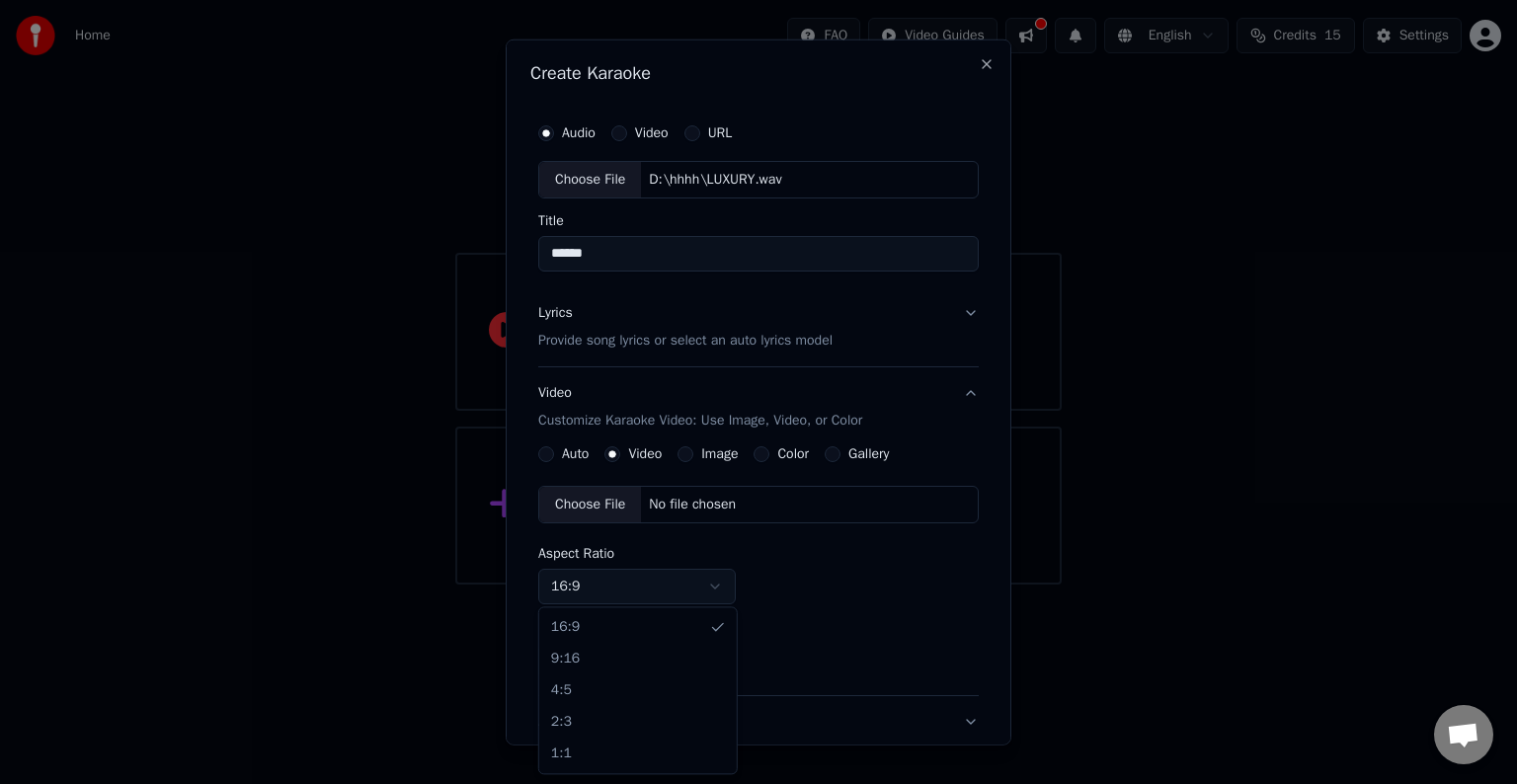 select on "****" 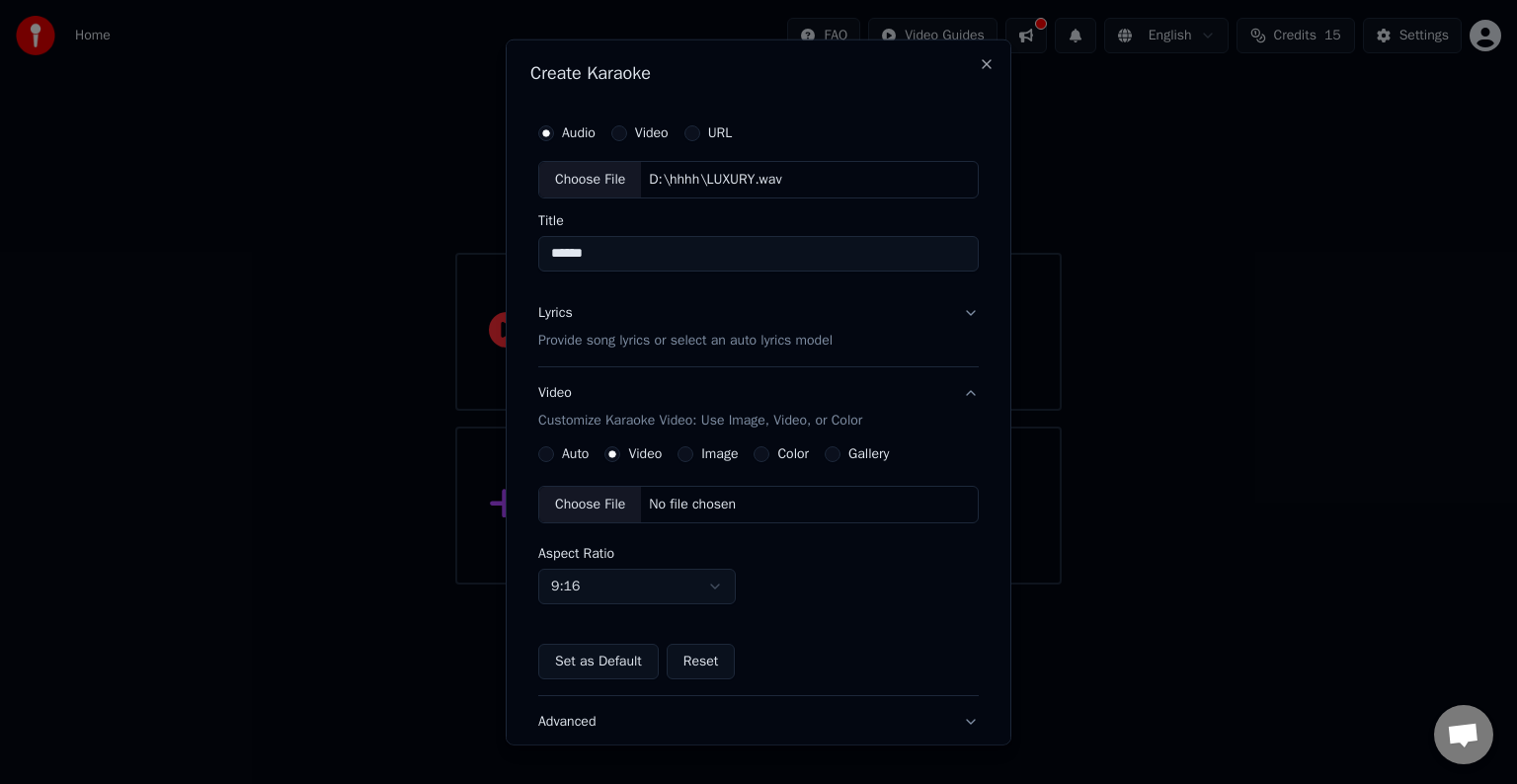 click on "No file chosen" at bounding box center [692, 505] 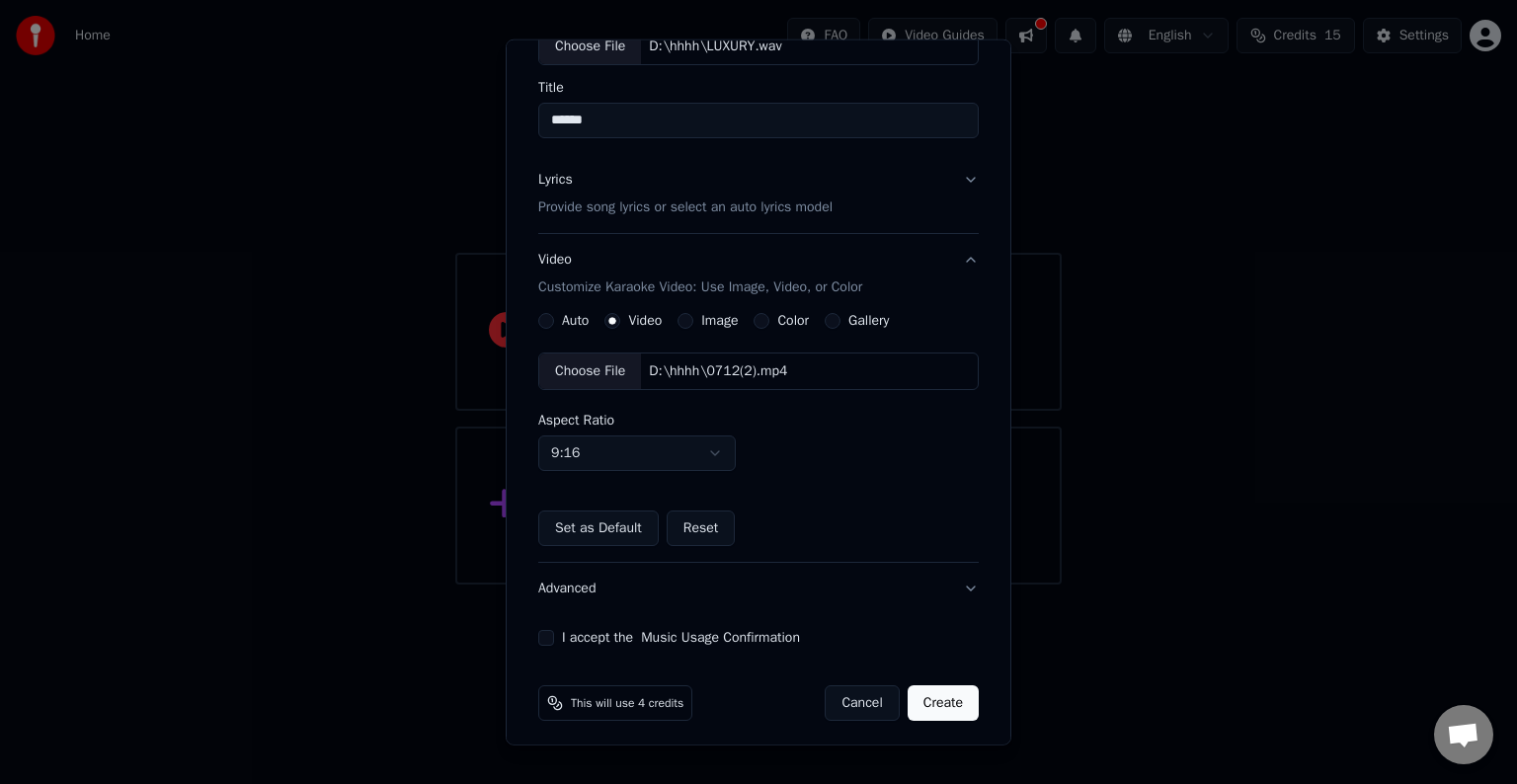 scroll, scrollTop: 139, scrollLeft: 0, axis: vertical 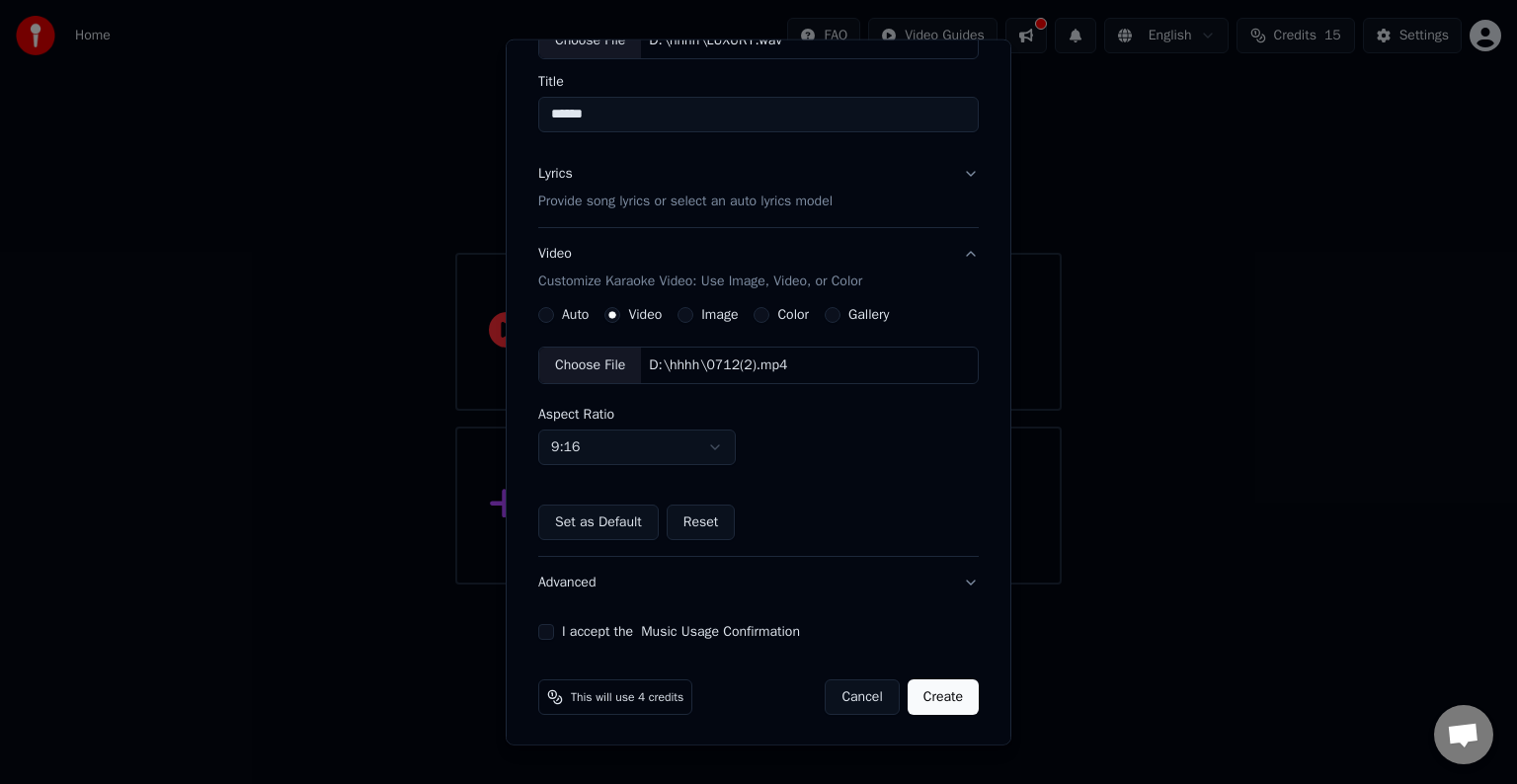 click on "I accept the   Music Usage Confirmation" at bounding box center [546, 632] 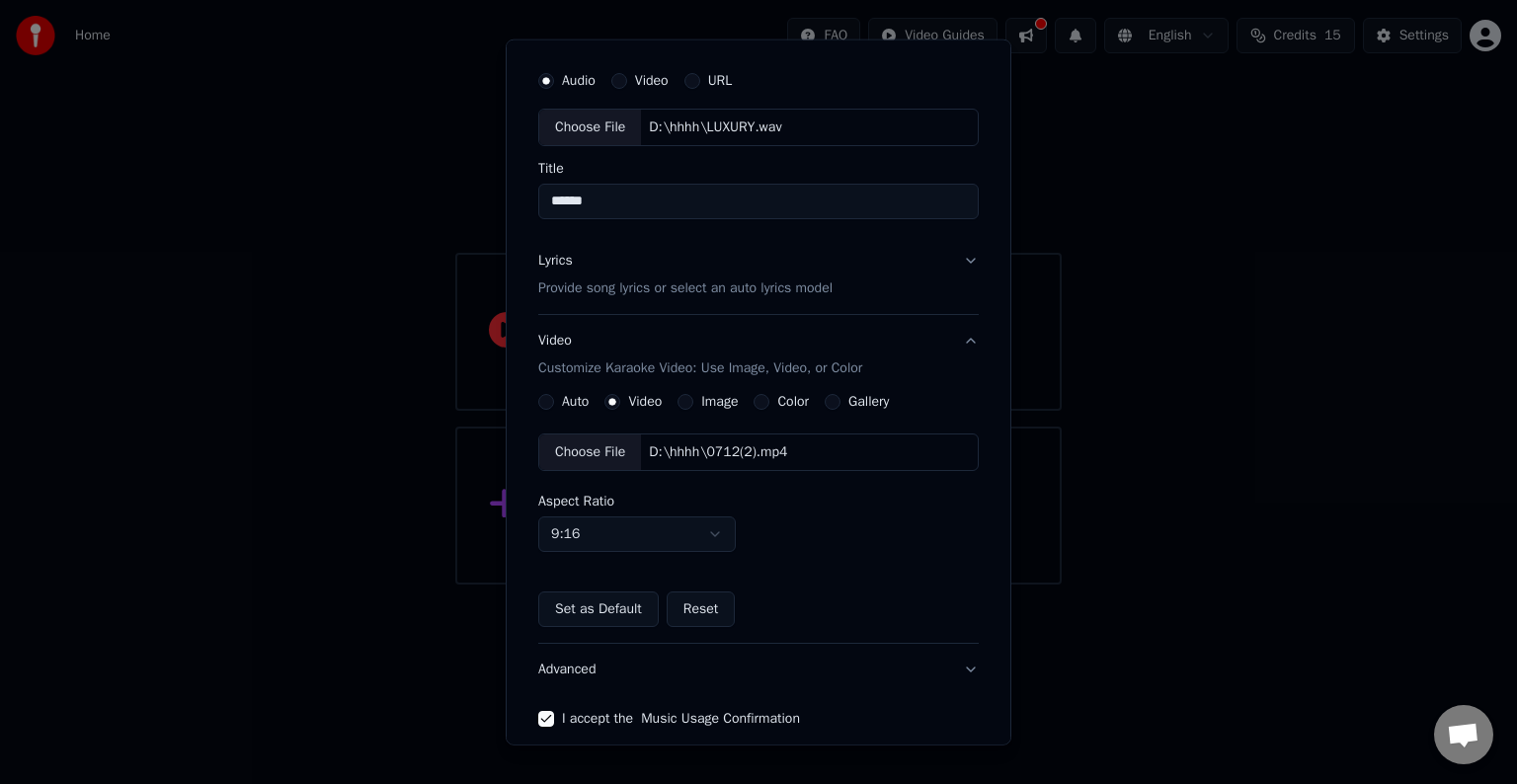 scroll, scrollTop: 139, scrollLeft: 0, axis: vertical 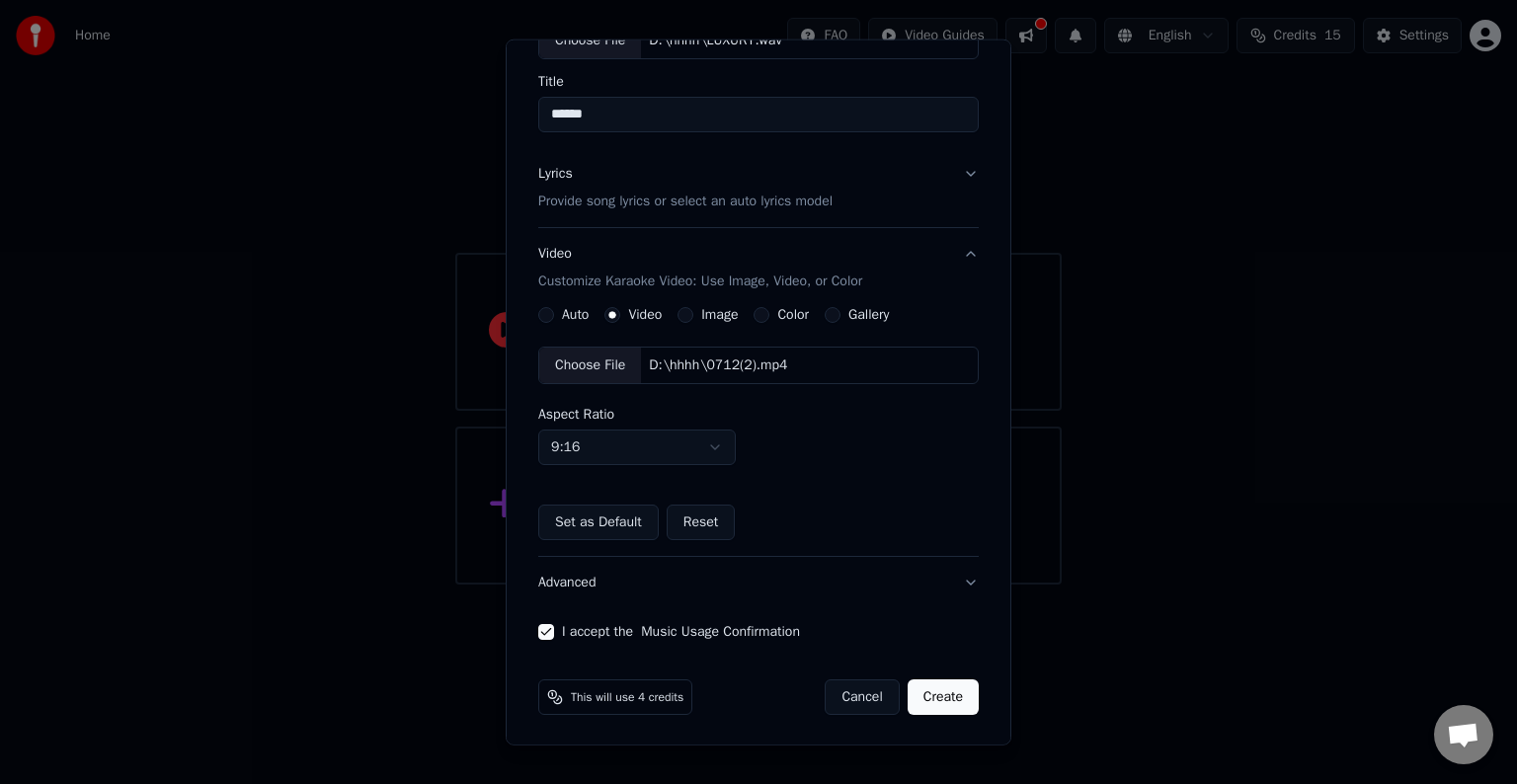 click on "Create" at bounding box center [943, 697] 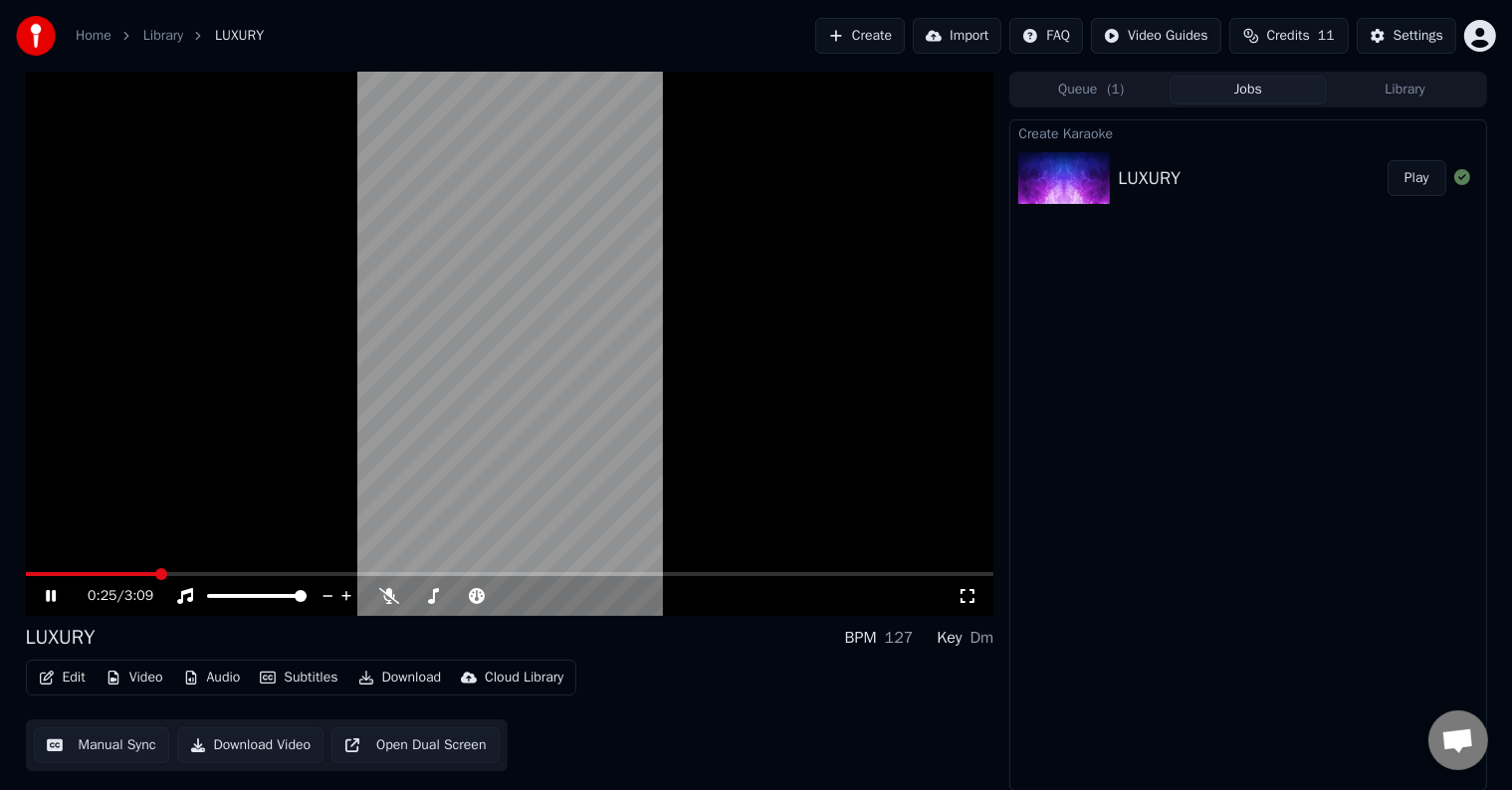 click 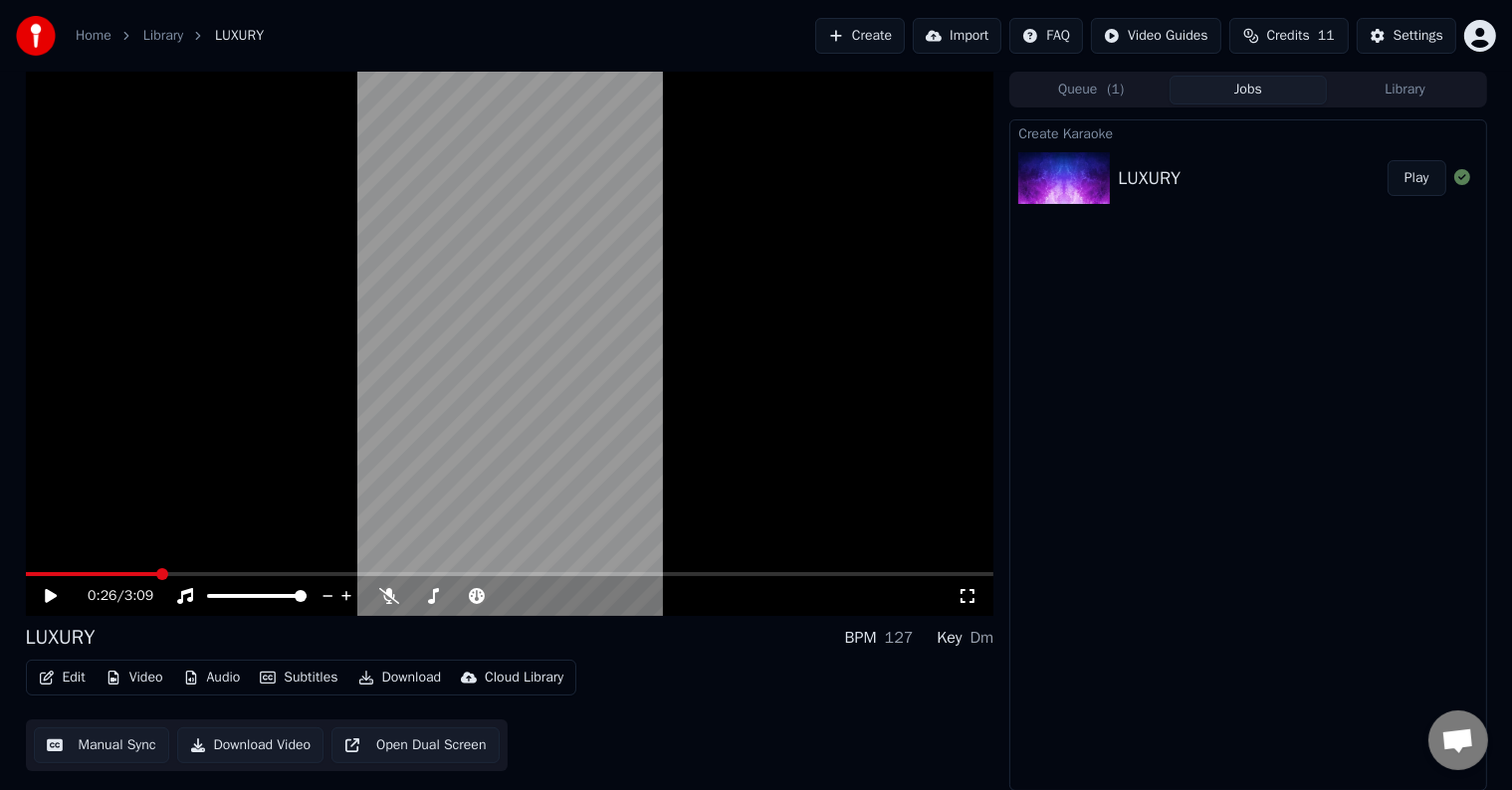 click on "Library" at bounding box center [163, 36] 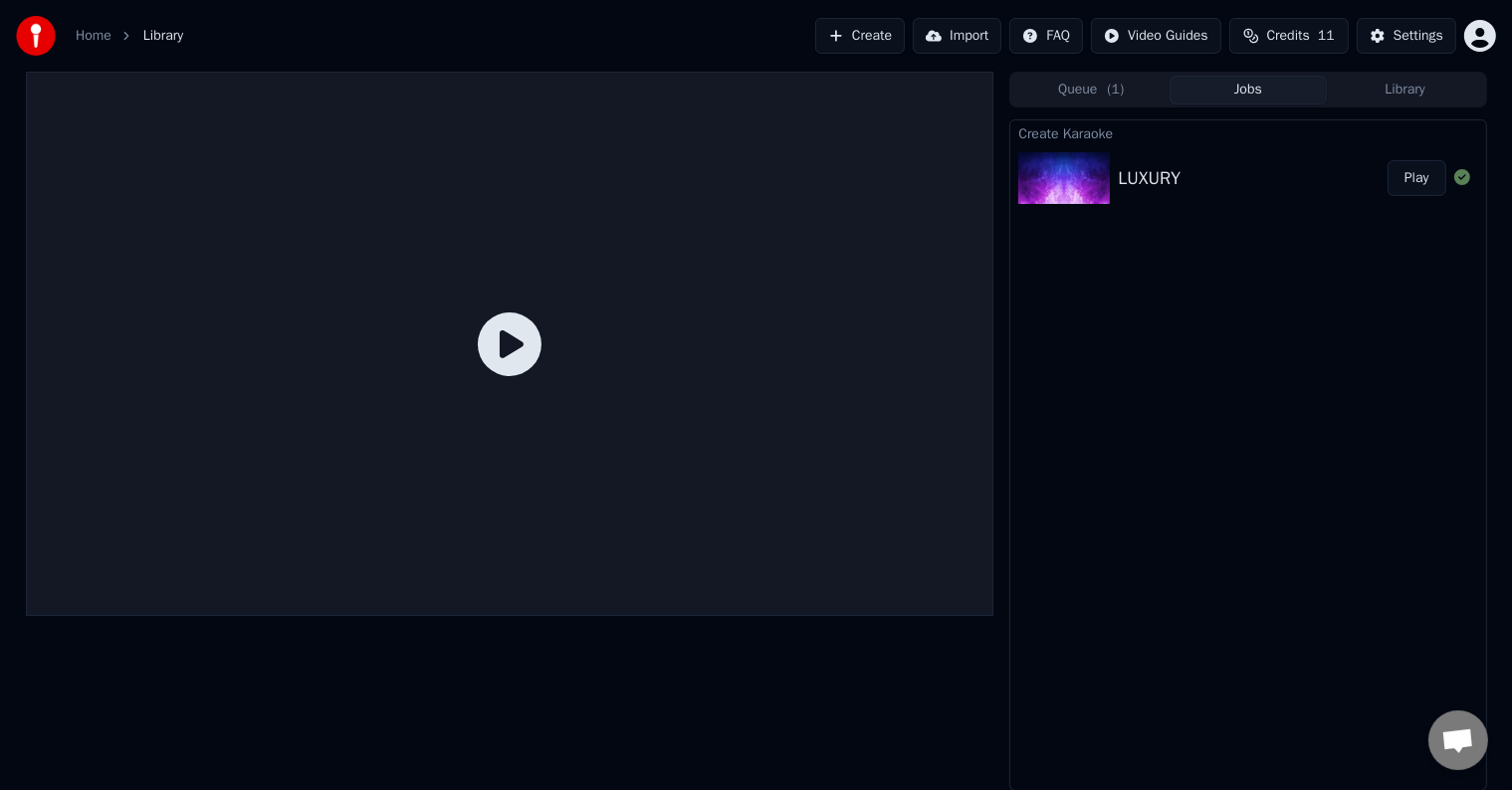click on "Home" at bounding box center [94, 36] 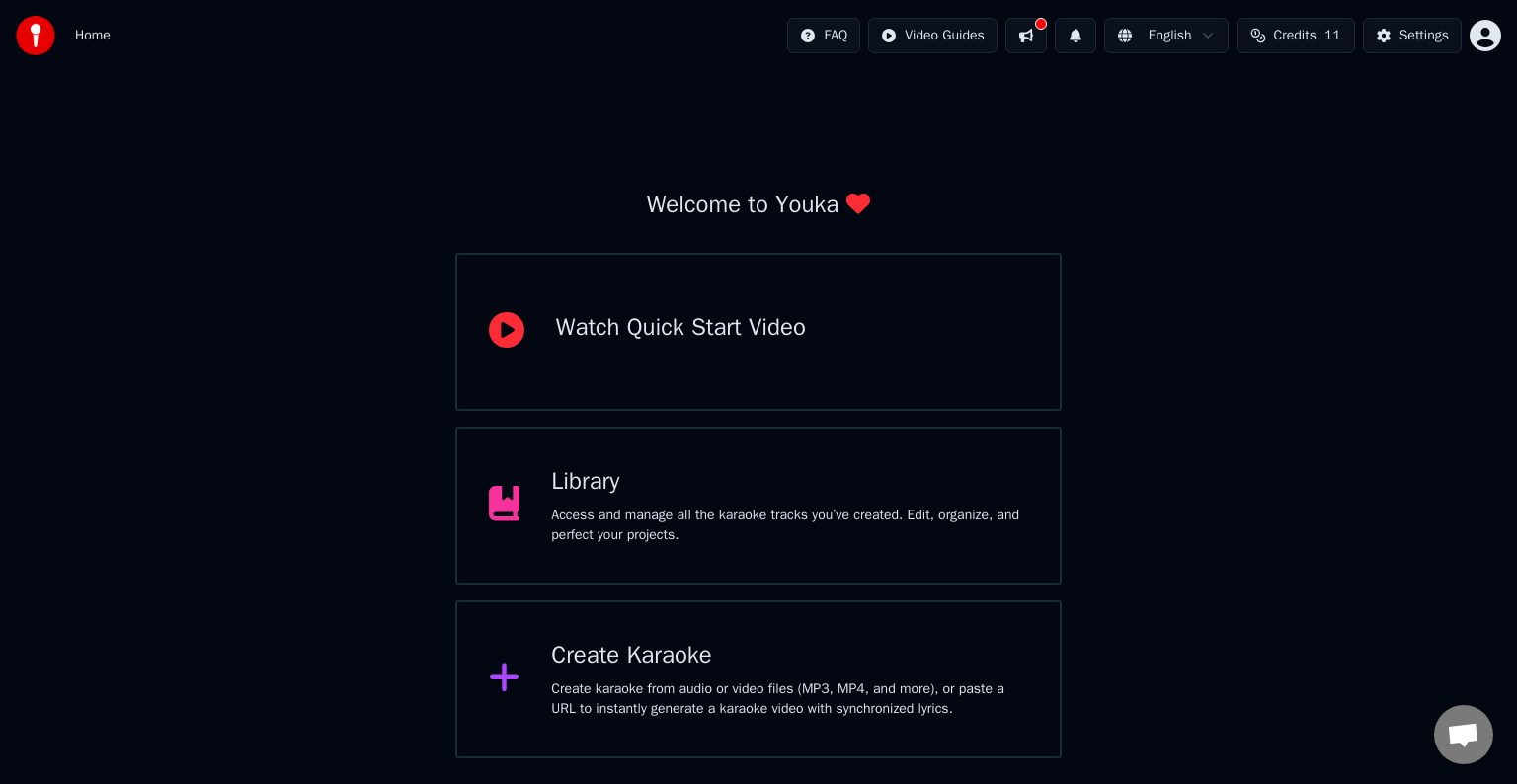 click on "Create Karaoke" at bounding box center (789, 656) 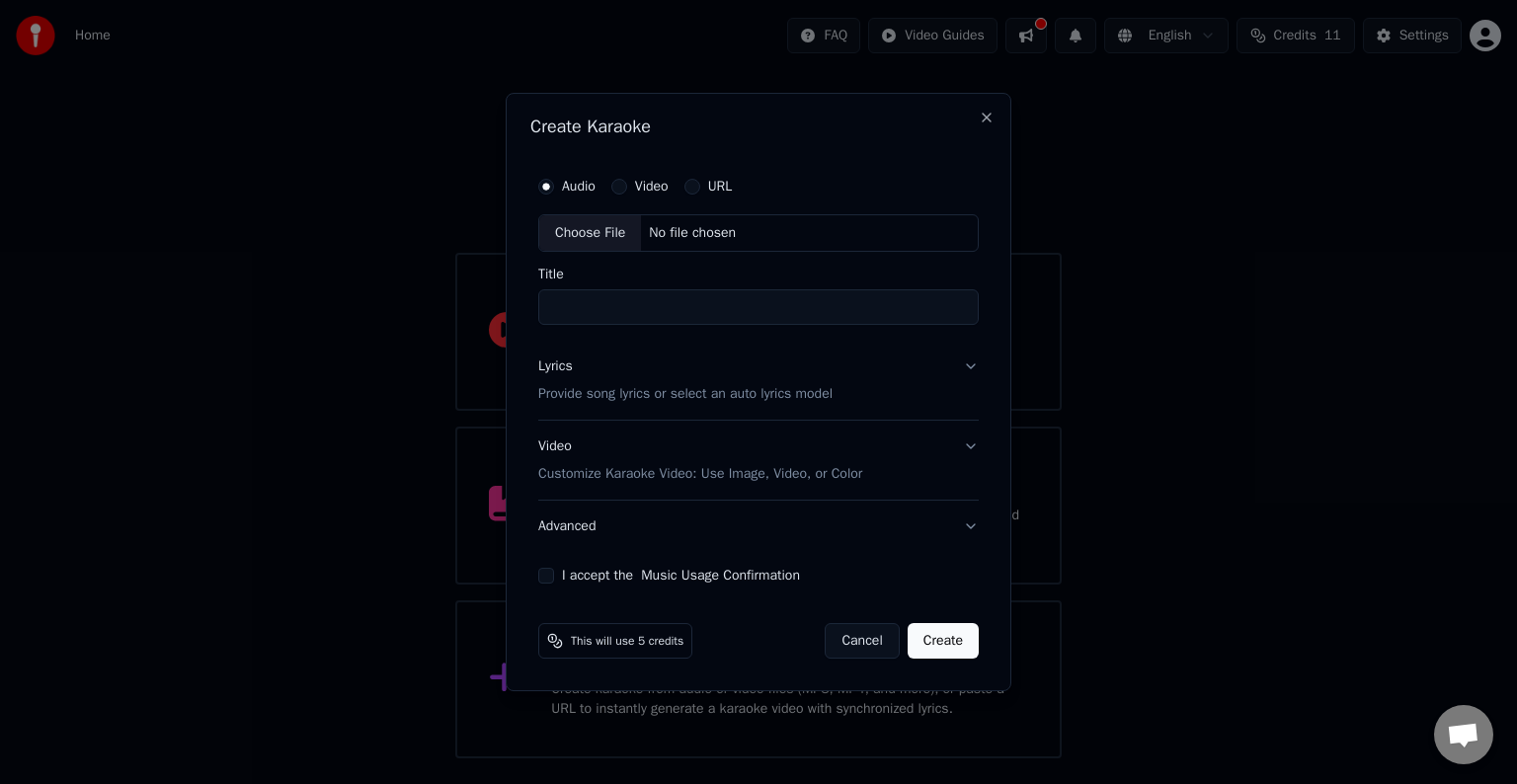 click on "No file chosen" at bounding box center [692, 233] 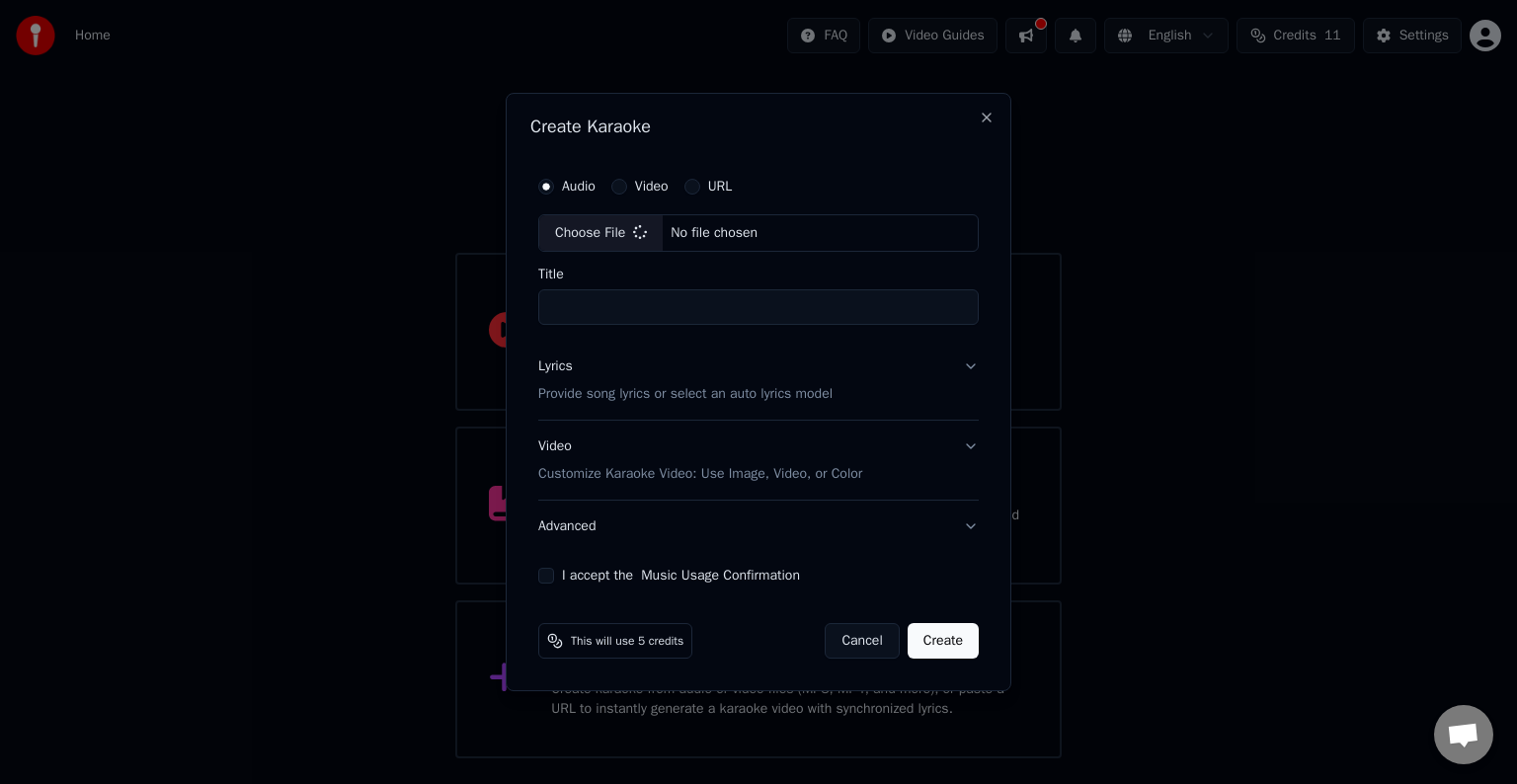 click on "Lyrics Provide song lyrics or select an auto lyrics model" at bounding box center [758, 380] 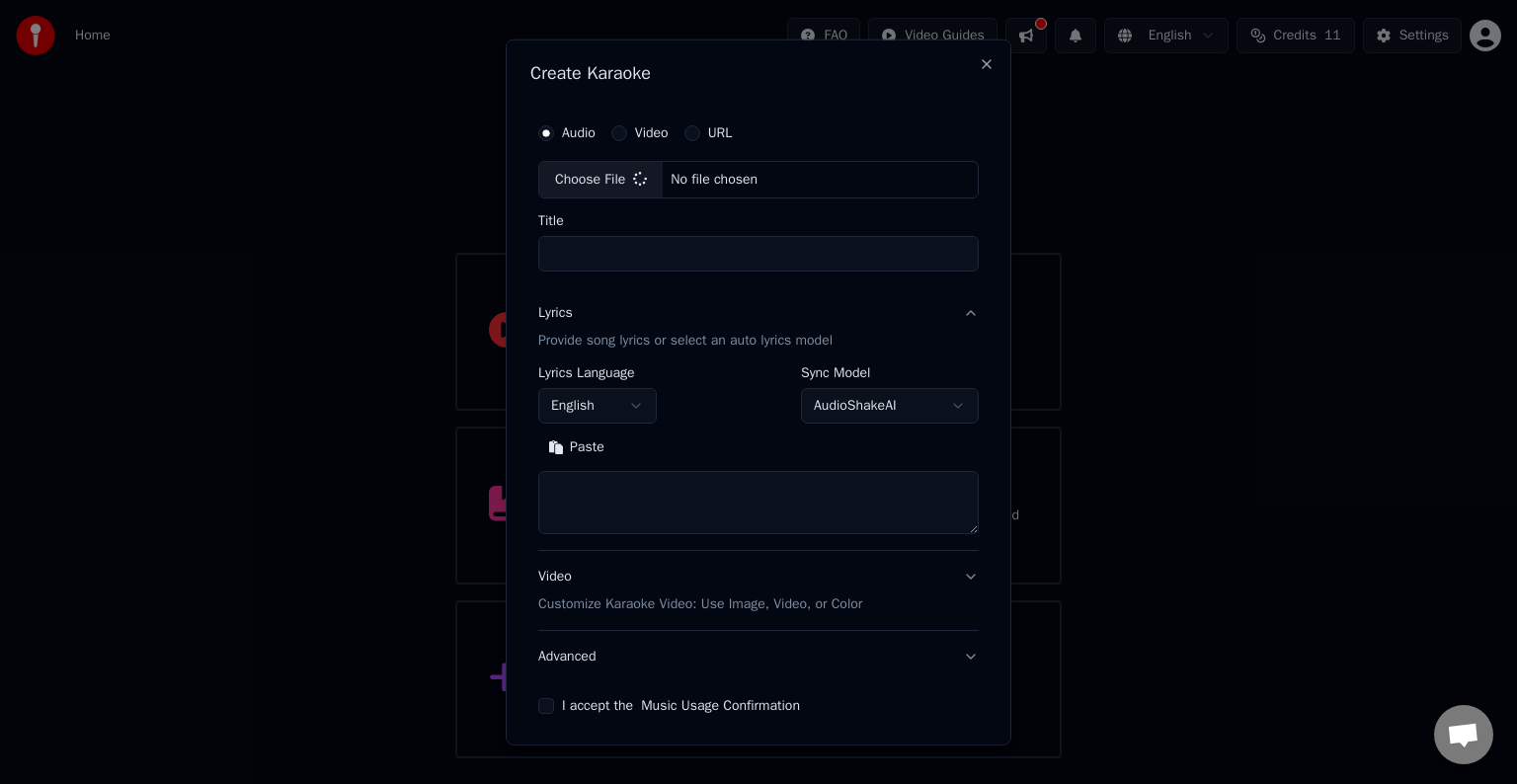 type on "******" 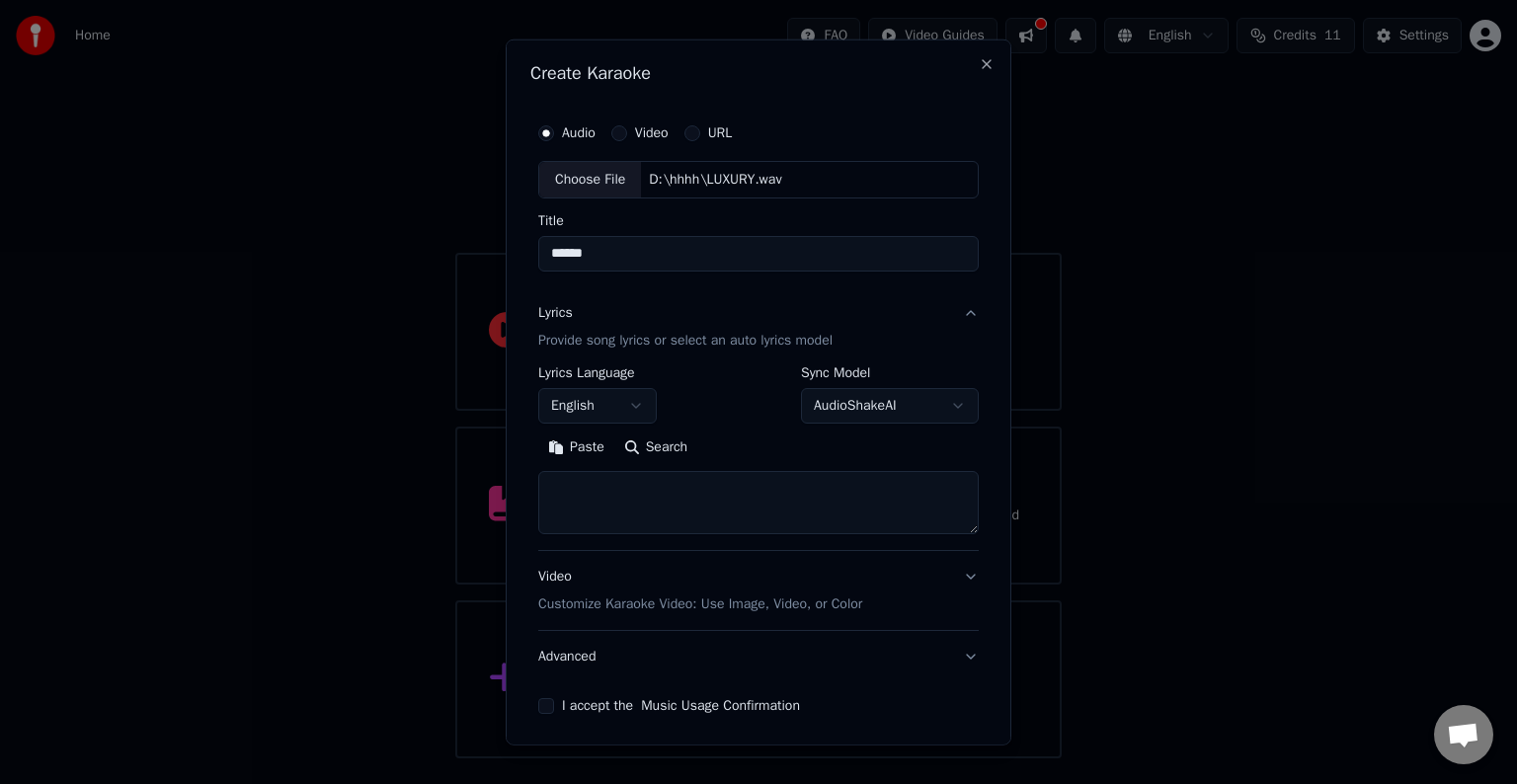 click on "Paste" at bounding box center (576, 447) 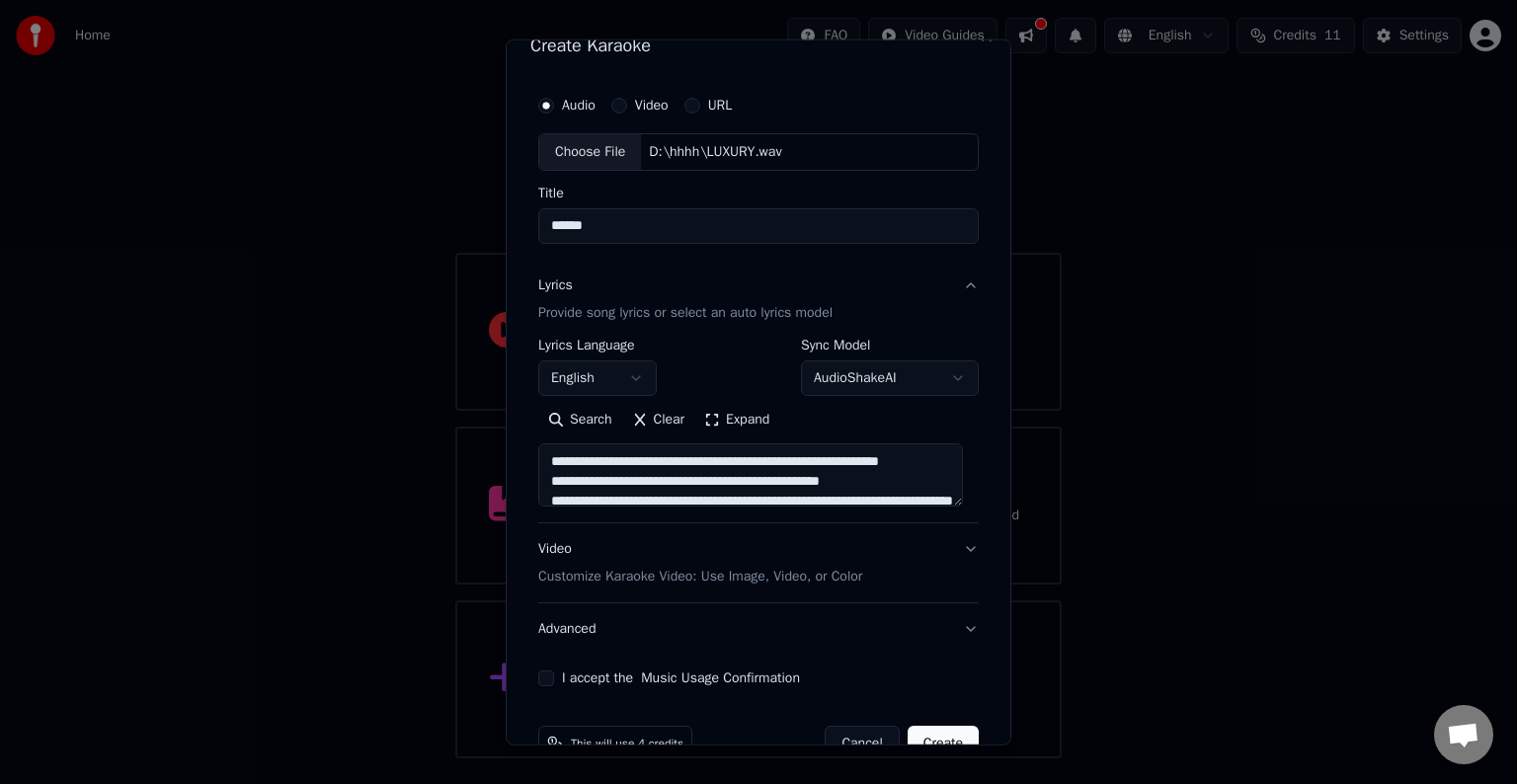 scroll, scrollTop: 75, scrollLeft: 0, axis: vertical 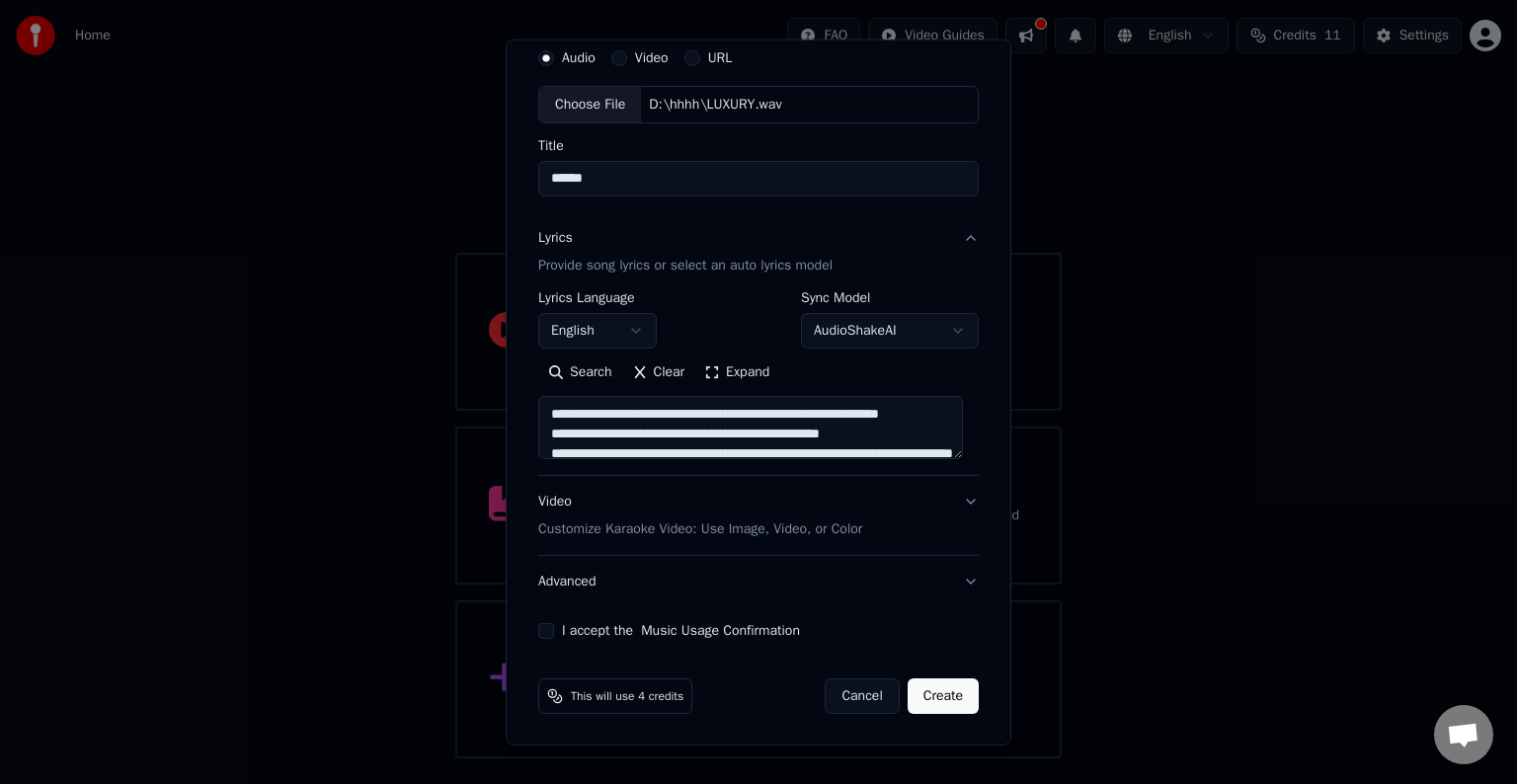 click on "Video Customize Karaoke Video: Use Image, Video, or Color" at bounding box center (758, 515) 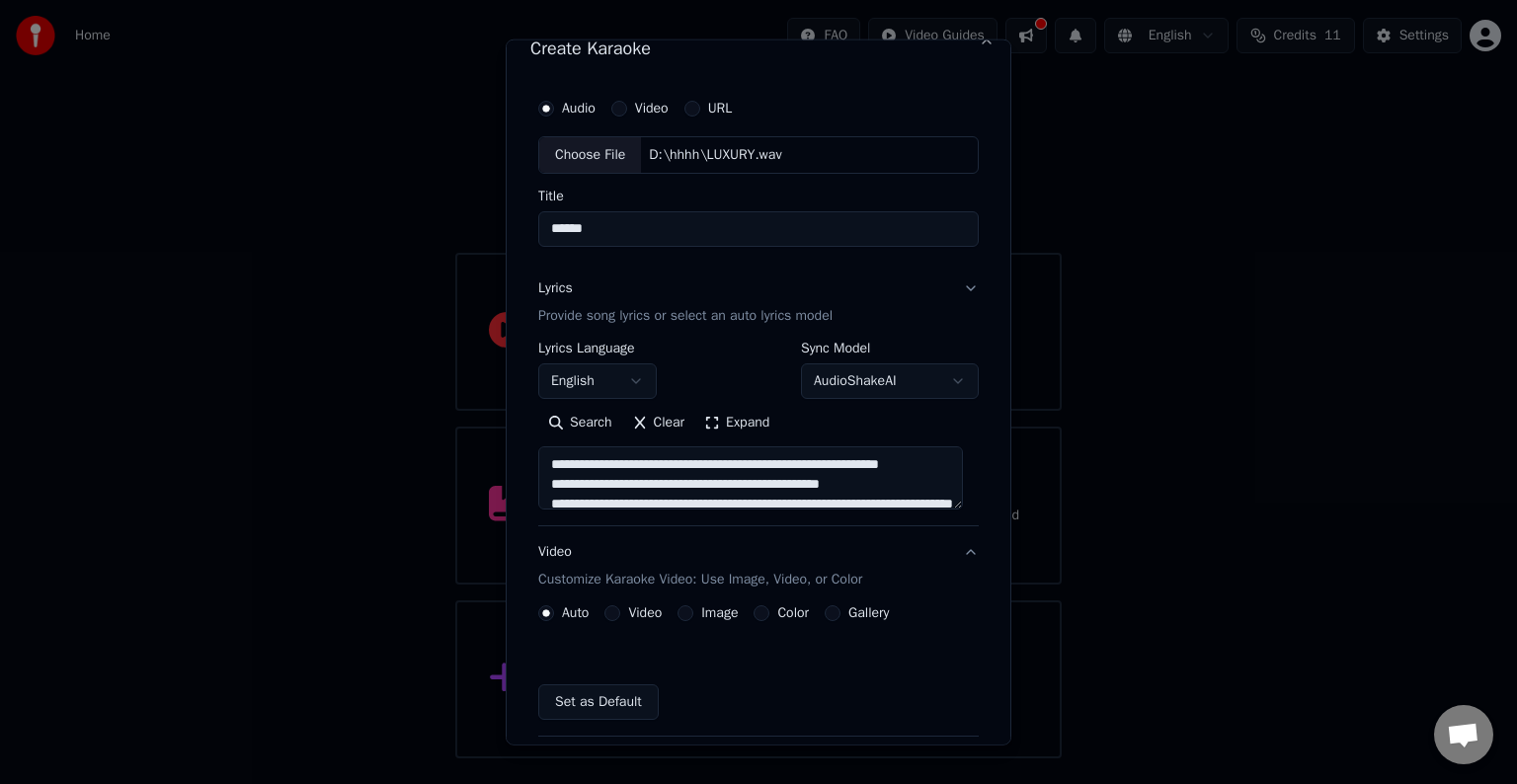 scroll, scrollTop: 22, scrollLeft: 0, axis: vertical 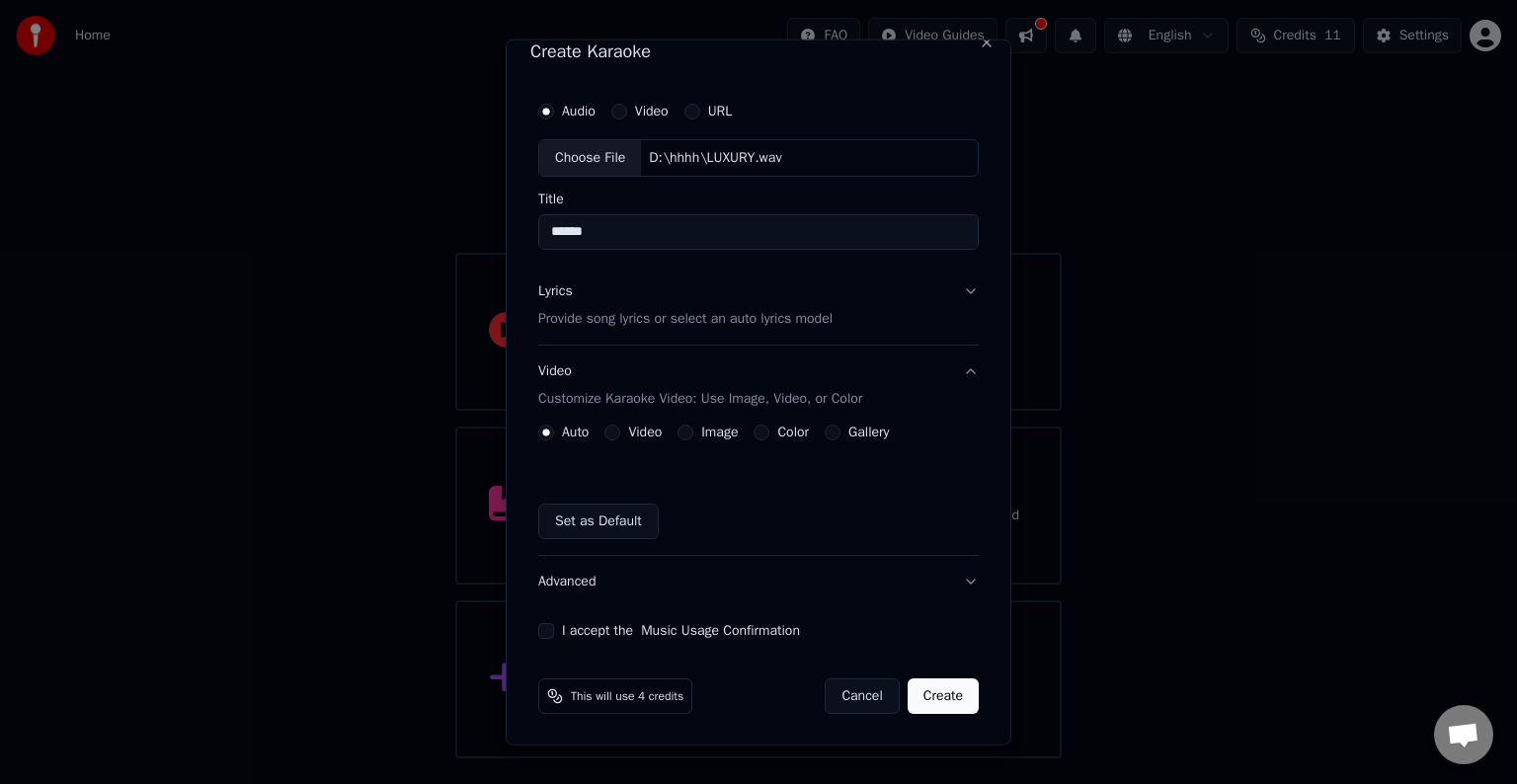 click on "Video" at bounding box center [645, 432] 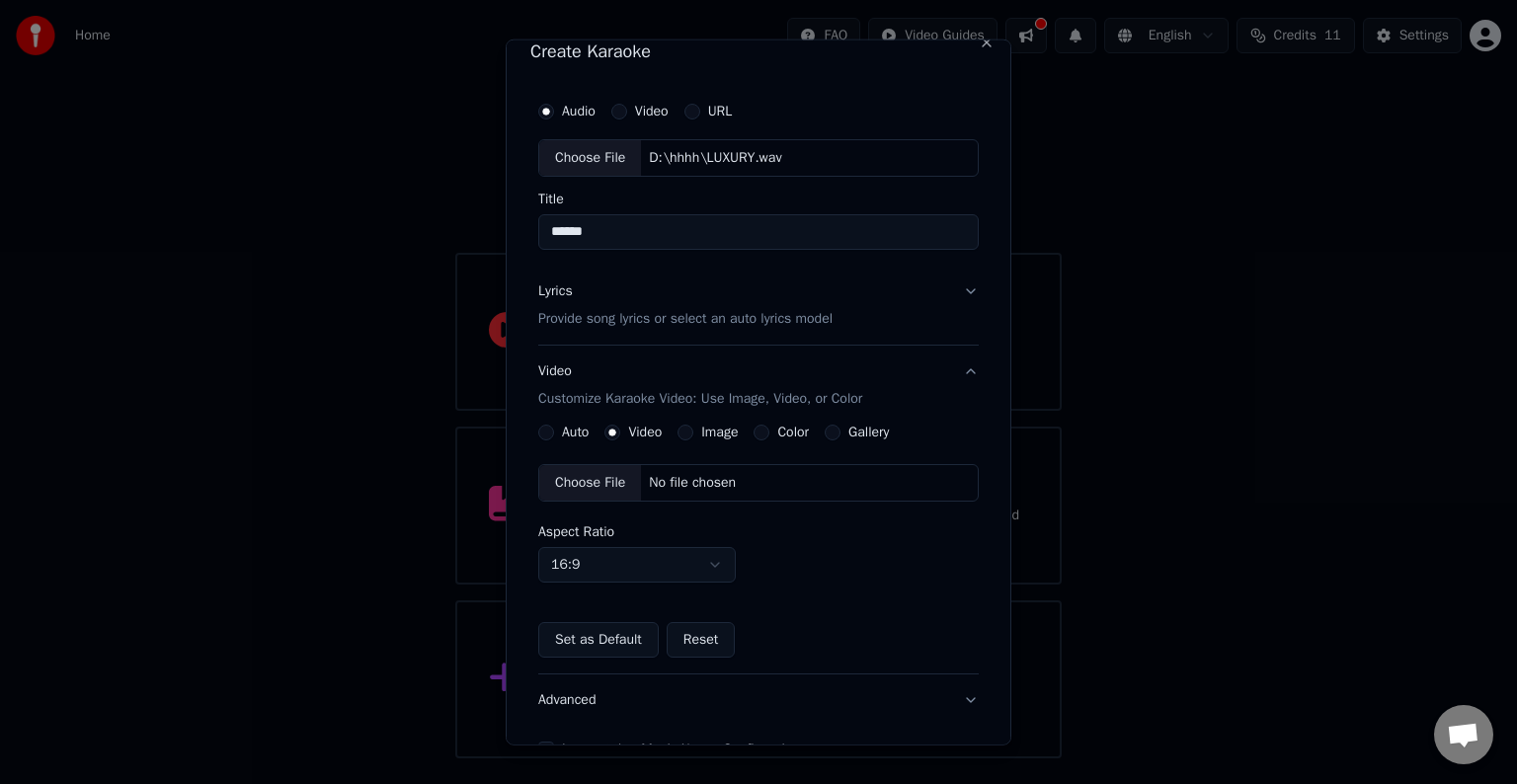 click on "No file chosen" at bounding box center [692, 483] 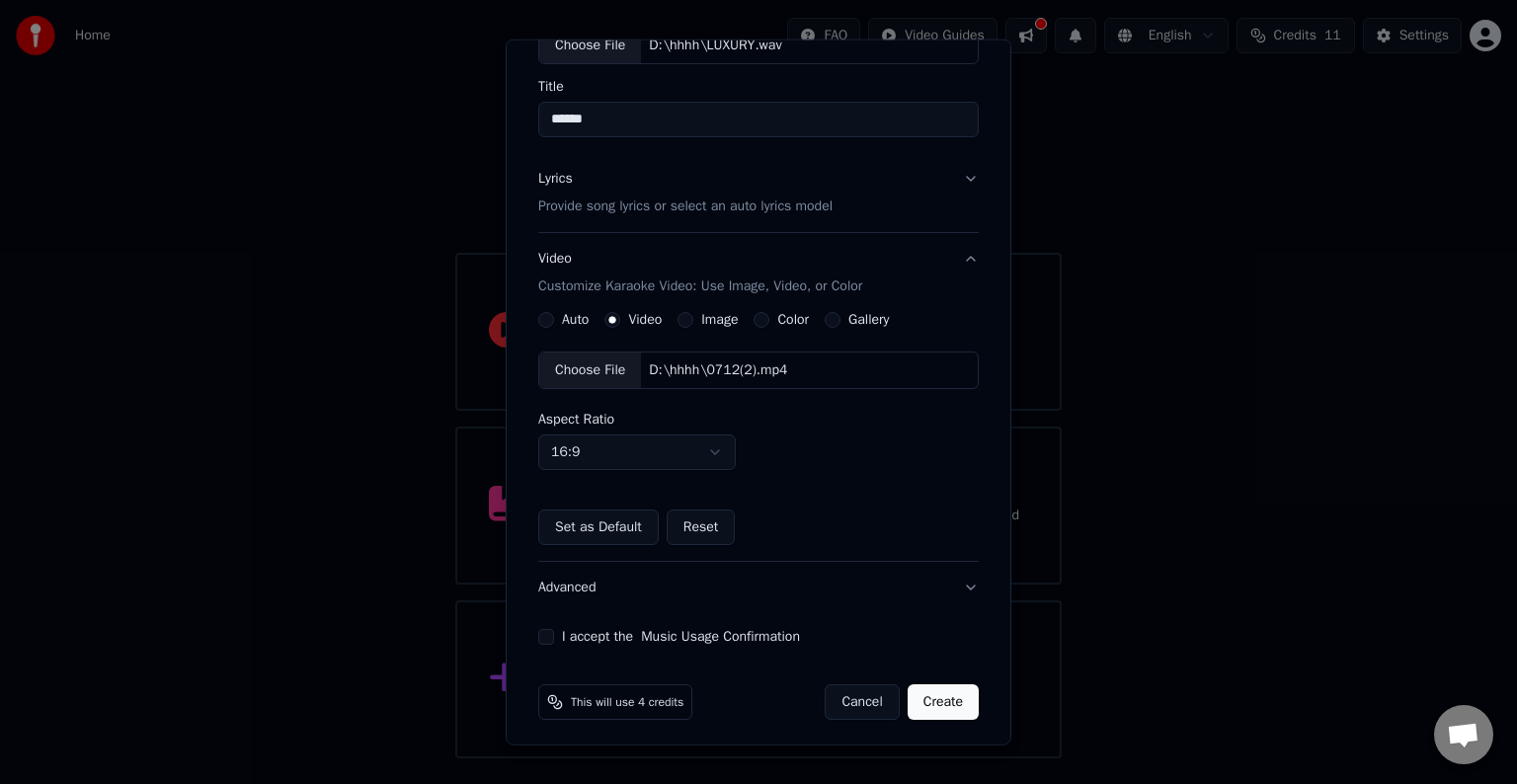 scroll, scrollTop: 139, scrollLeft: 0, axis: vertical 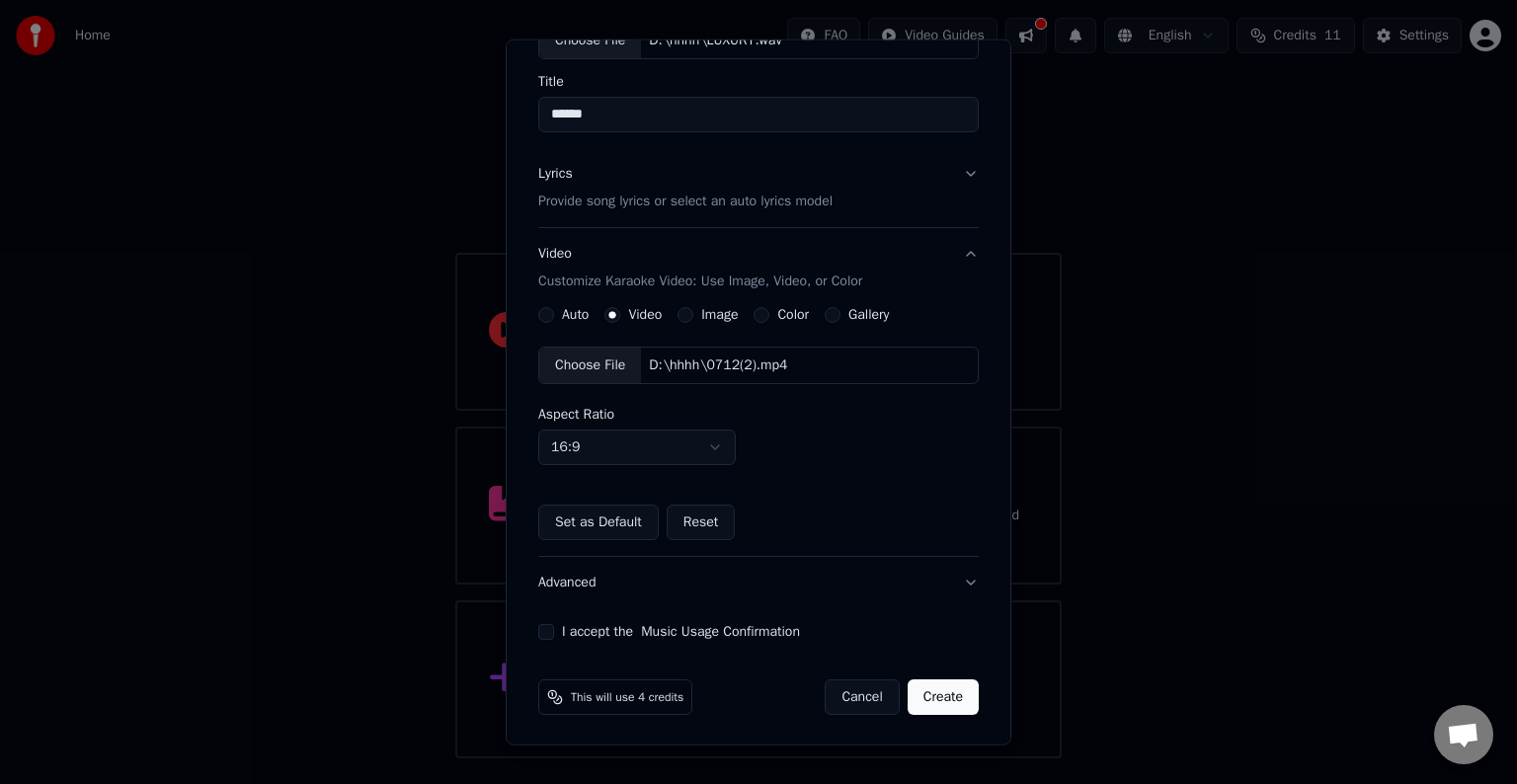click on "I accept the   Music Usage Confirmation" at bounding box center [546, 632] 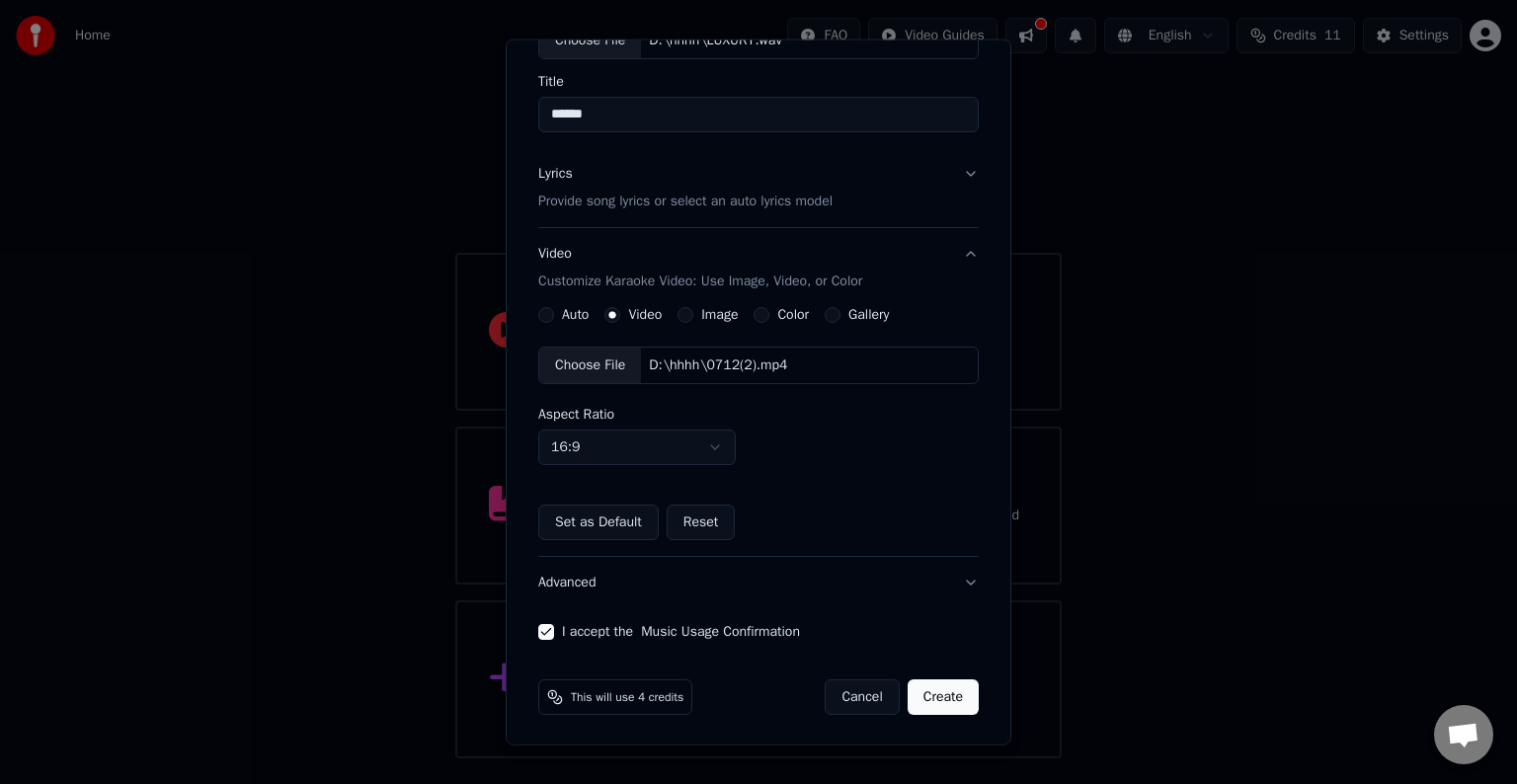 click on "Create" at bounding box center [943, 697] 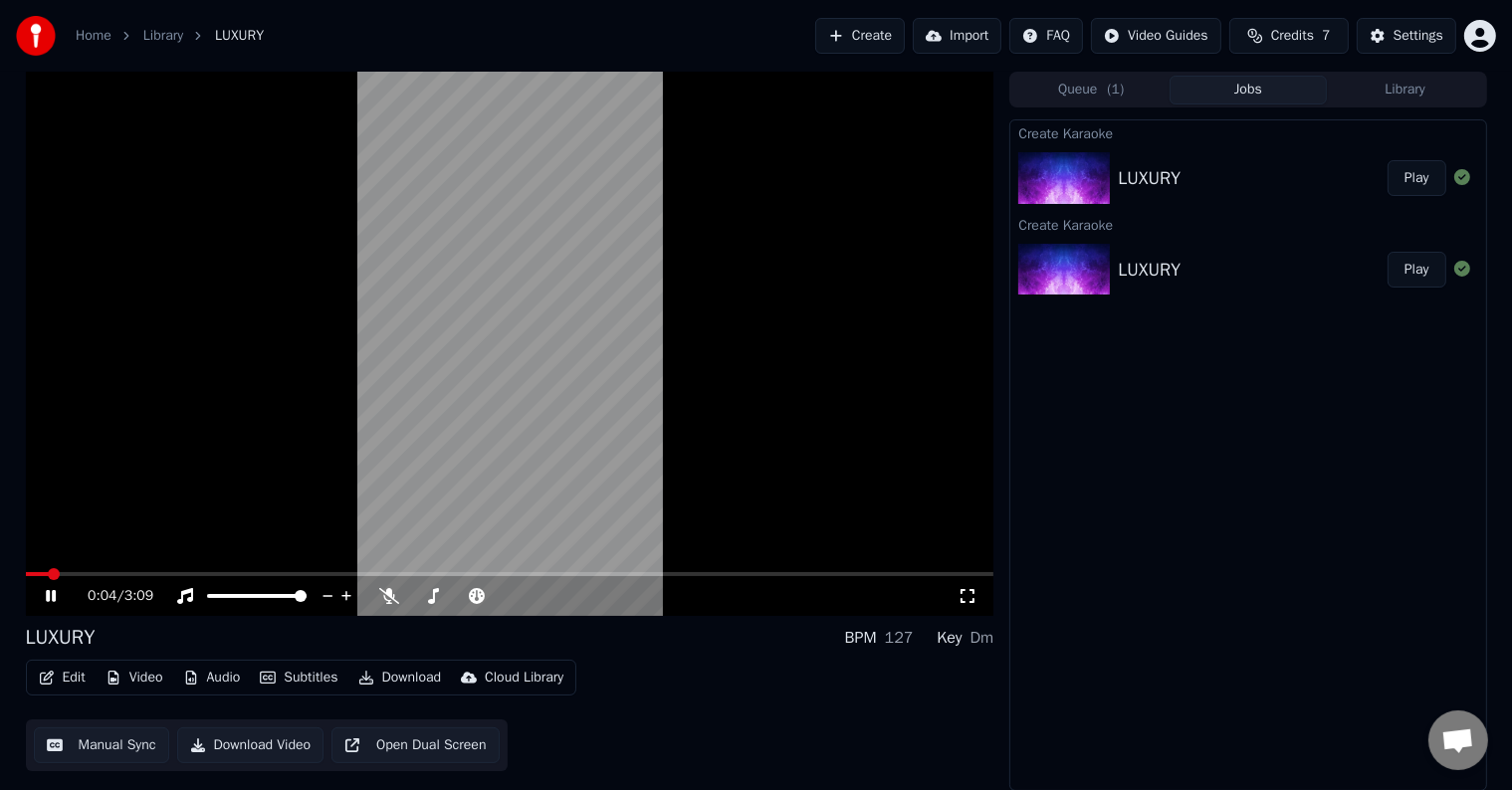 click on "LUXURY" at bounding box center [1252, 270] 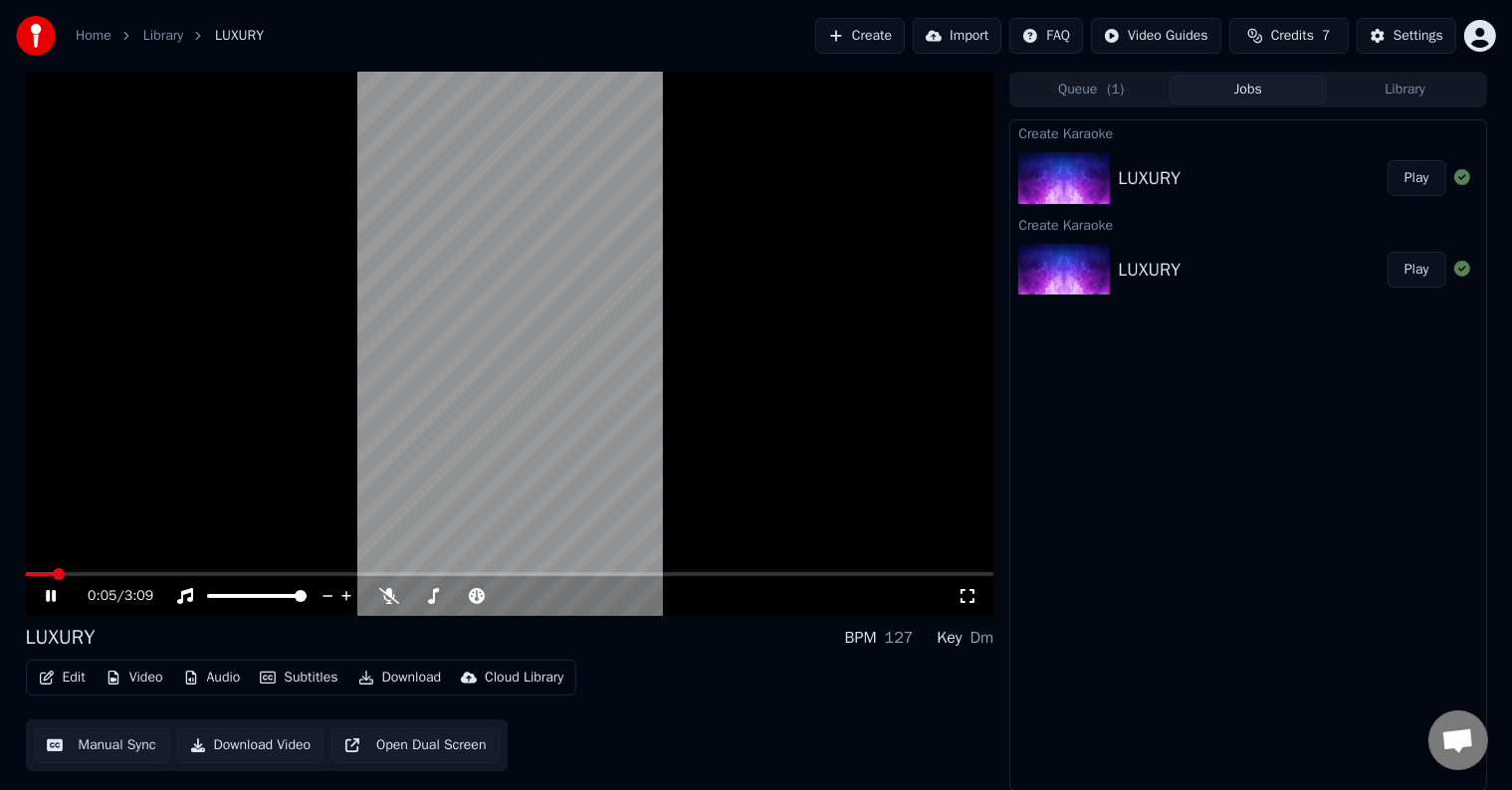 click on "LUXURY" at bounding box center (1252, 178) 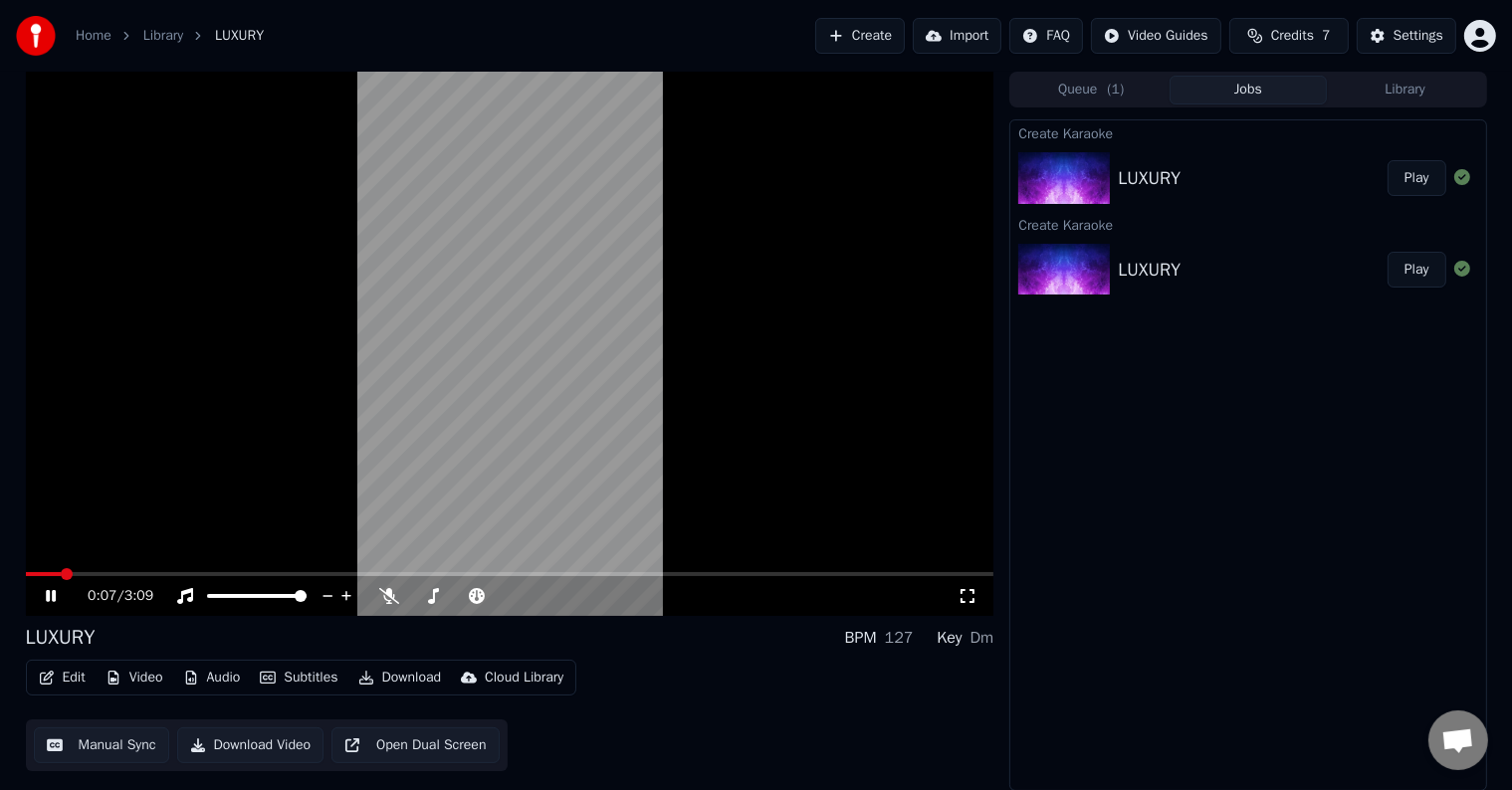 click 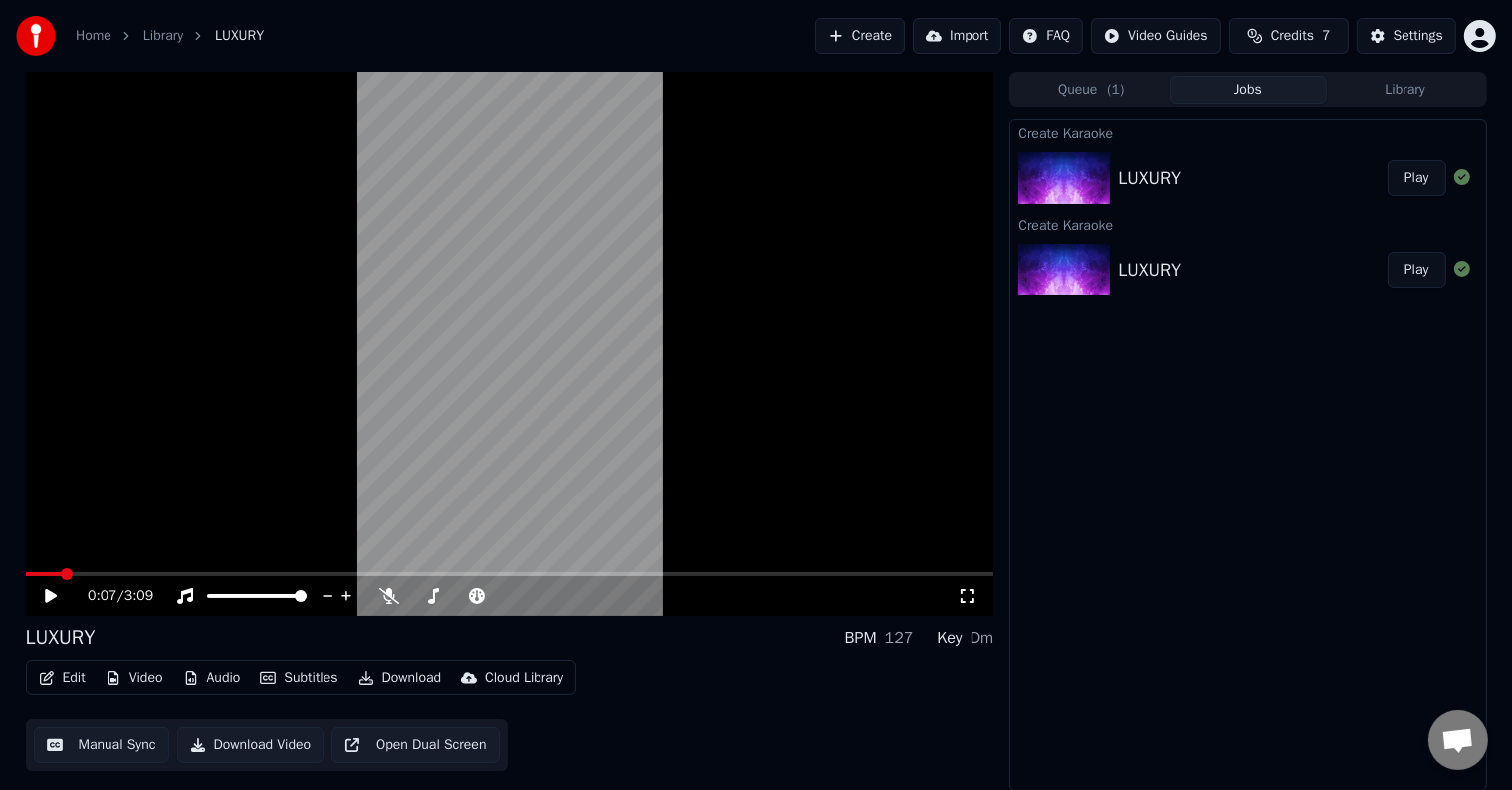 click on "Play" at bounding box center [1416, 178] 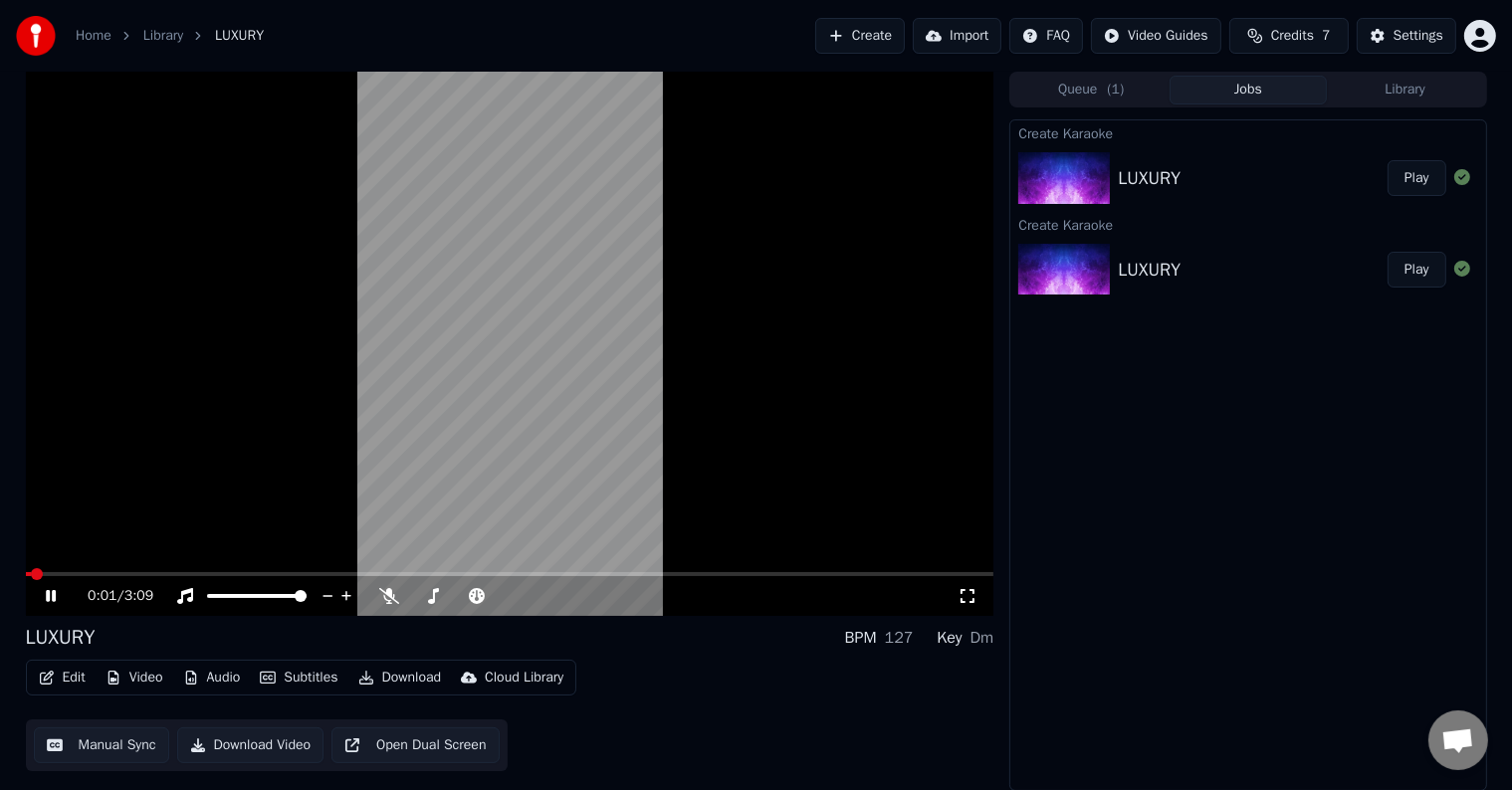 click on "Play" at bounding box center [1416, 270] 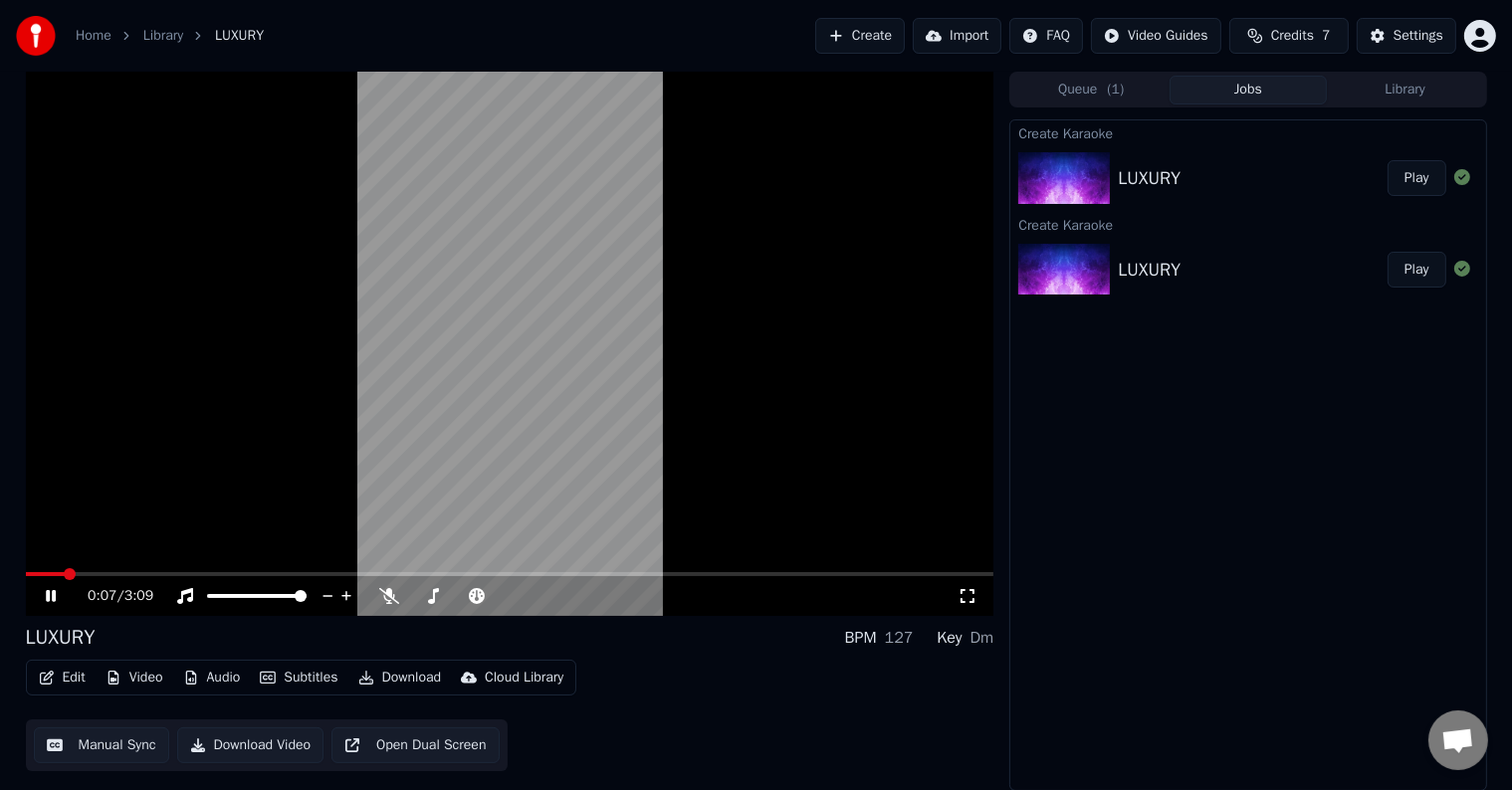 click on "Create" at bounding box center [860, 36] 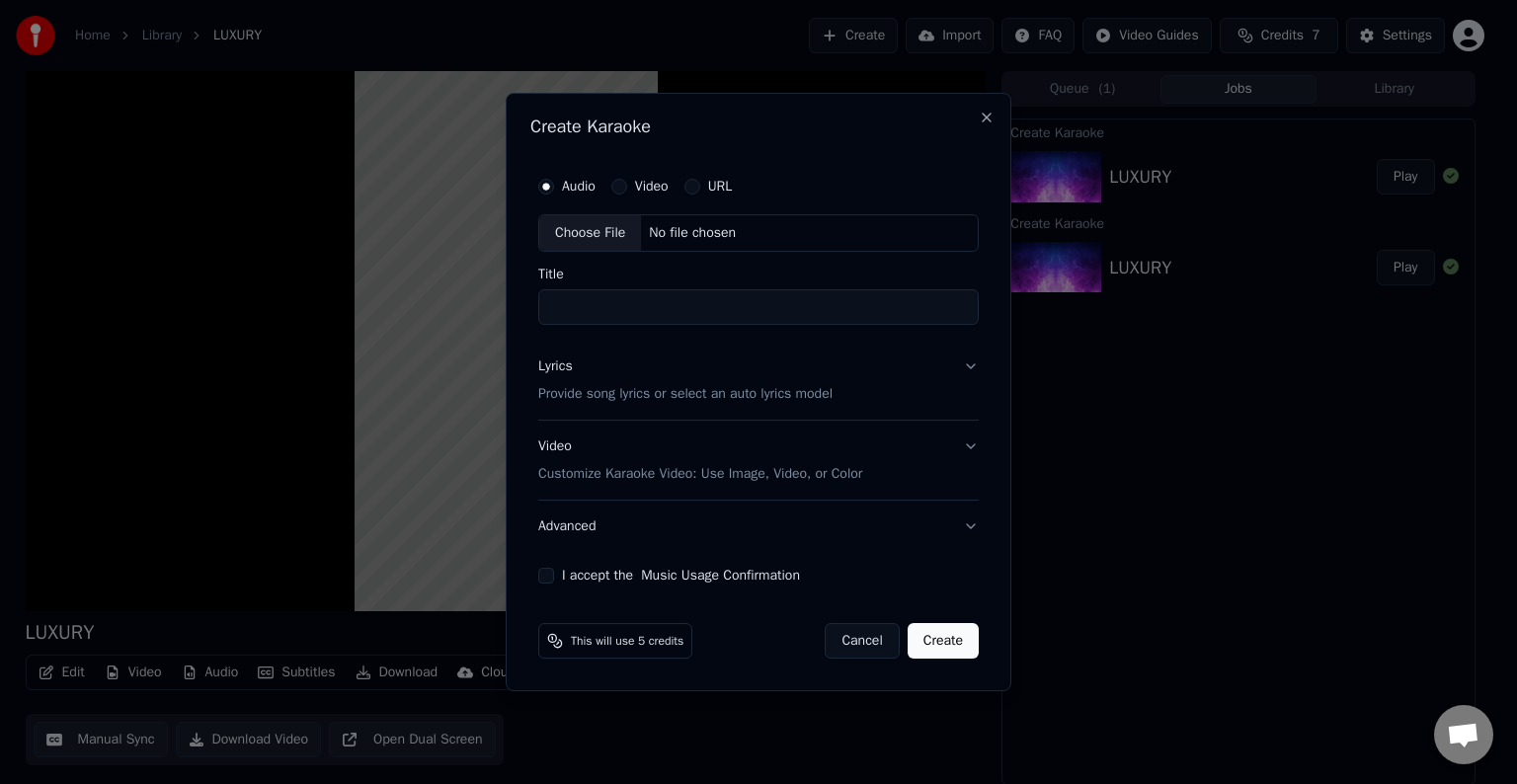 click on "Video" at bounding box center (619, 187) 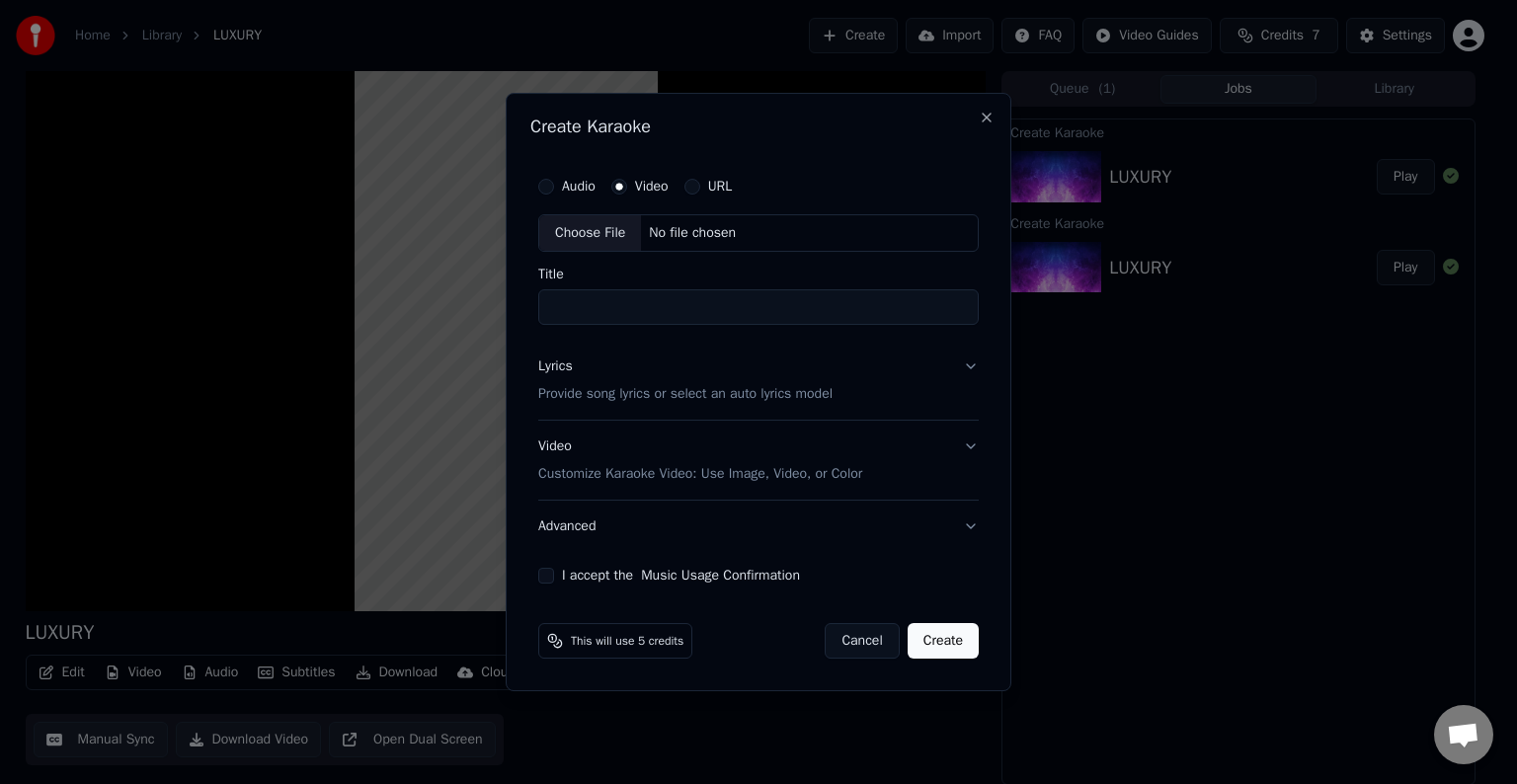 click on "Audio Video URL" at bounding box center [758, 187] 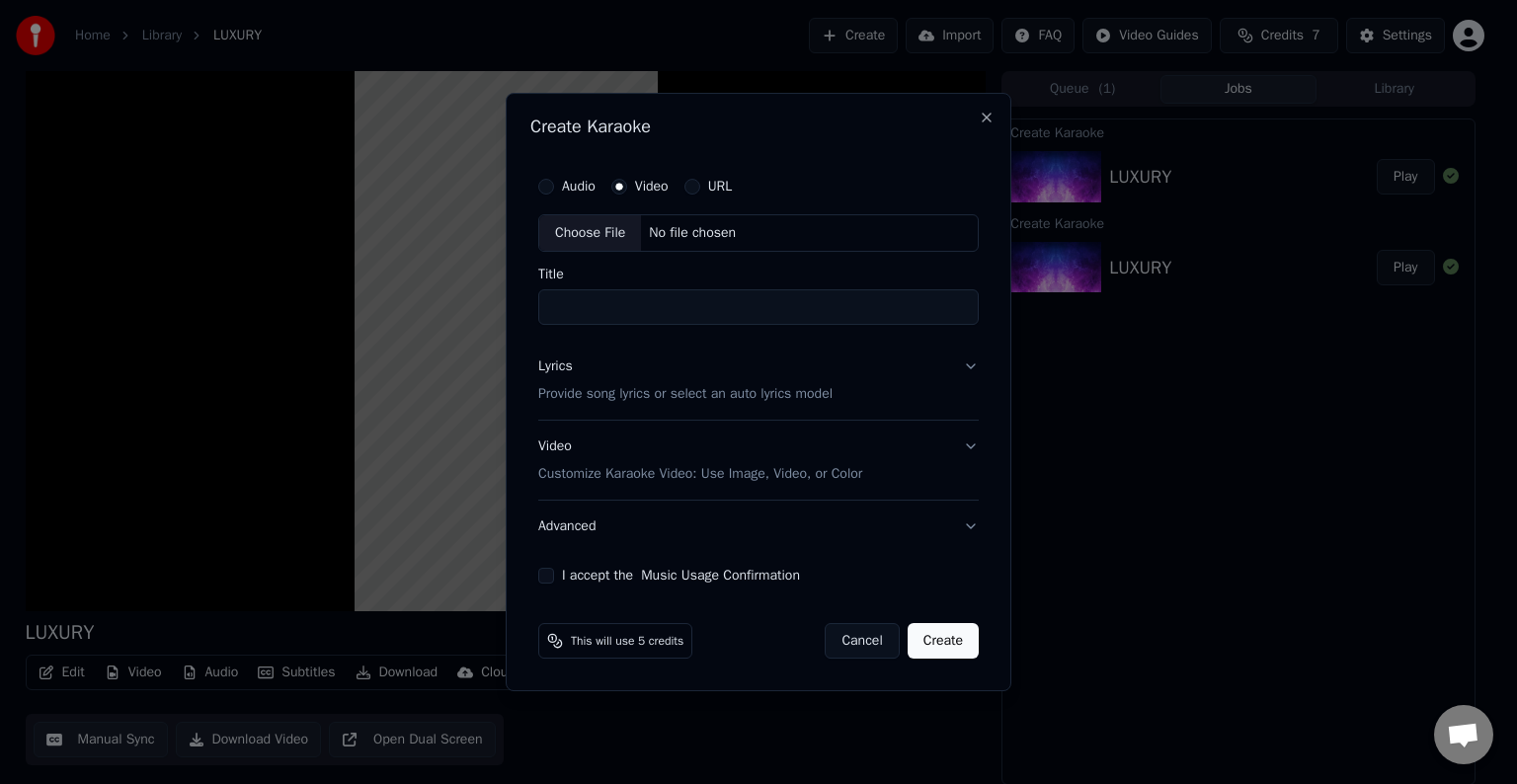 drag, startPoint x: 549, startPoint y: 180, endPoint x: 558, endPoint y: 190, distance: 13.453624 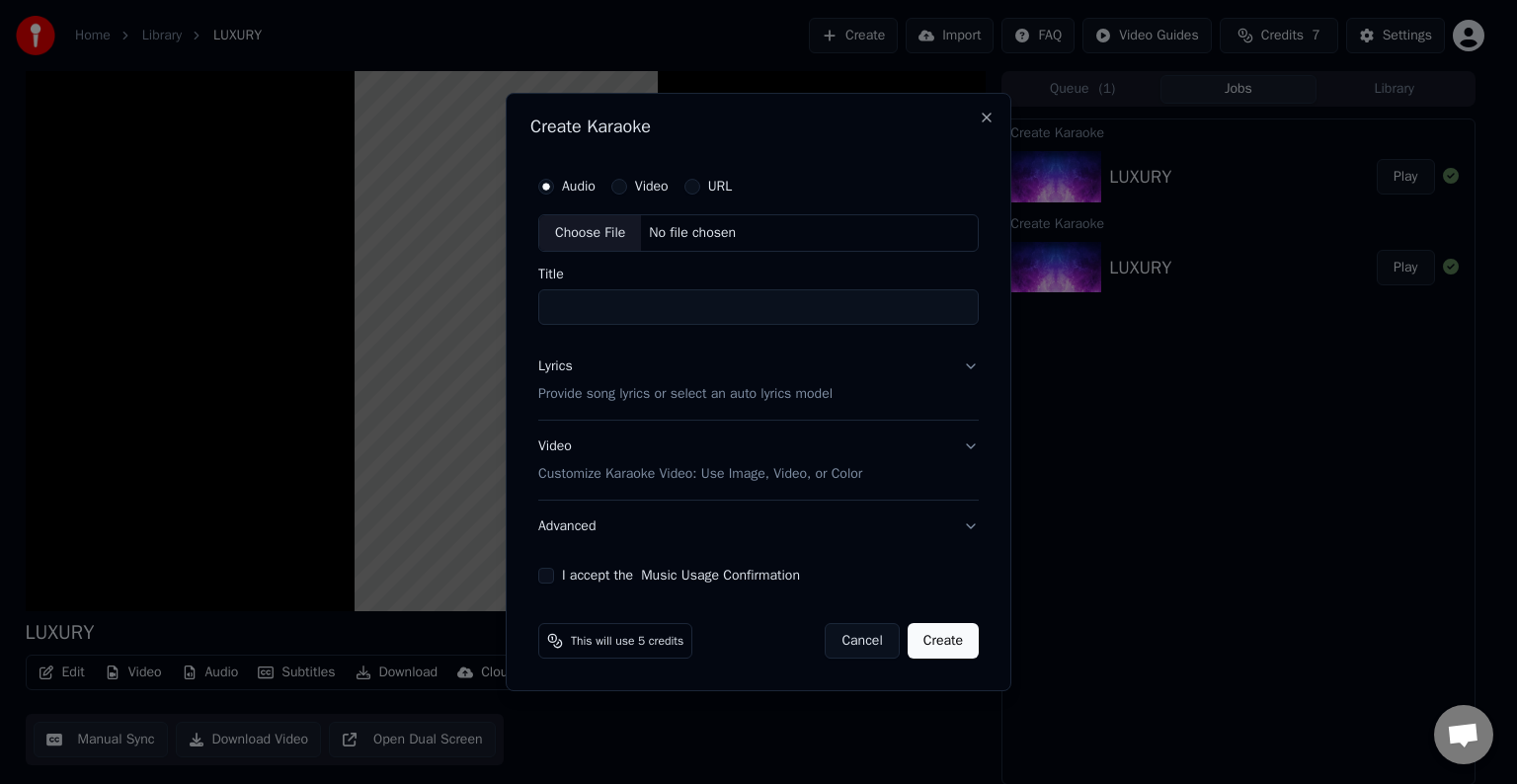 click on "Choose File No file chosen" at bounding box center (758, 233) 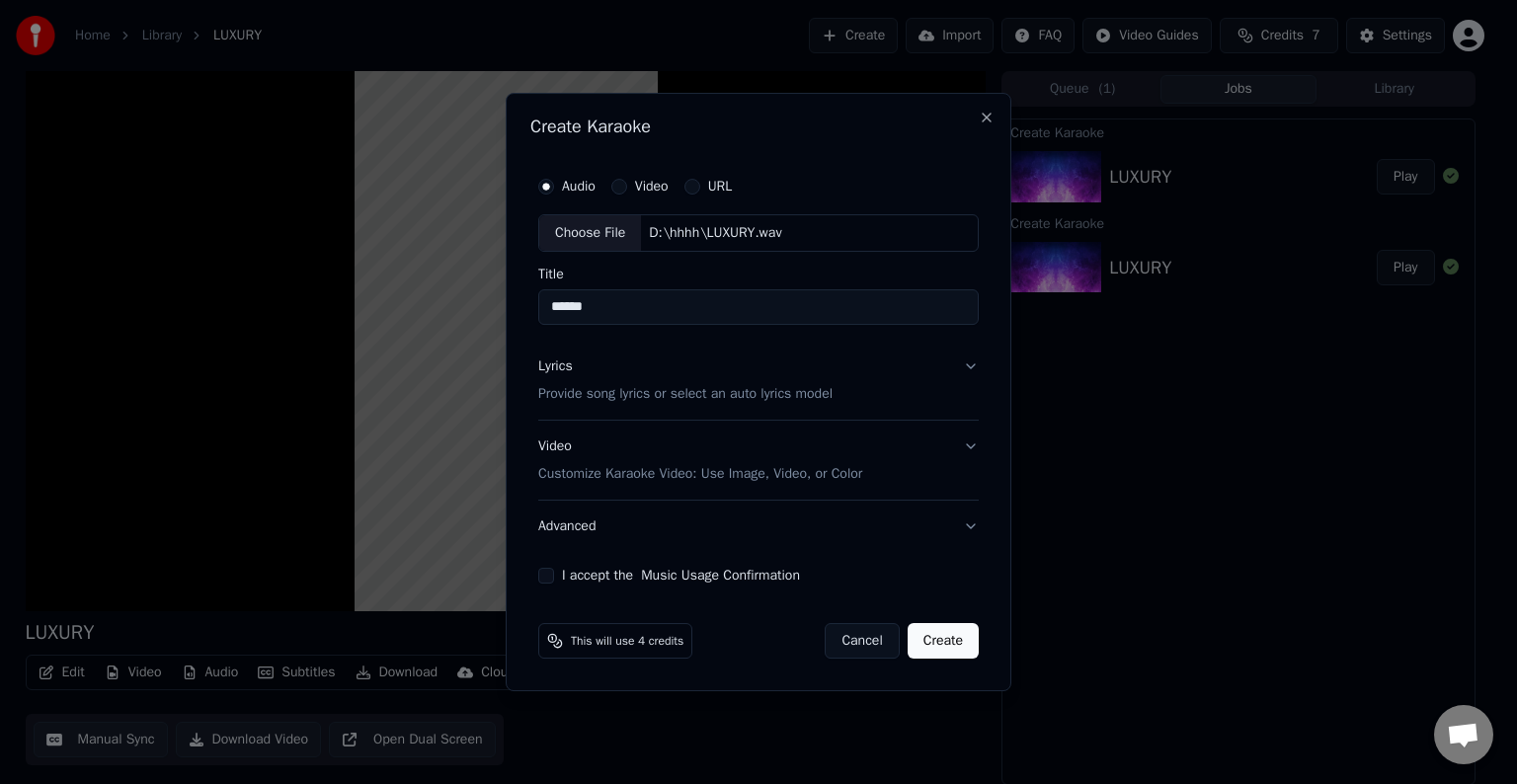 type 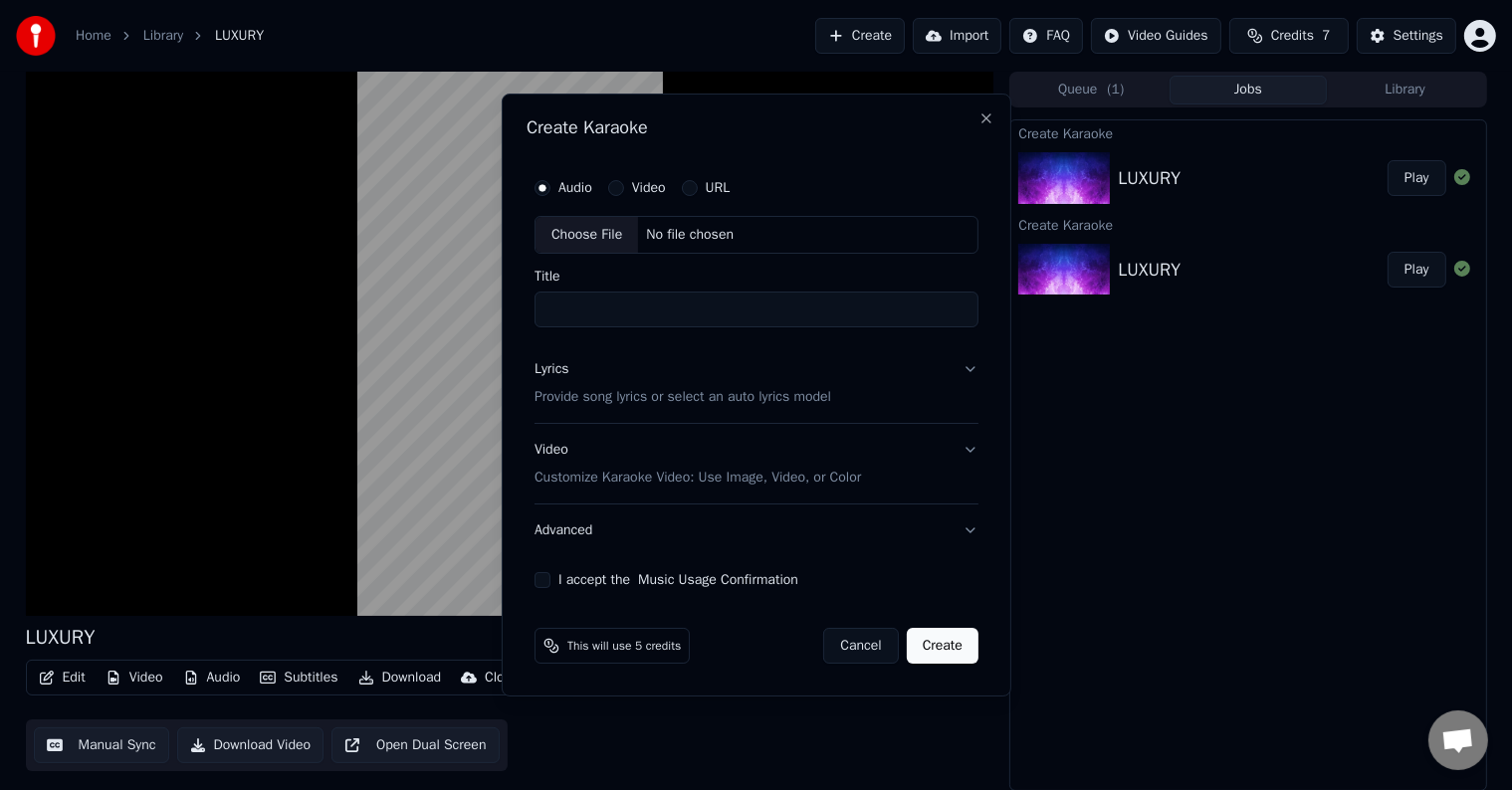 drag, startPoint x: 314, startPoint y: 403, endPoint x: 352, endPoint y: 407, distance: 38.20995 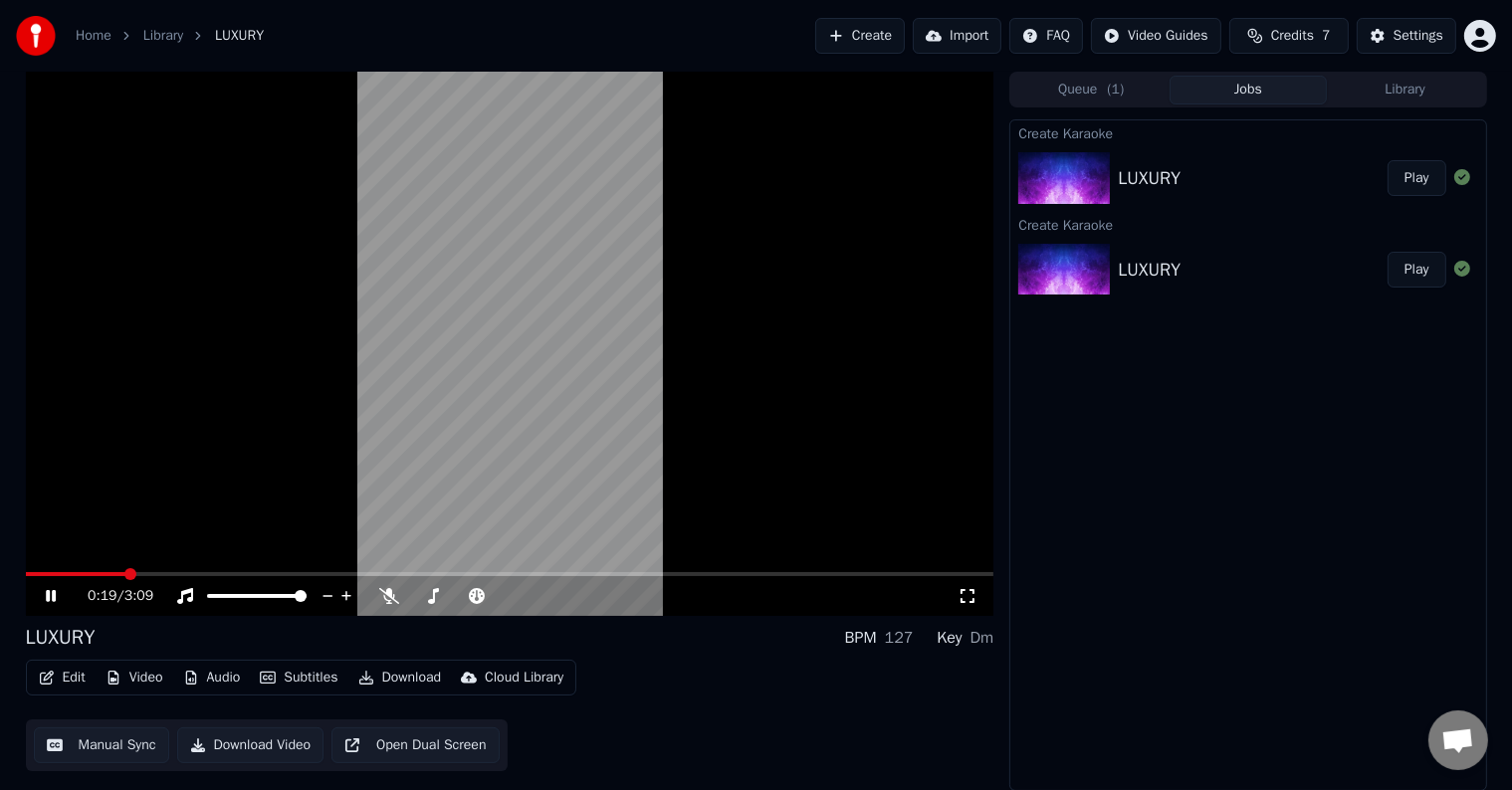 click at bounding box center [510, 343] 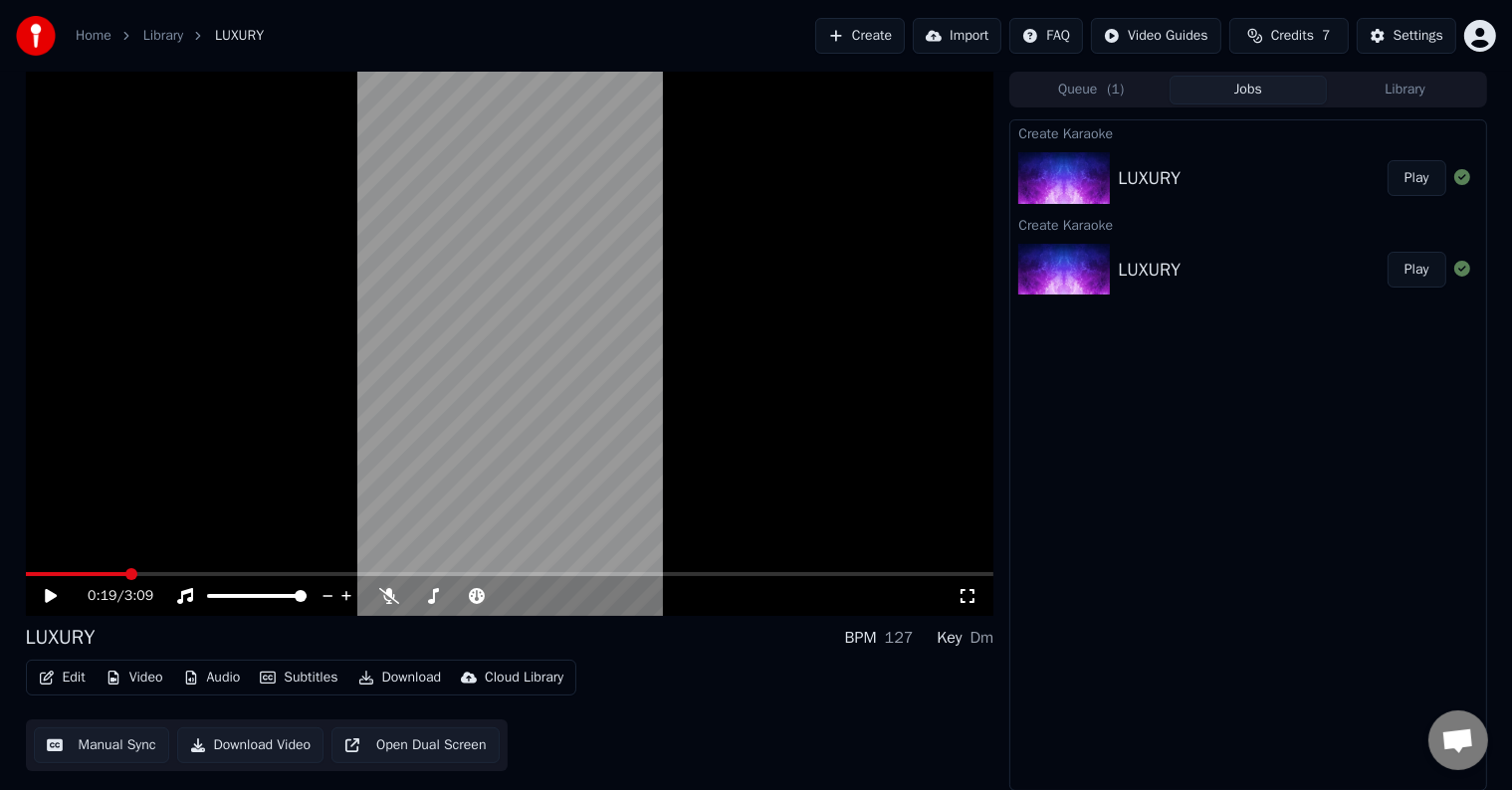 click on "Create" at bounding box center [860, 36] 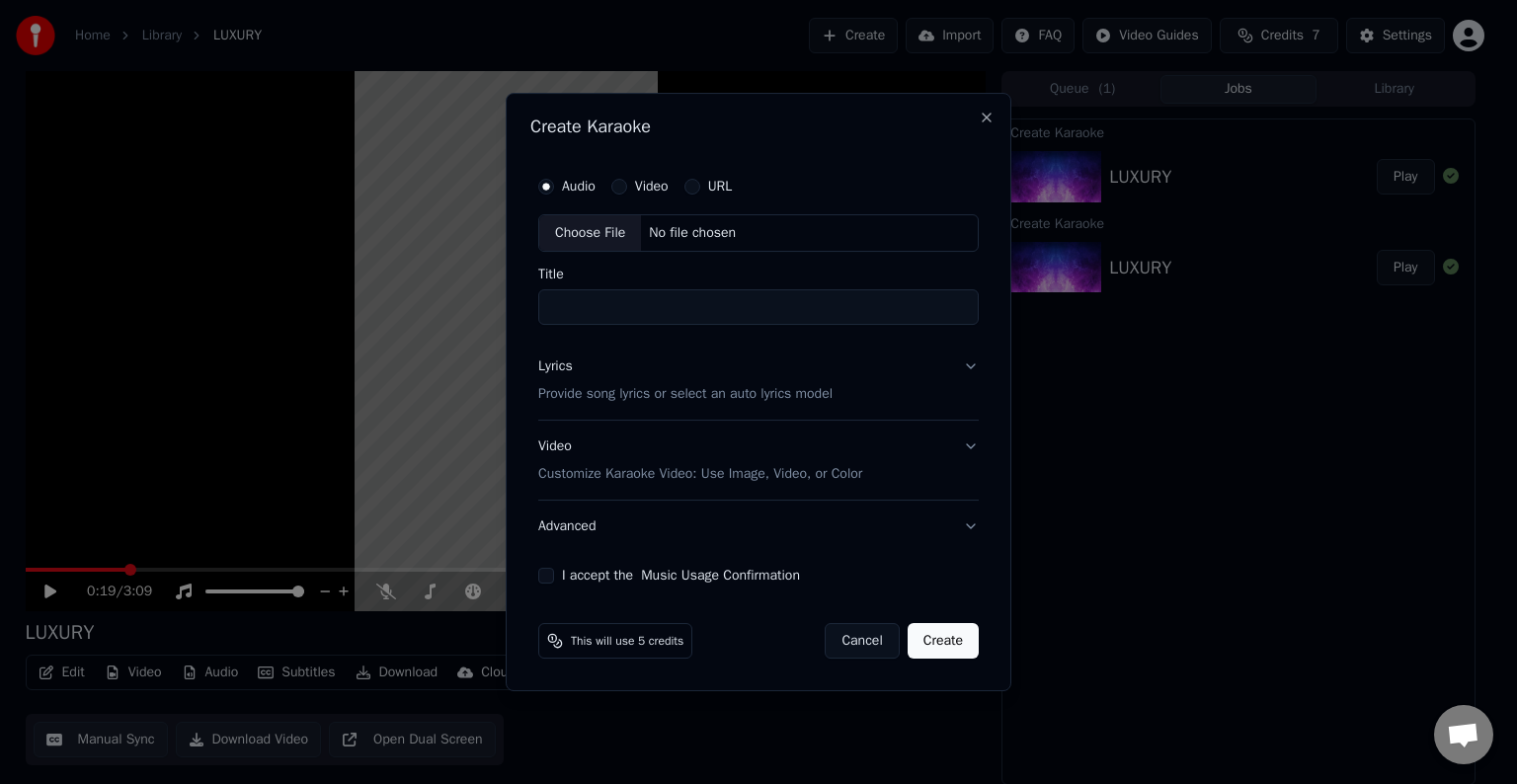 click on "No file chosen" at bounding box center (692, 233) 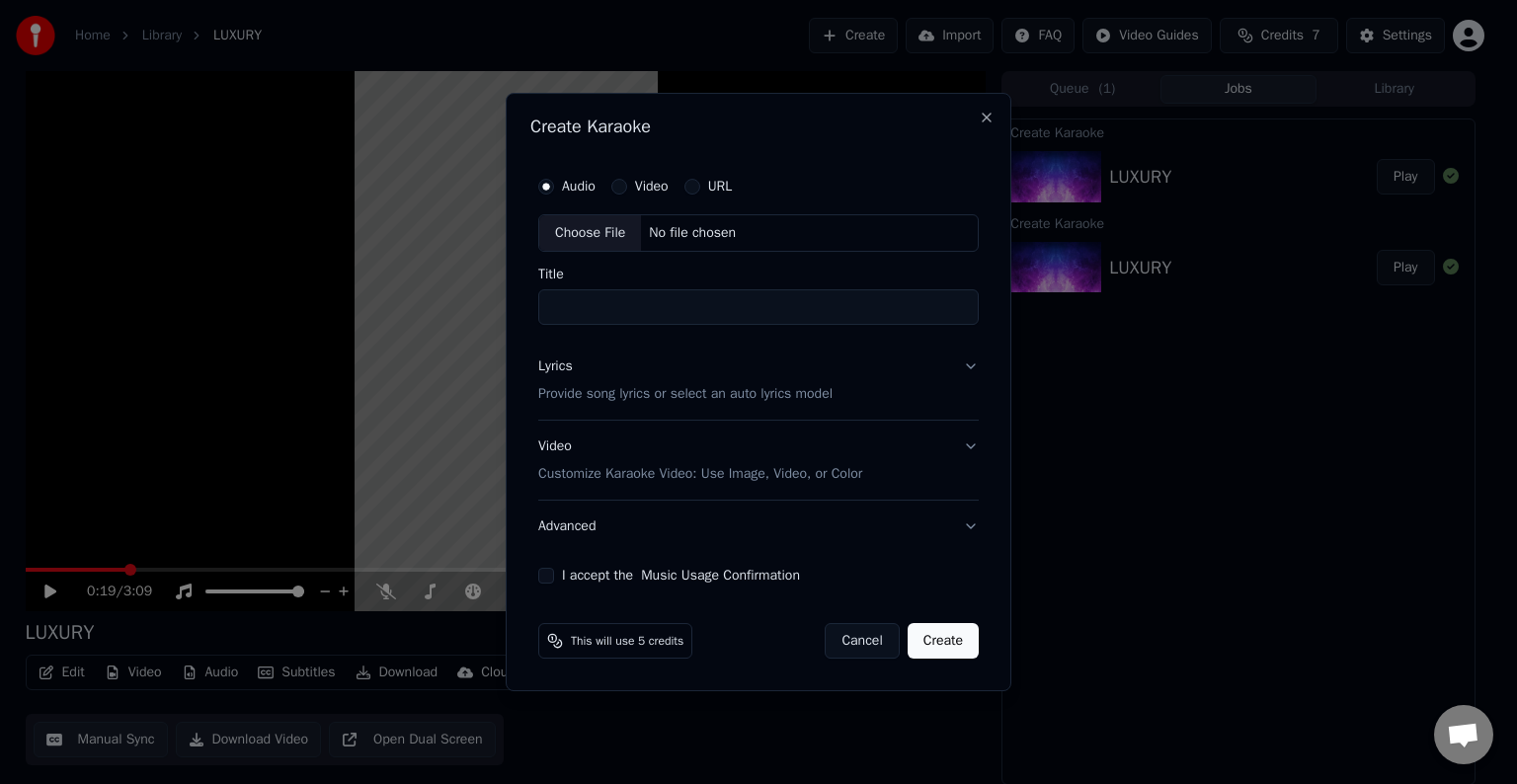 type on "******" 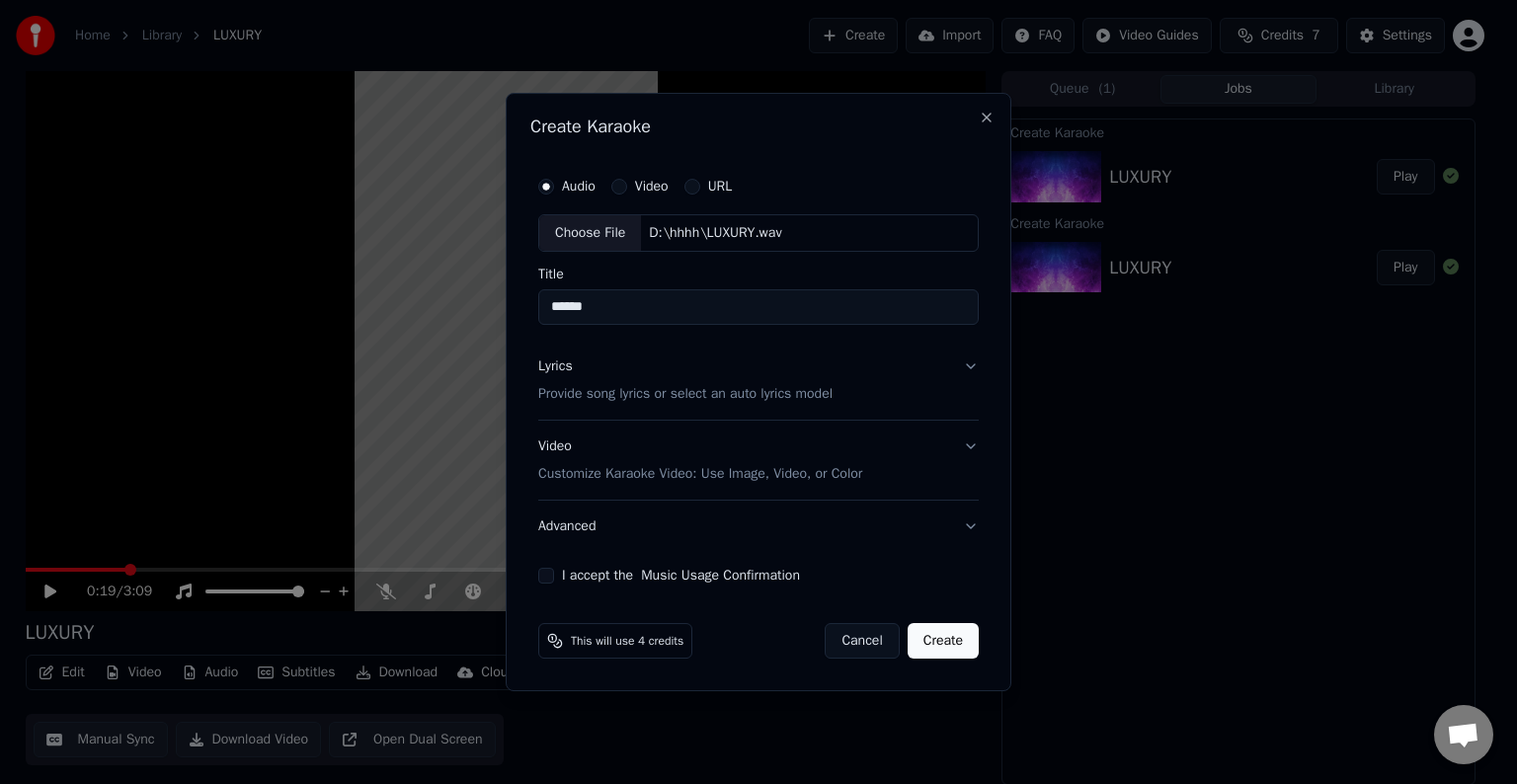 click on "Lyrics Provide song lyrics or select an auto lyrics model" at bounding box center (758, 380) 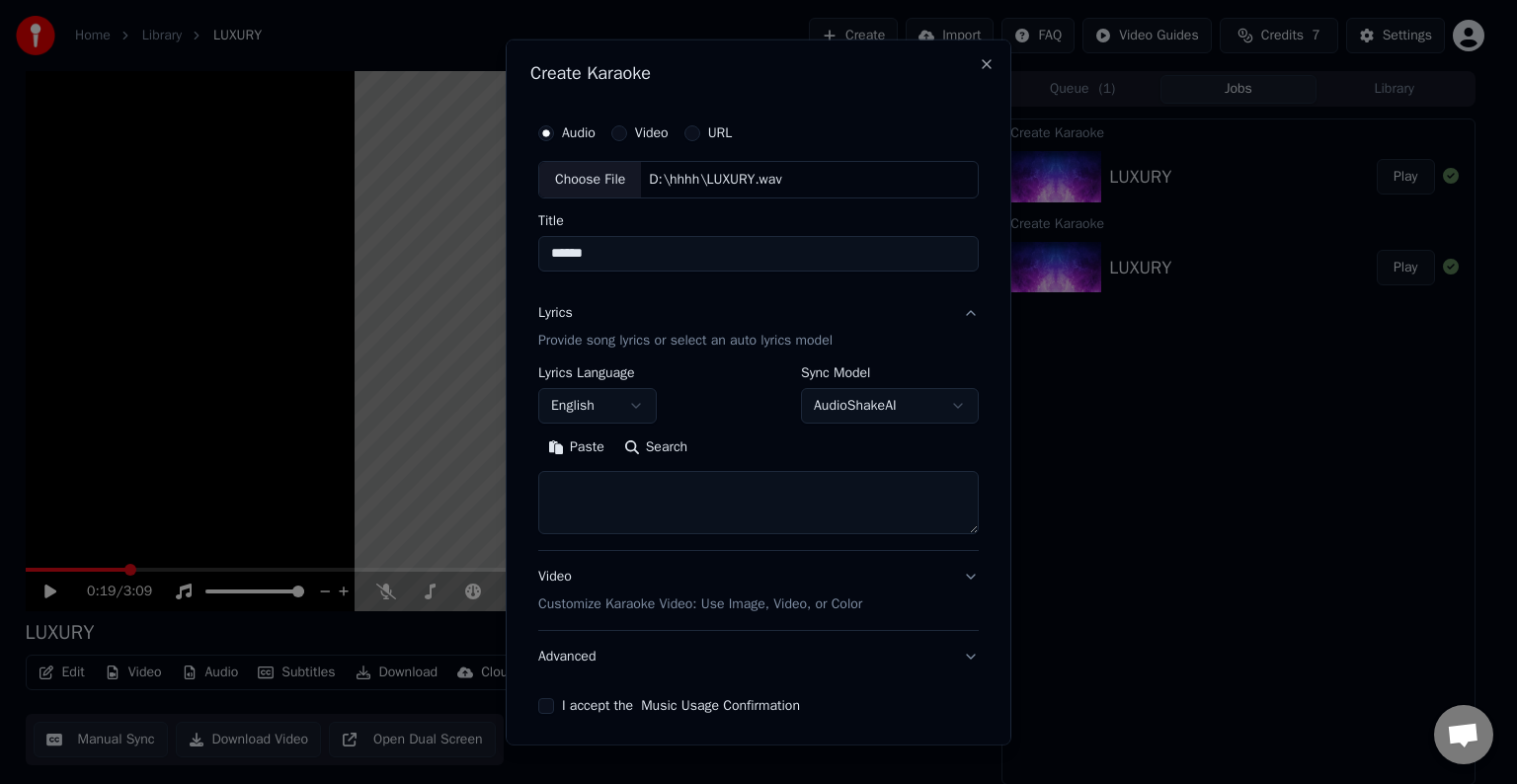 click at bounding box center [758, 503] 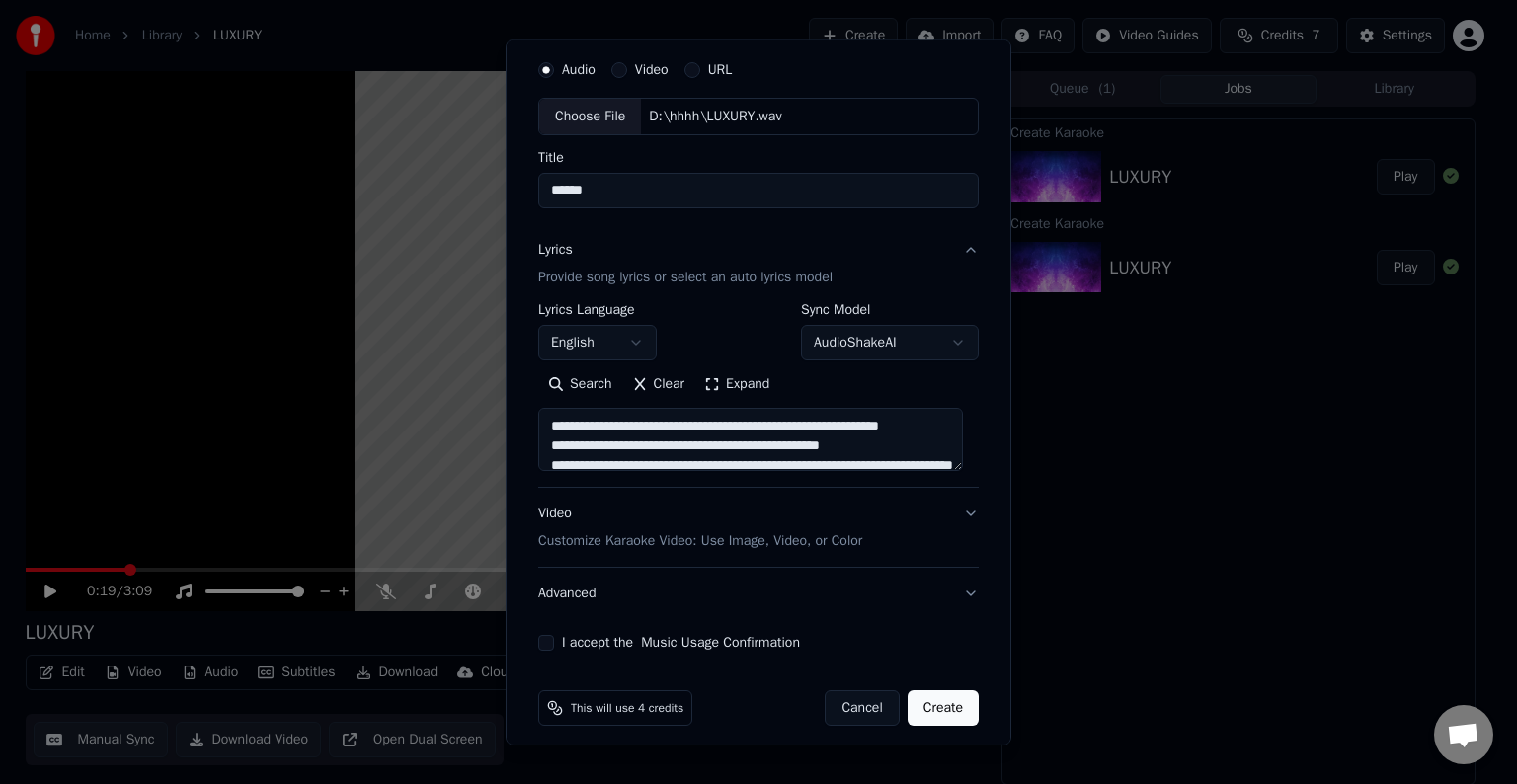 scroll, scrollTop: 75, scrollLeft: 0, axis: vertical 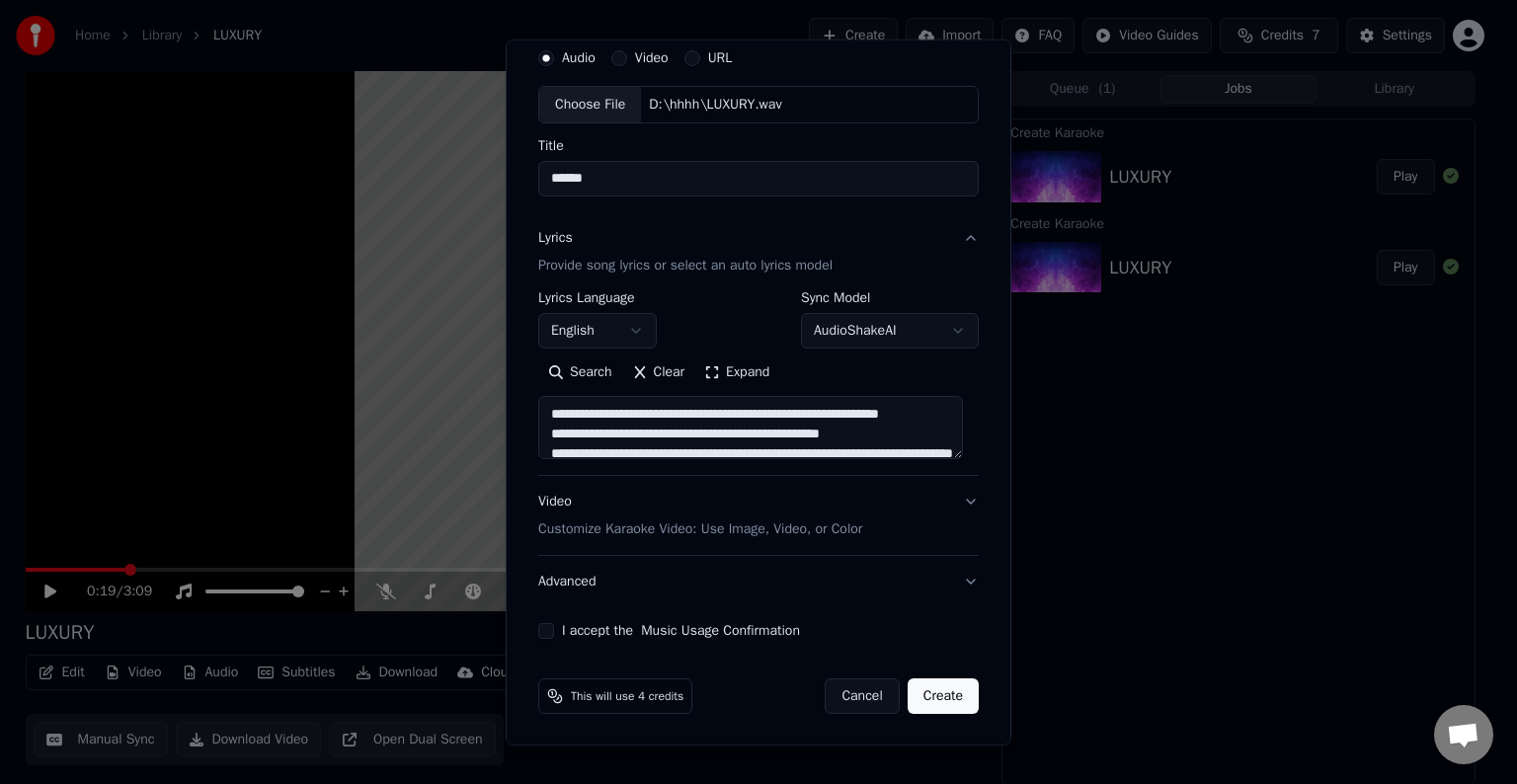 click on "Customize Karaoke Video: Use Image, Video, or Color" at bounding box center [700, 529] 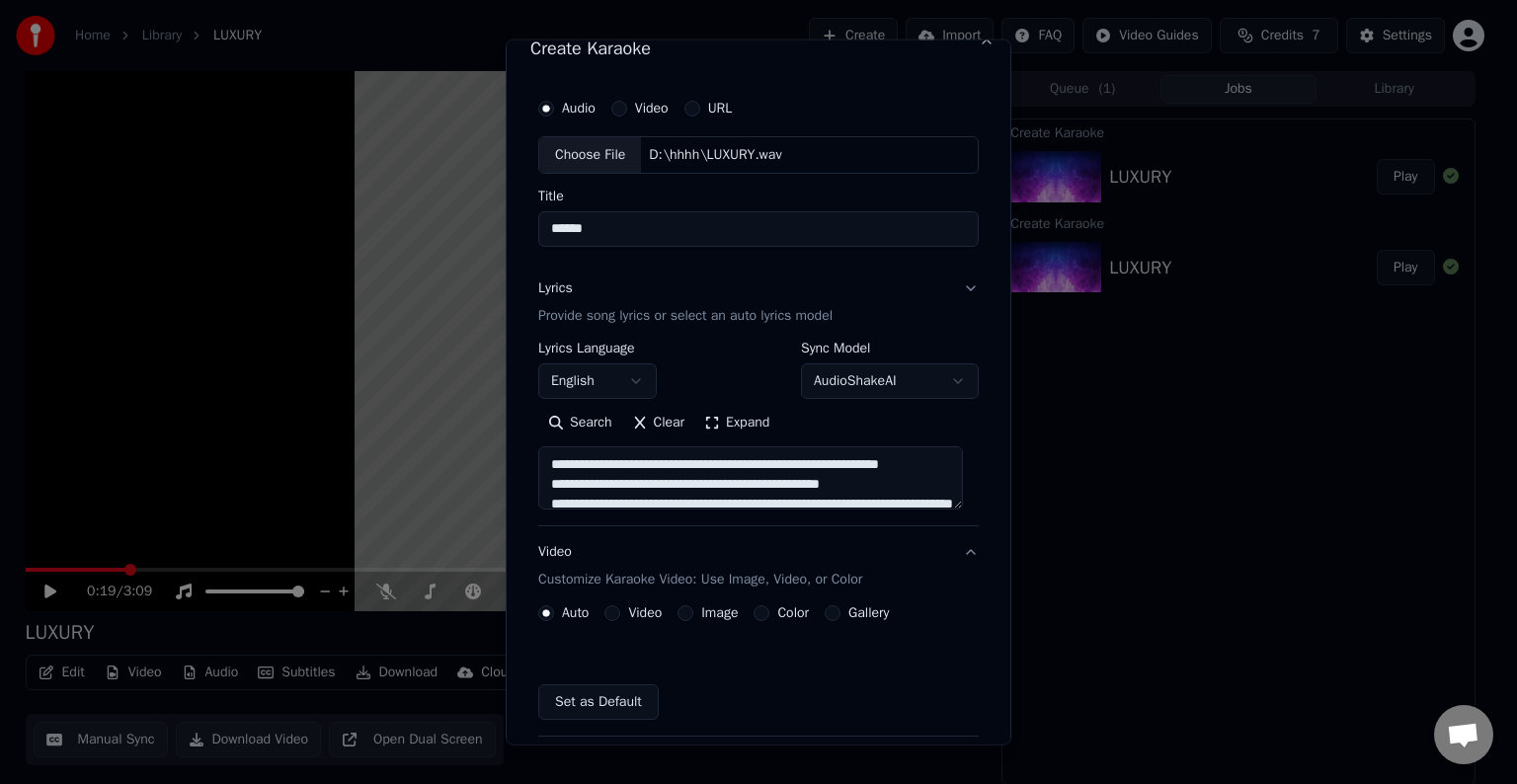 scroll, scrollTop: 22, scrollLeft: 0, axis: vertical 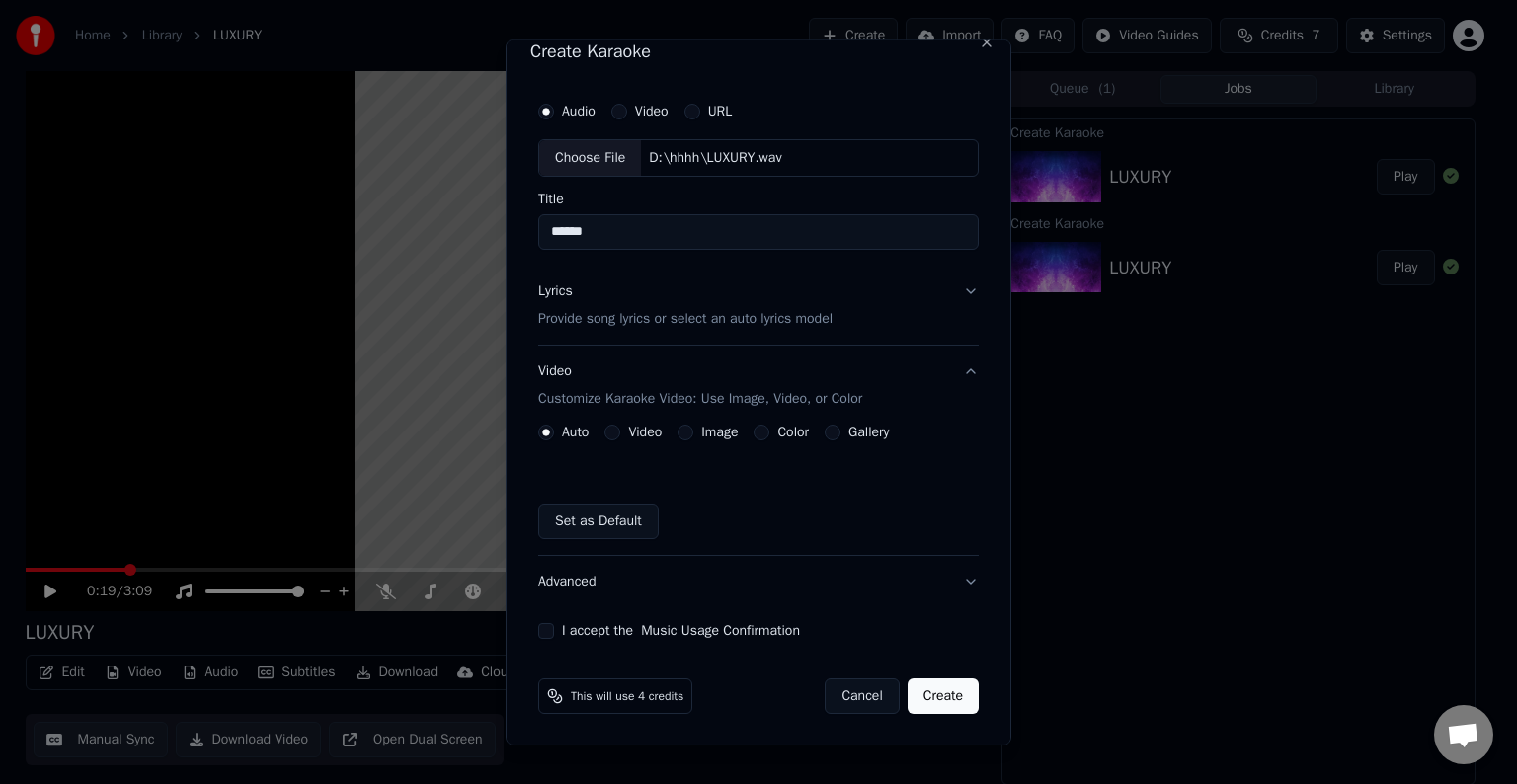 click on "Video" at bounding box center (612, 432) 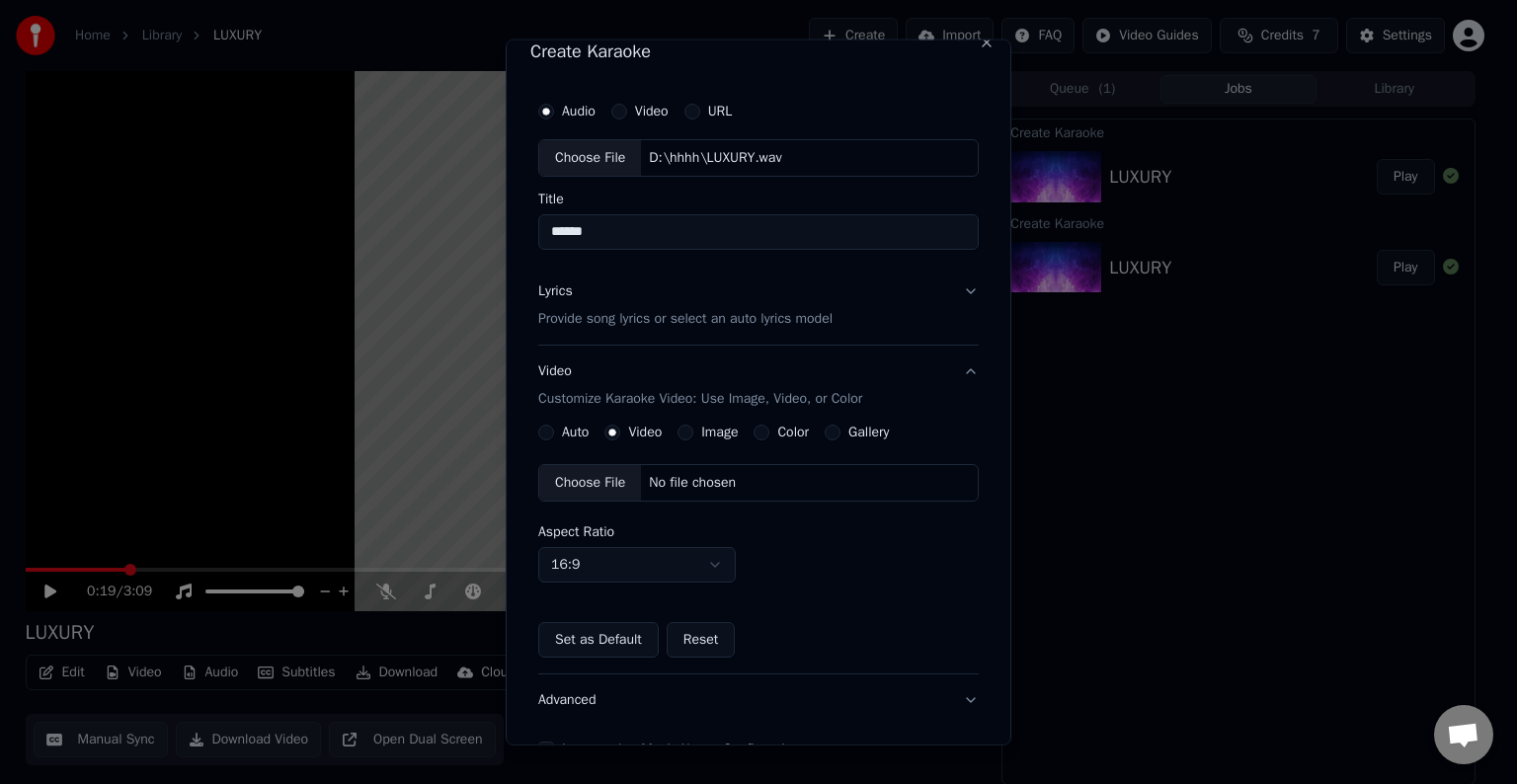 click on "No file chosen" at bounding box center (692, 483) 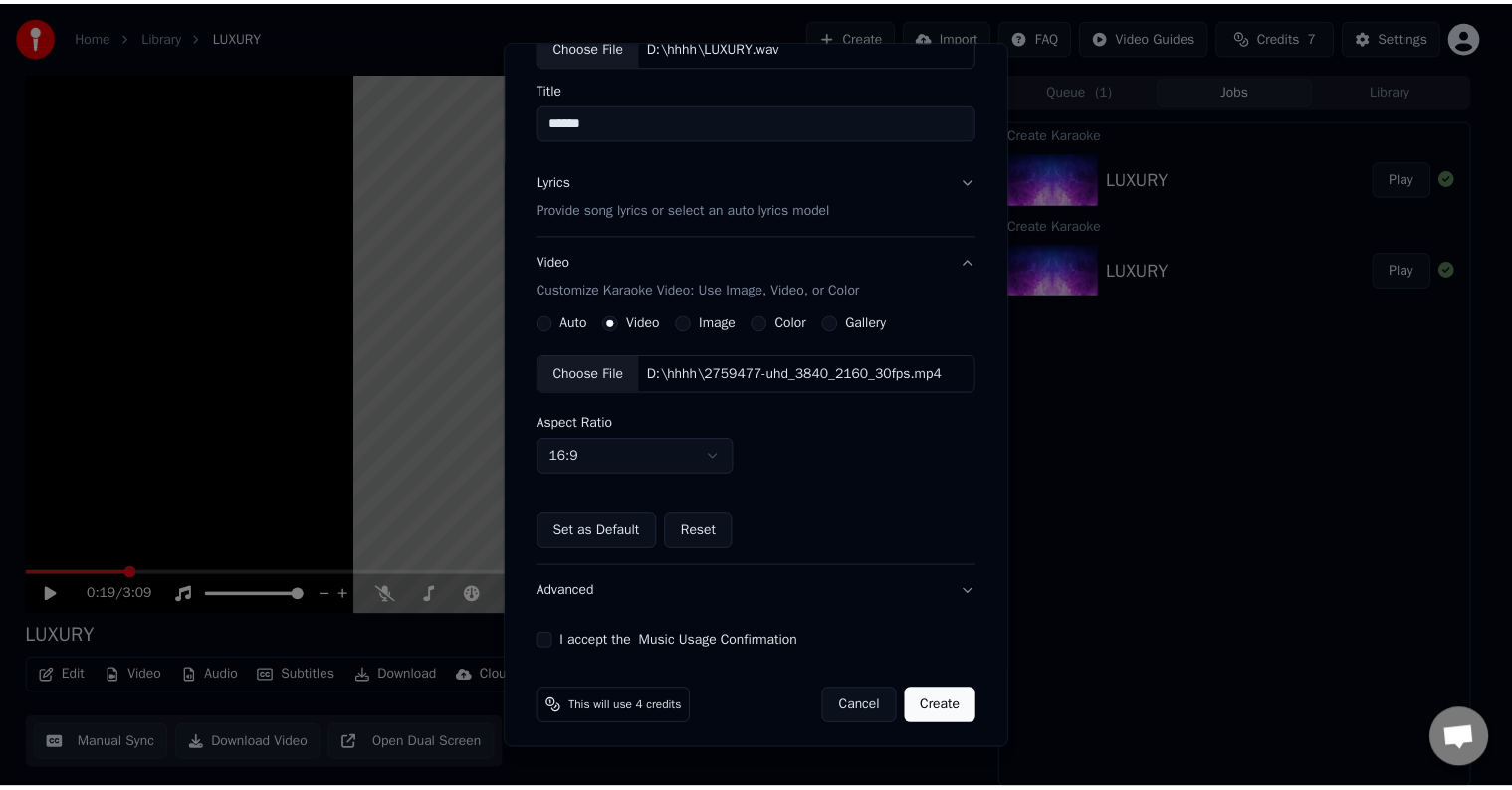 scroll, scrollTop: 140, scrollLeft: 0, axis: vertical 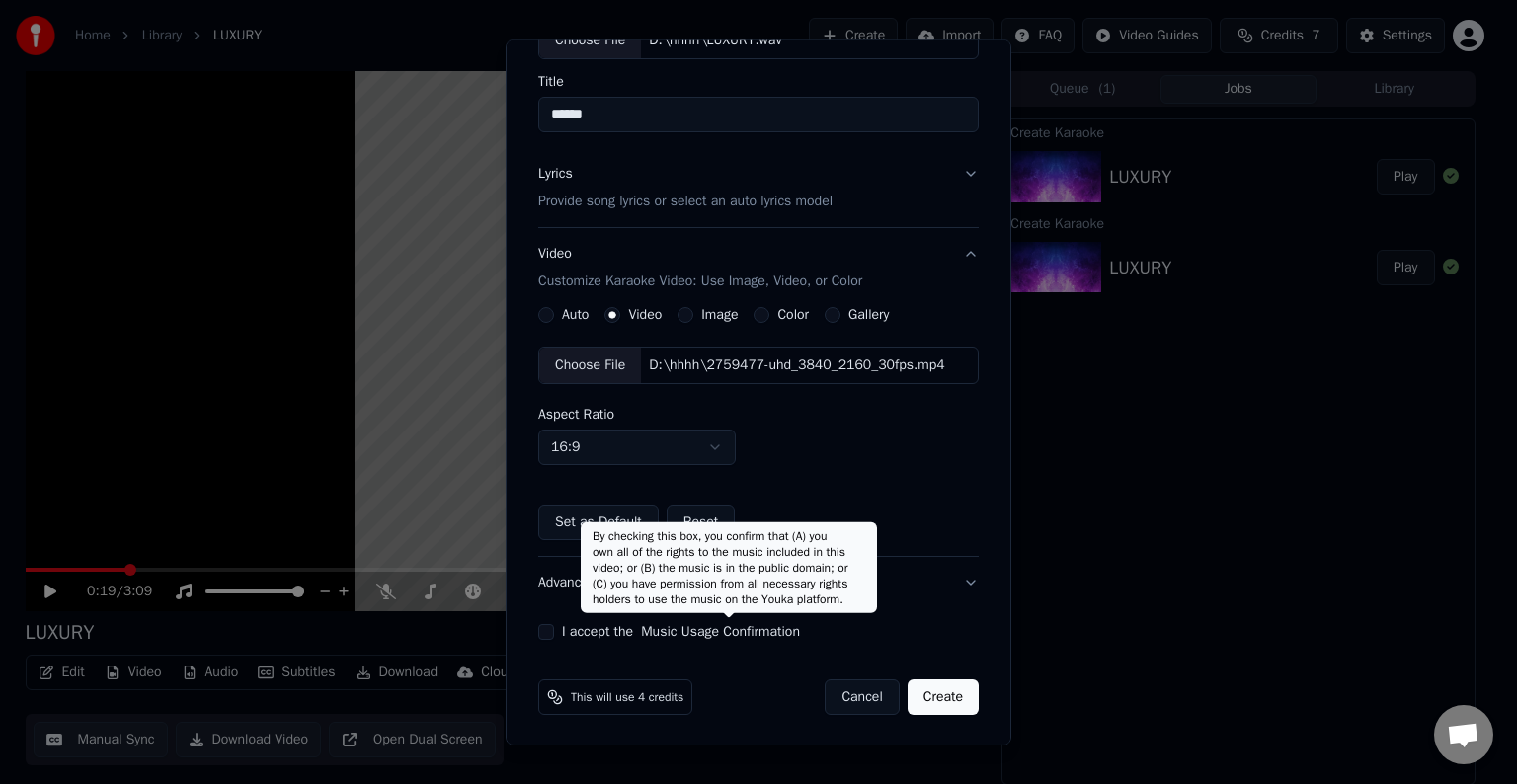 click on "Music Usage Confirmation" at bounding box center [720, 632] 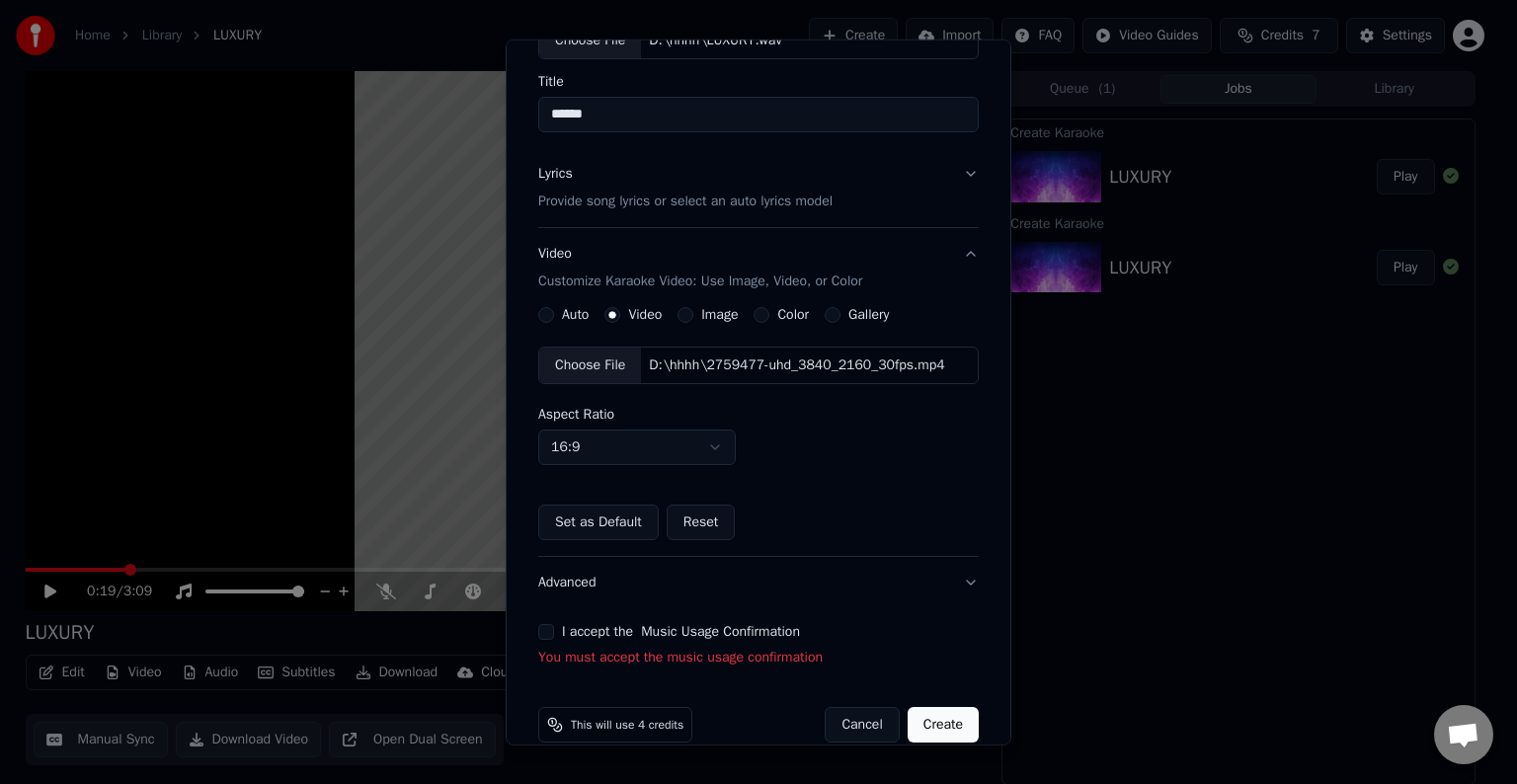 click on "I accept the   Music Usage Confirmation You must accept the music usage confirmation" at bounding box center [758, 646] 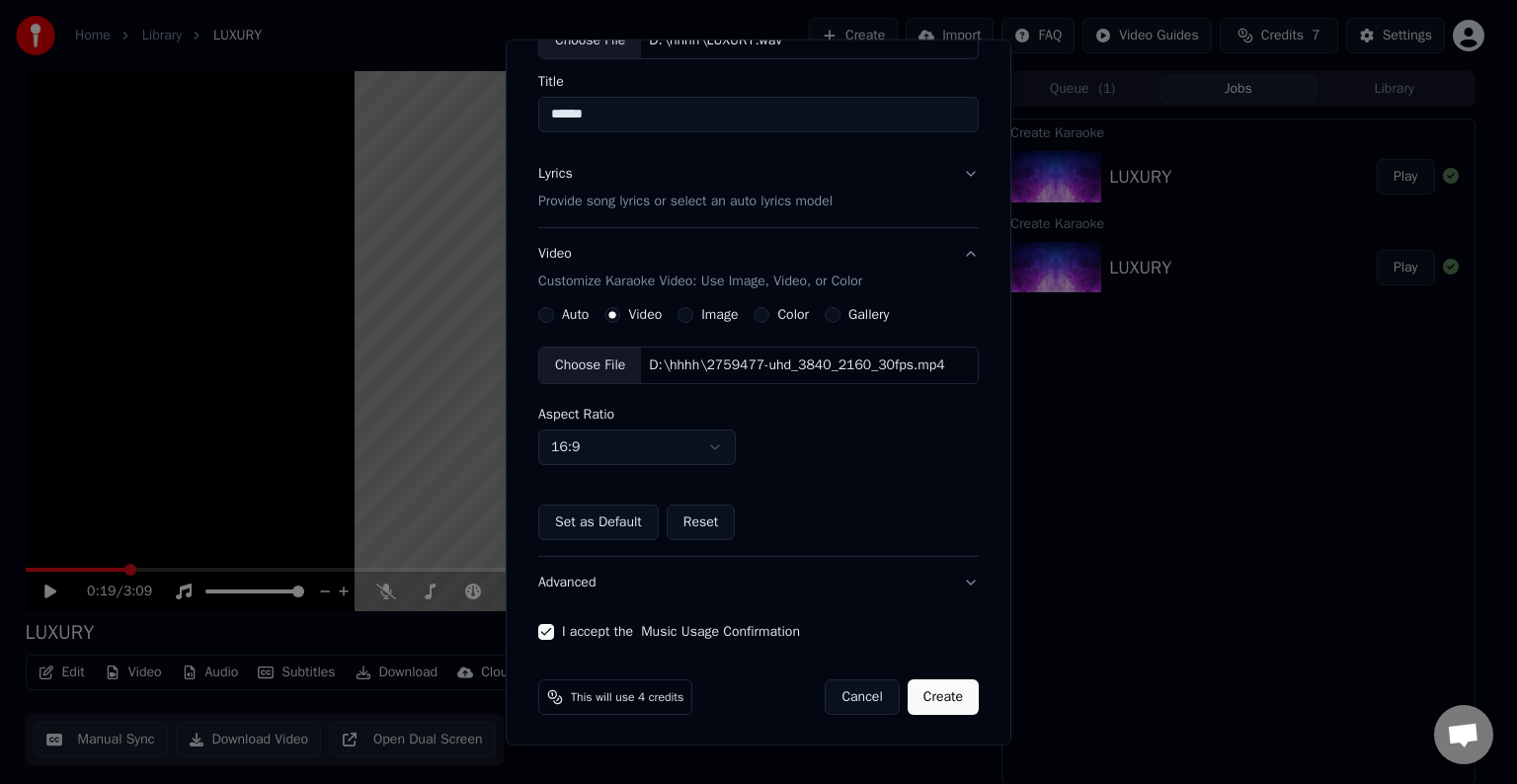click on "Create" at bounding box center [943, 697] 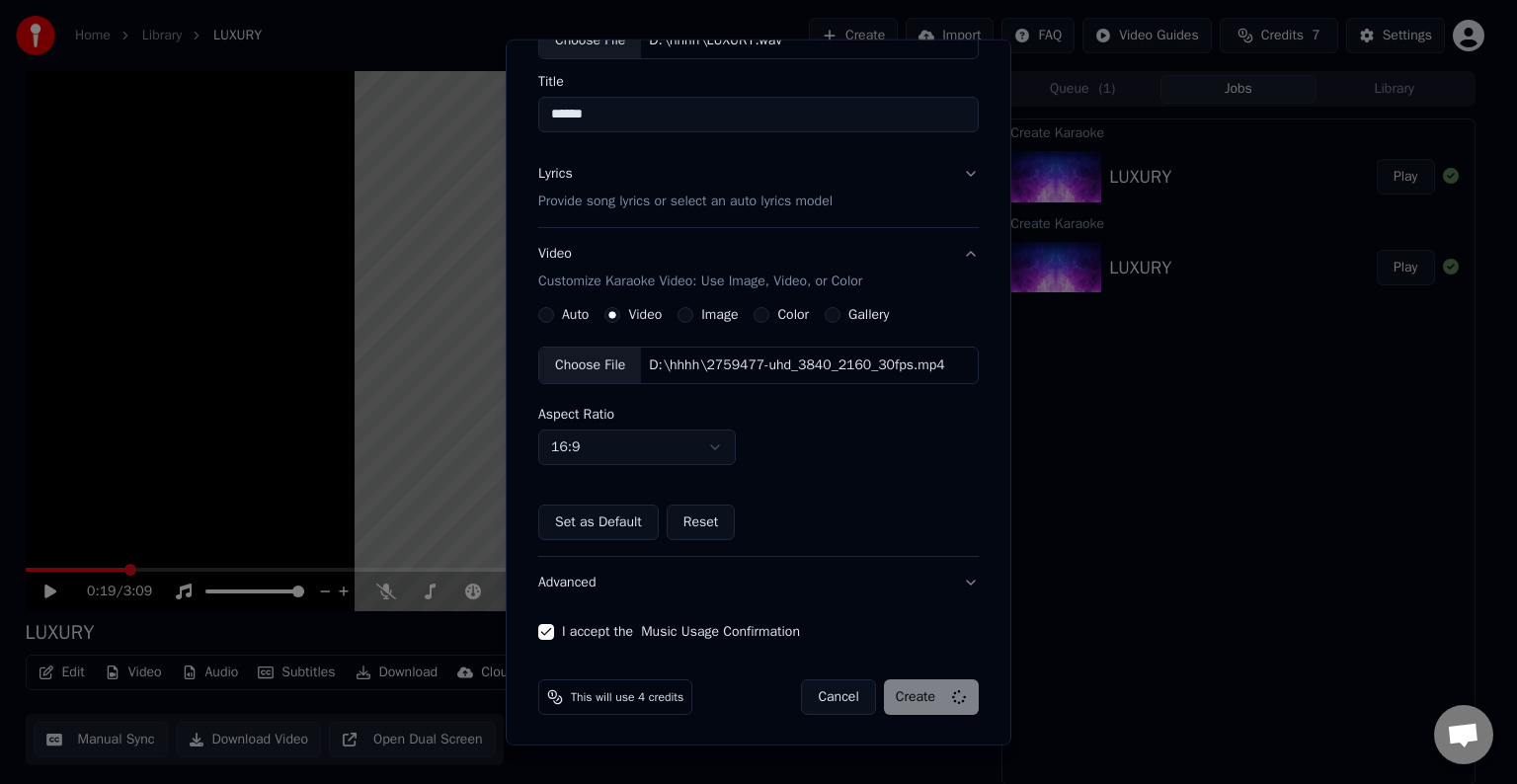 type 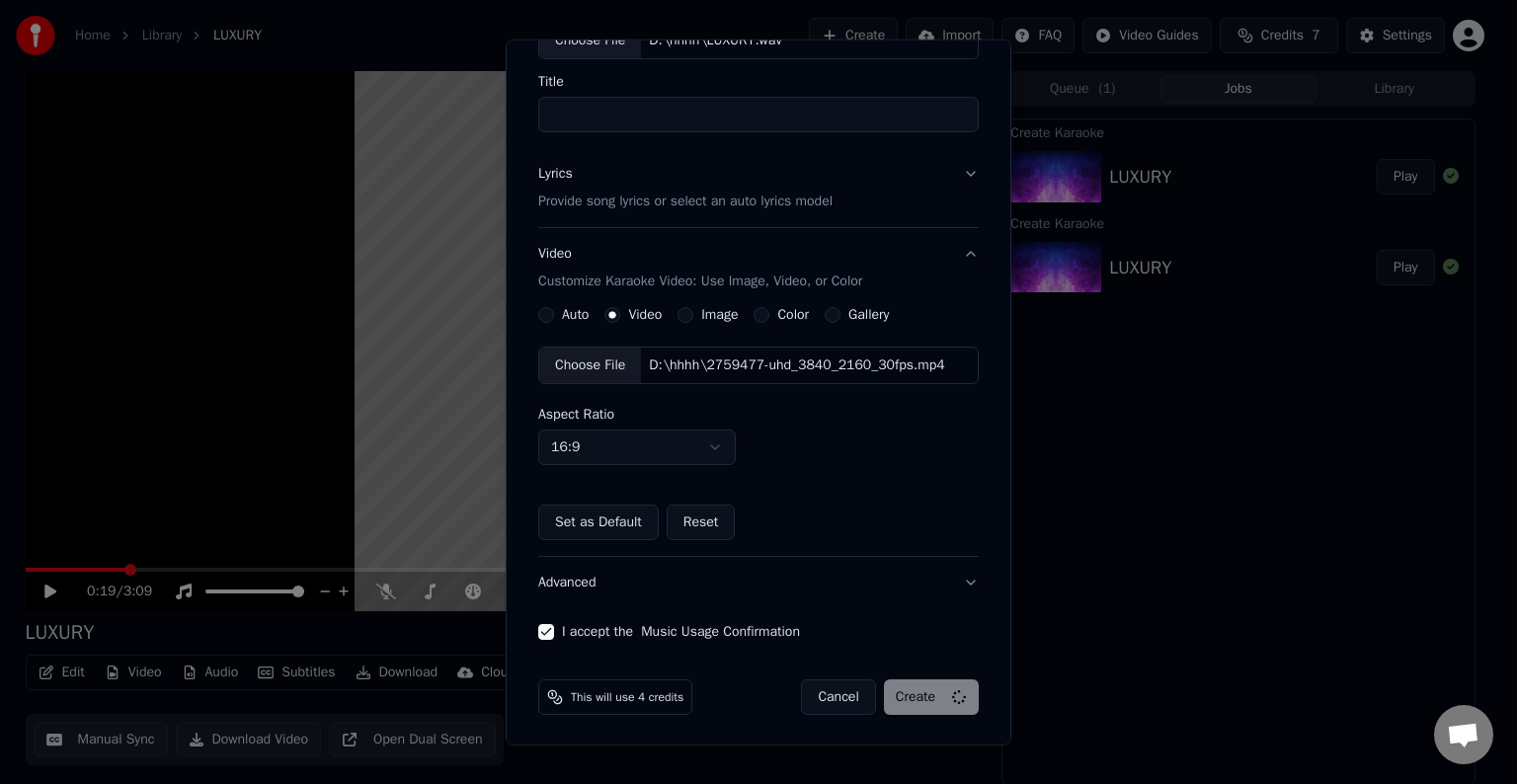 scroll, scrollTop: 22, scrollLeft: 0, axis: vertical 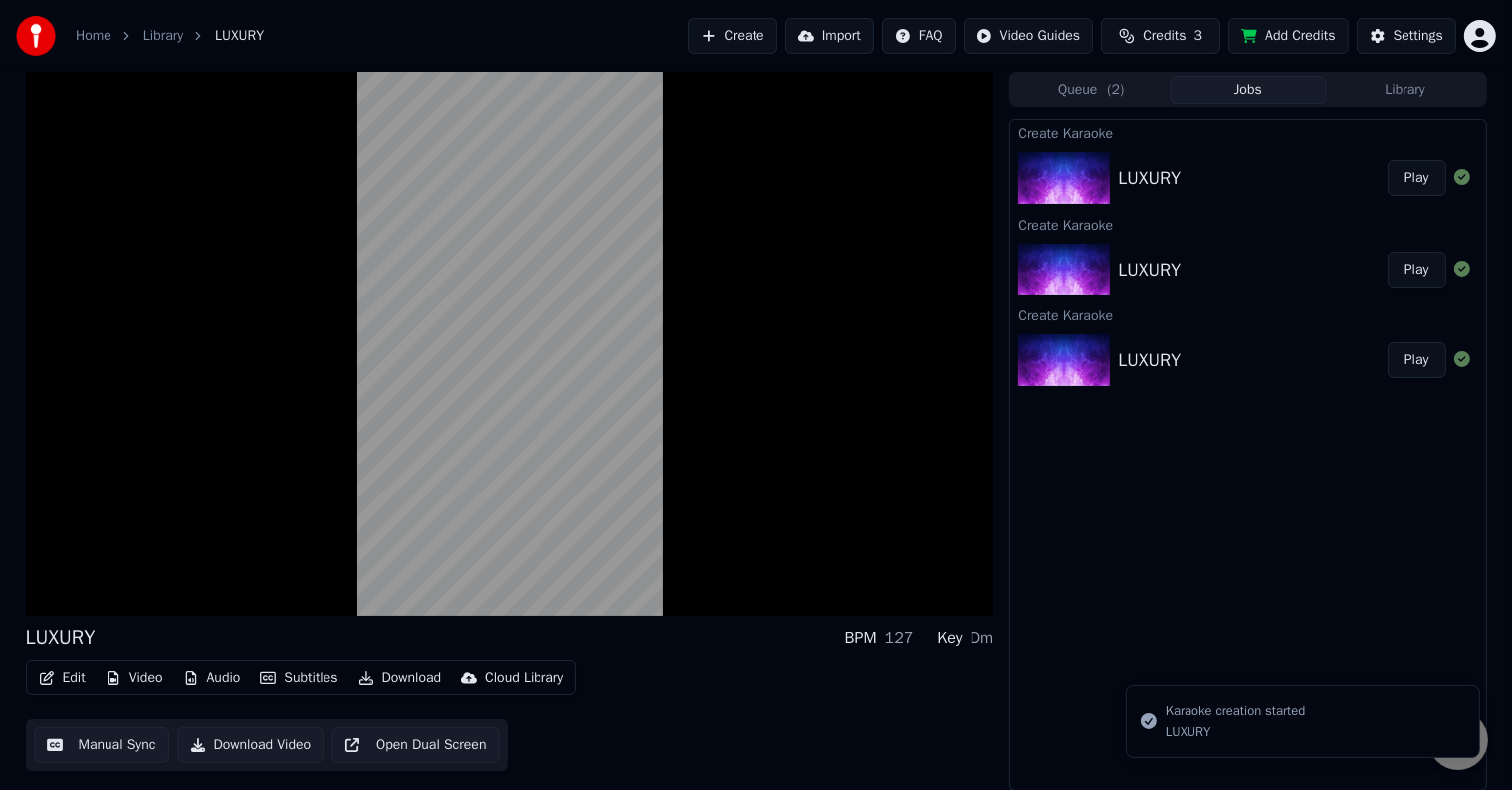 click on "LUXURY" at bounding box center [1252, 178] 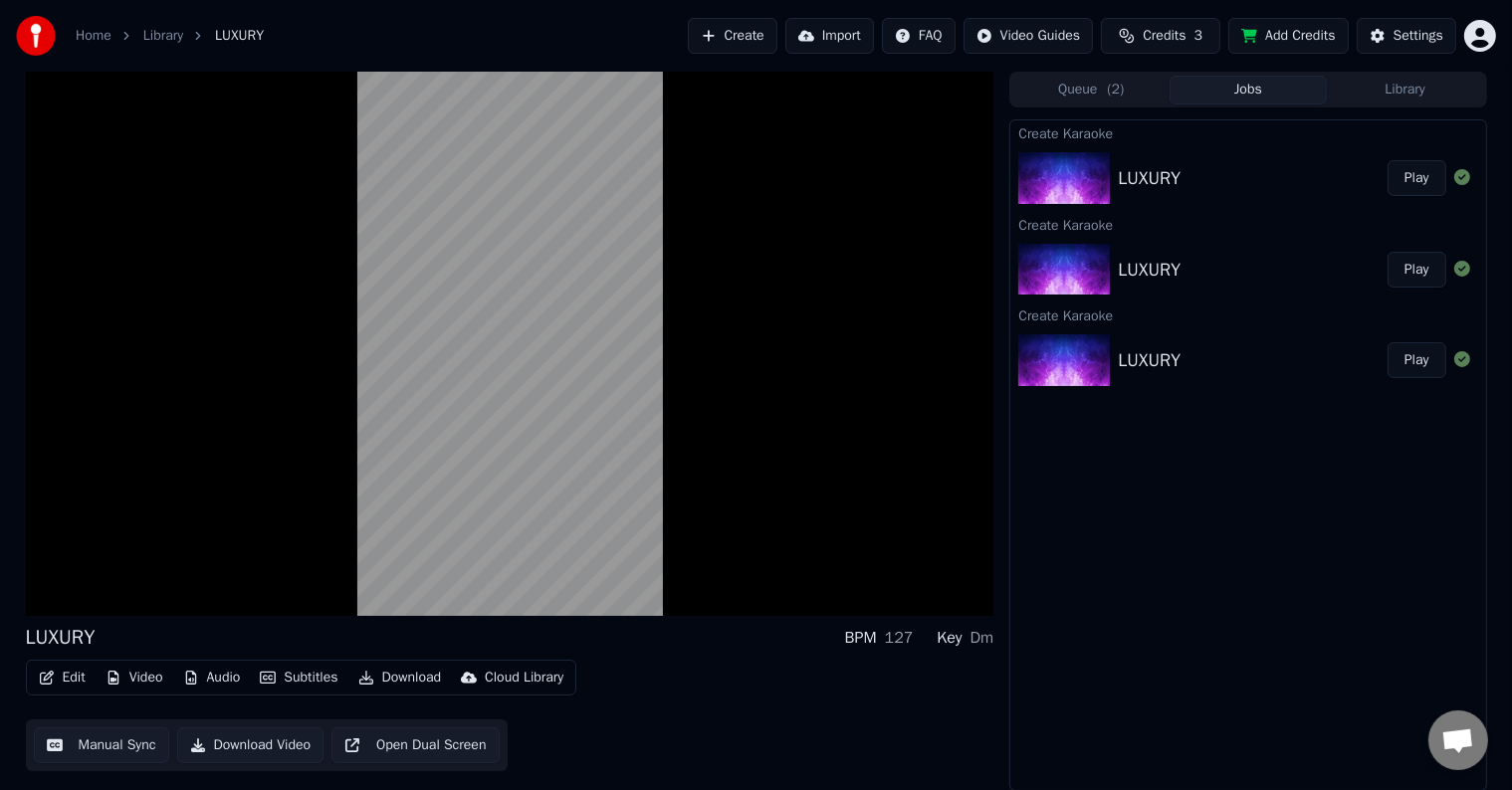 click on "LUXURY" at bounding box center (1252, 360) 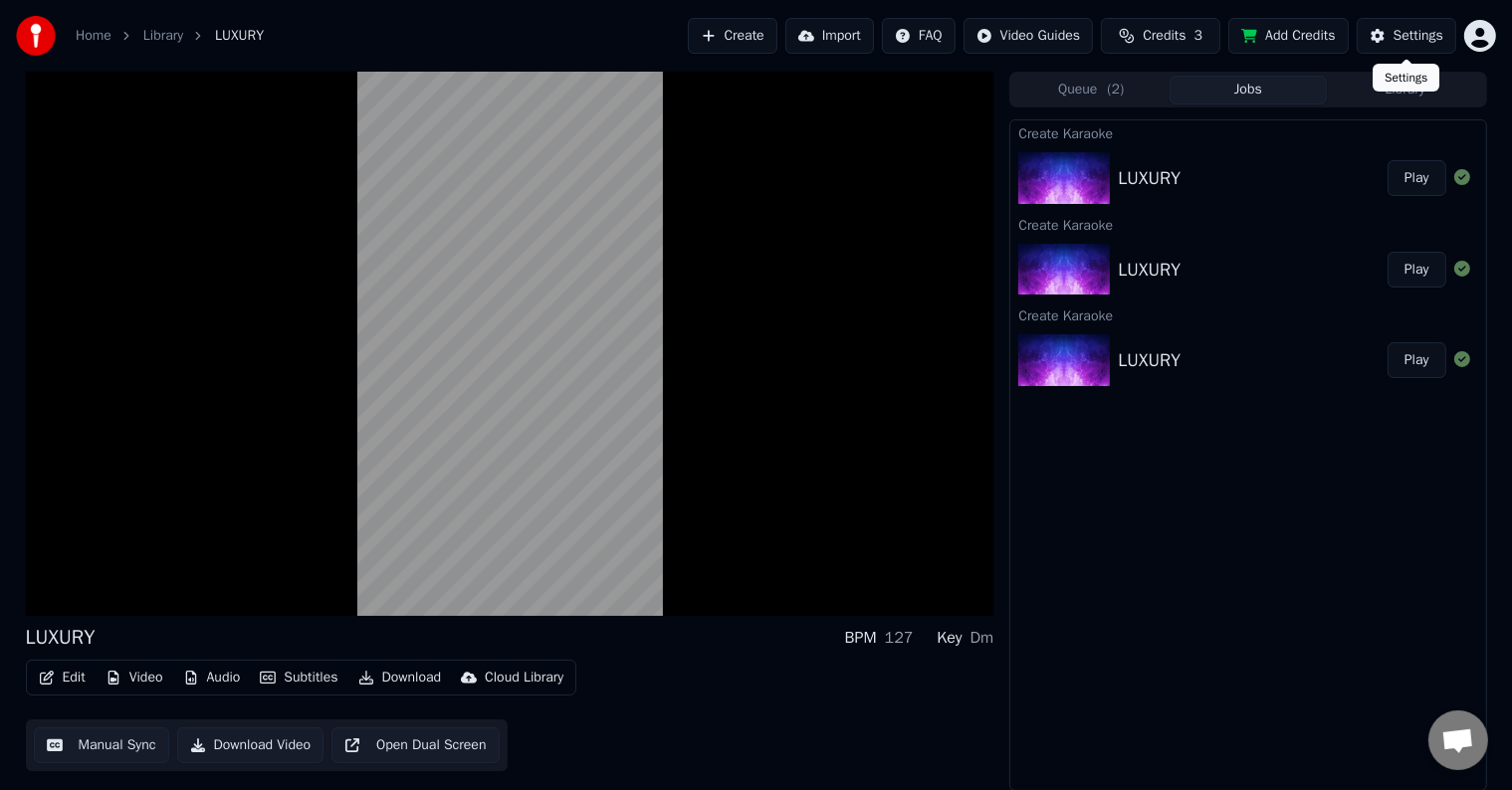 click on "Settings" at bounding box center (1406, 36) 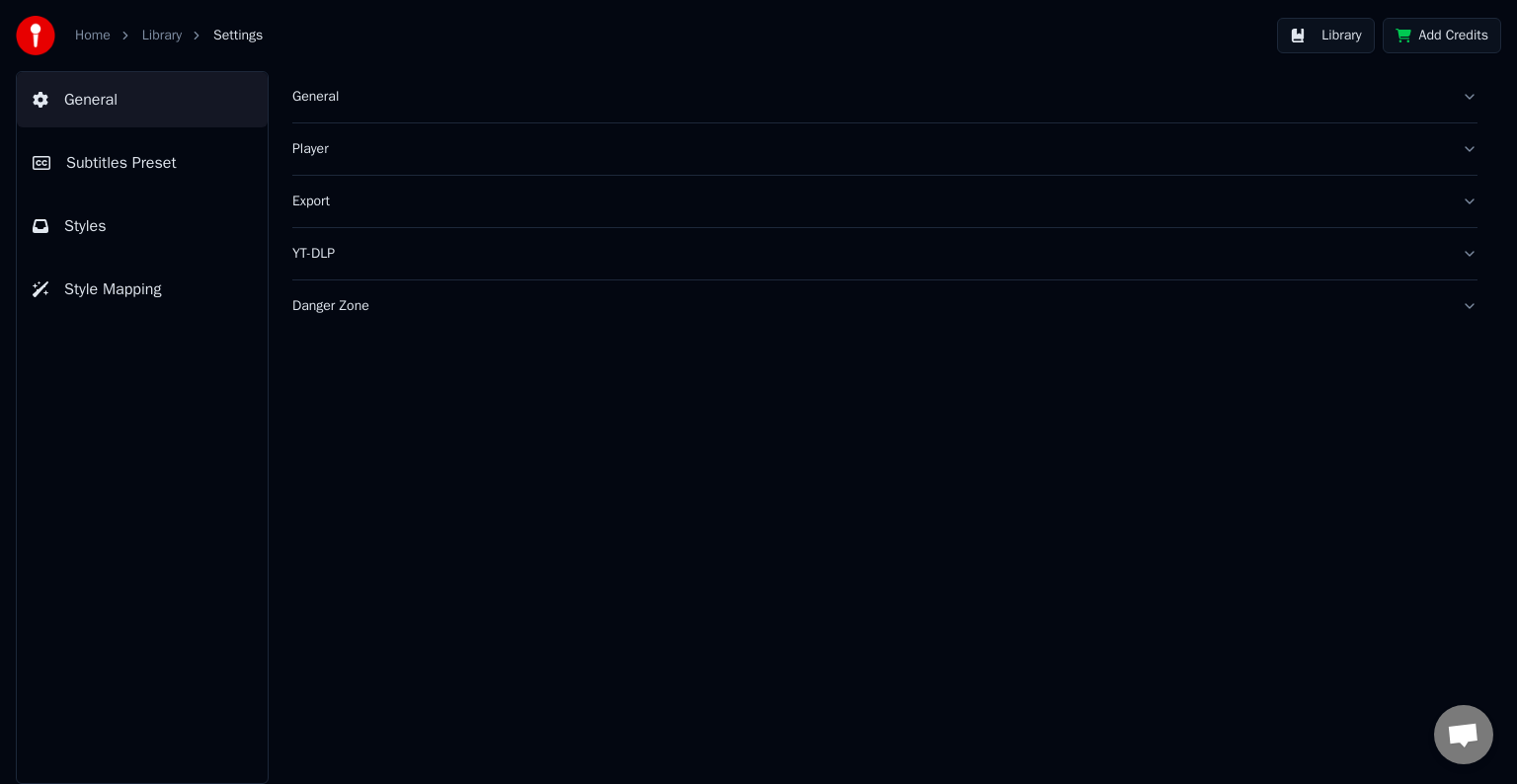 click on "Home" at bounding box center (93, 36) 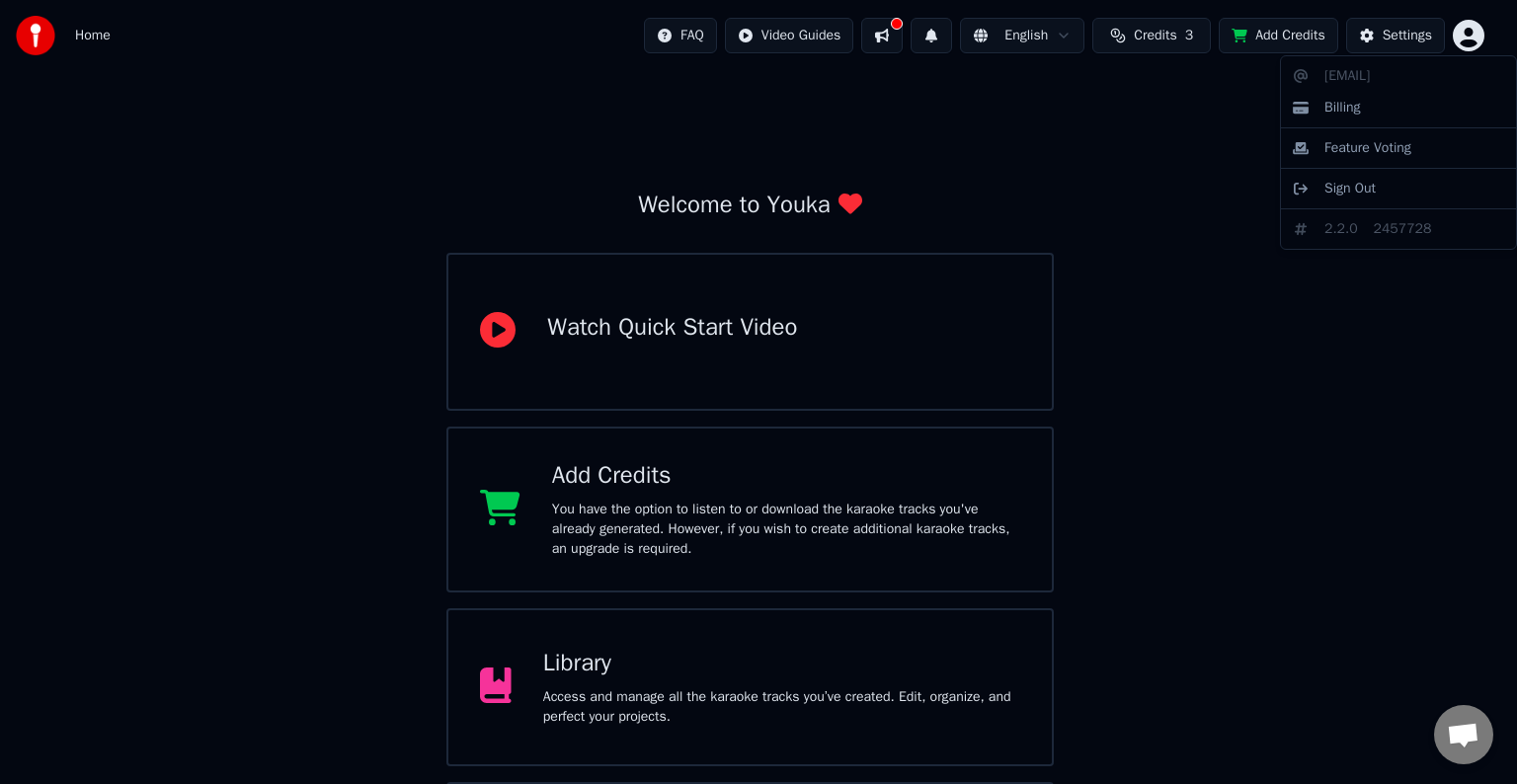 click on "Home FAQ Video Guides English Credits 3 Add Credits Settings Welcome to Youka Watch Quick Start Video Add Credits You have the option to listen to or download the karaoke tracks you've already generated. However, if you wish to create additional karaoke tracks, an upgrade is required. Library Access and manage all the karaoke tracks you’ve created. Edit, organize, and perfect your projects. Create Karaoke Create karaoke from audio or video files (MP3, MP4, and more), or paste a URL to instantly generate a karaoke video with synchronized lyrics.
[EMAIL] Billing Feature Voting Sign Out 2.2.0 2457728" at bounding box center [758, 470] 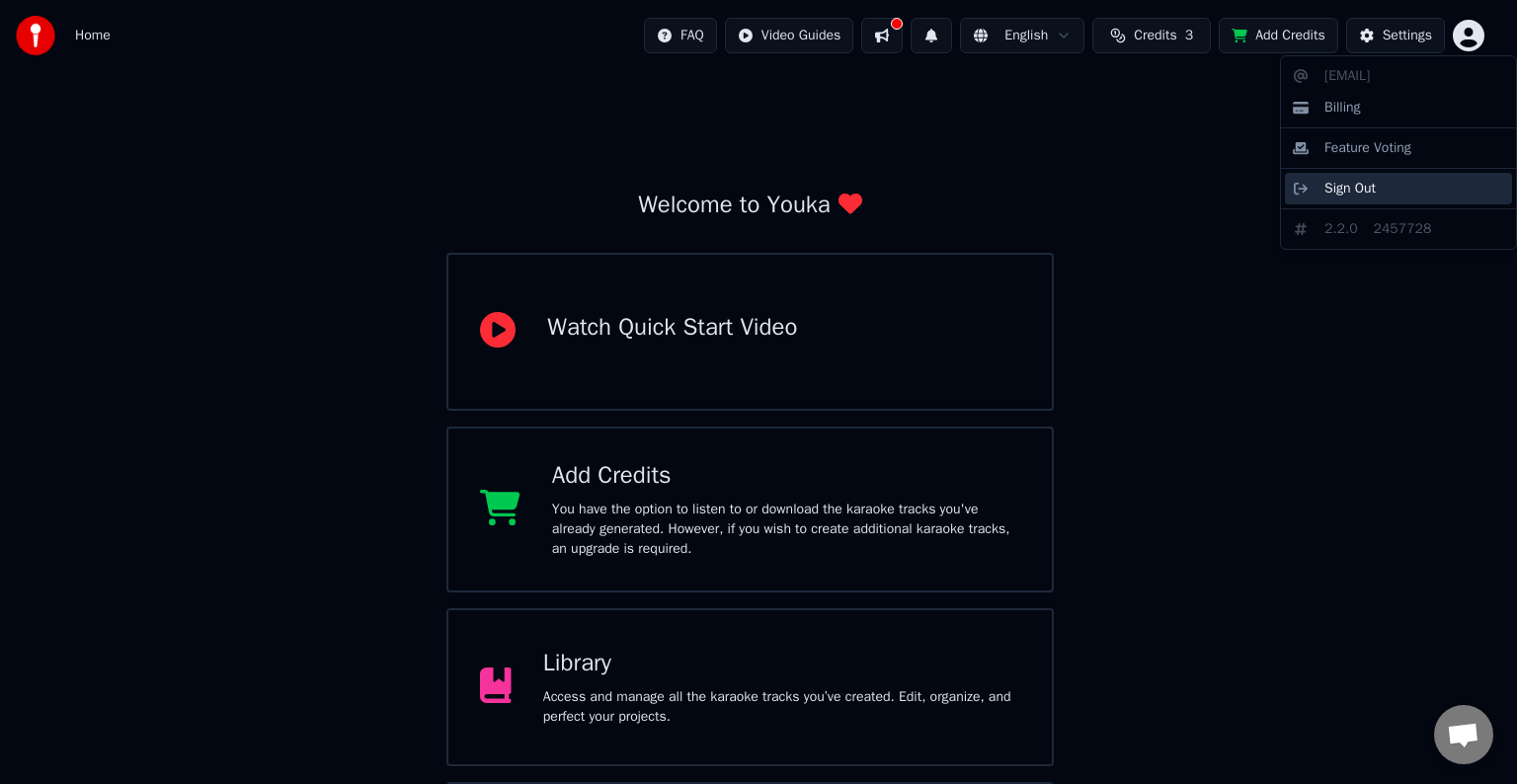 click on "Sign Out" at bounding box center (1398, 189) 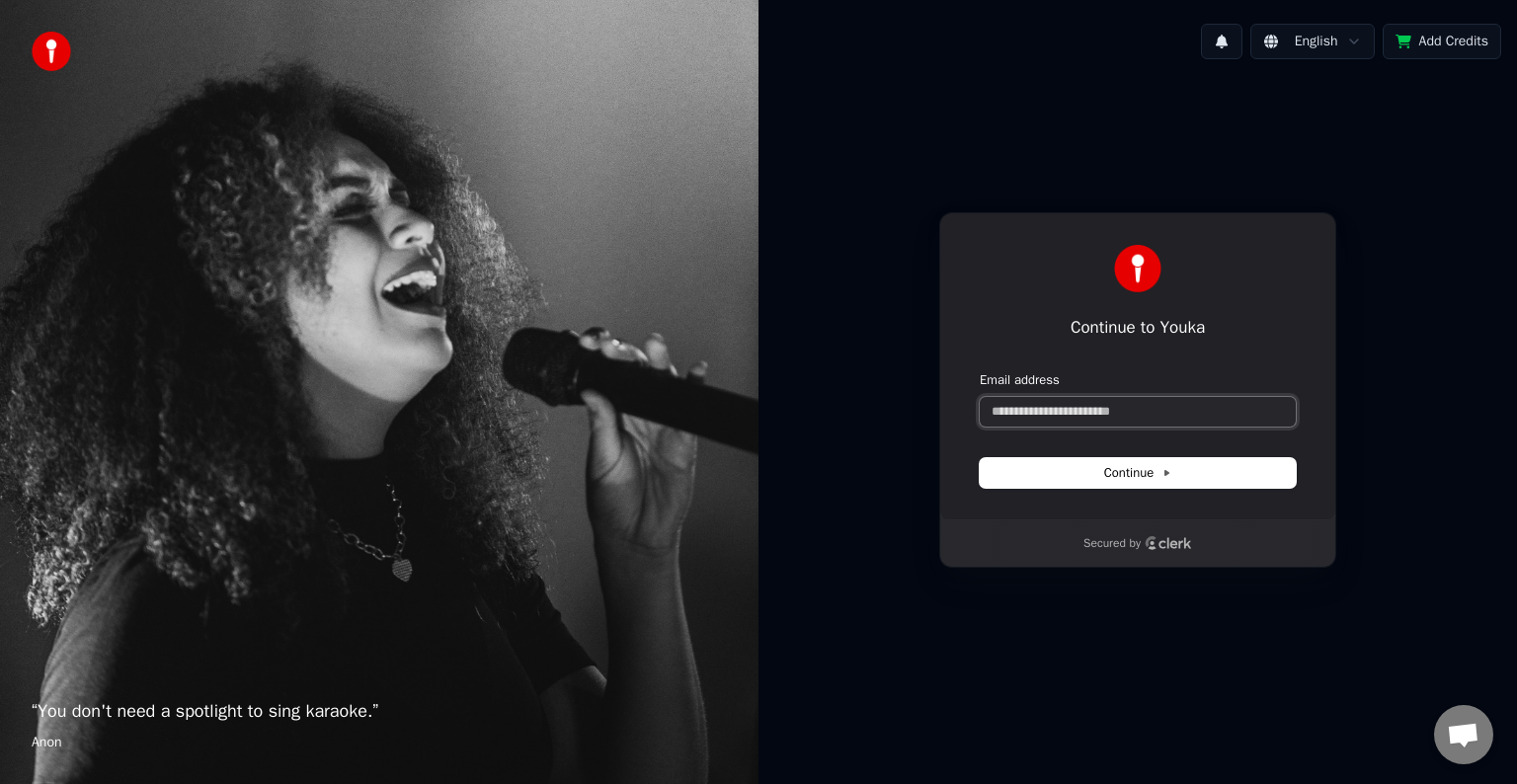 click on "Email address" at bounding box center (1138, 412) 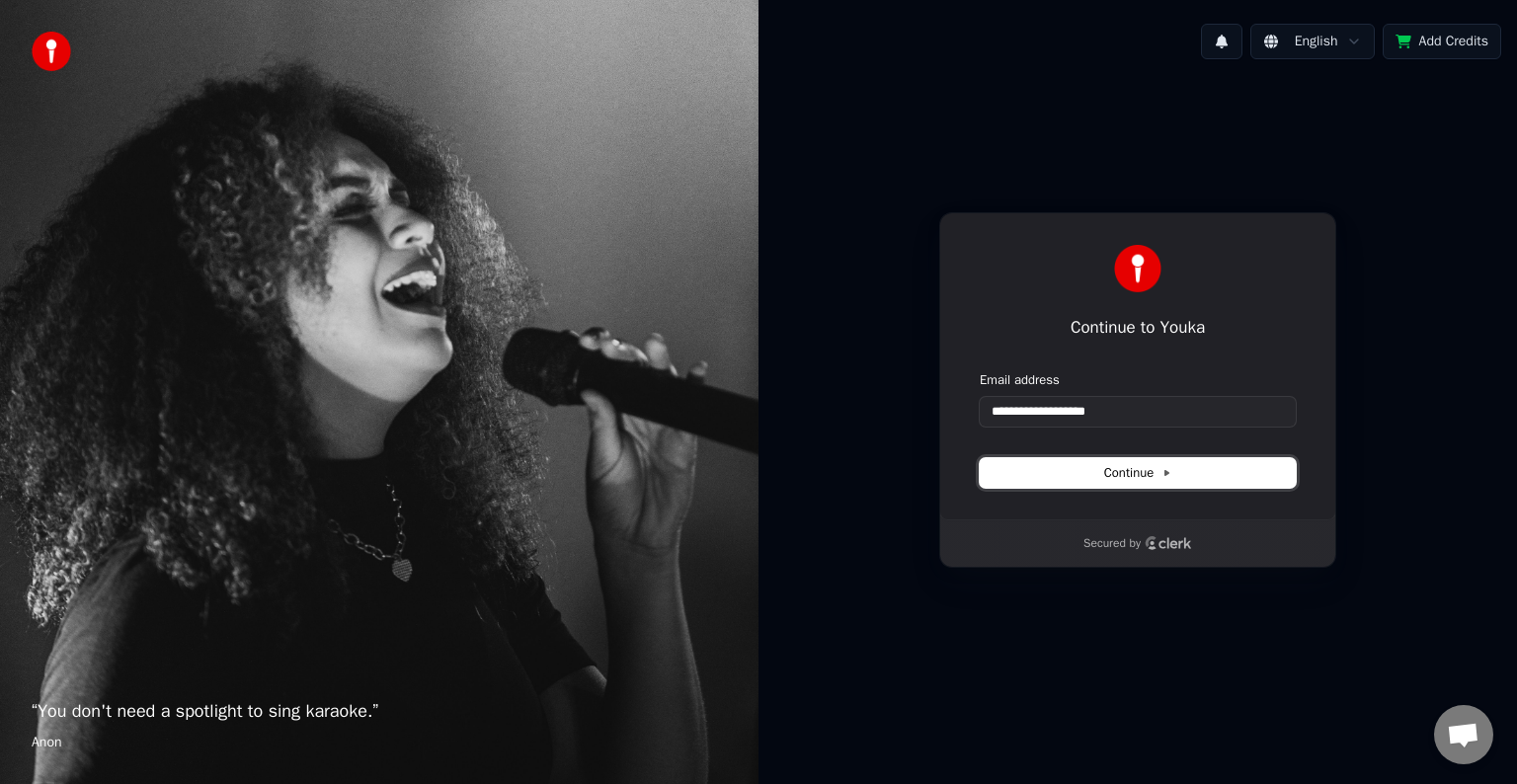 click on "Continue" at bounding box center (1138, 473) 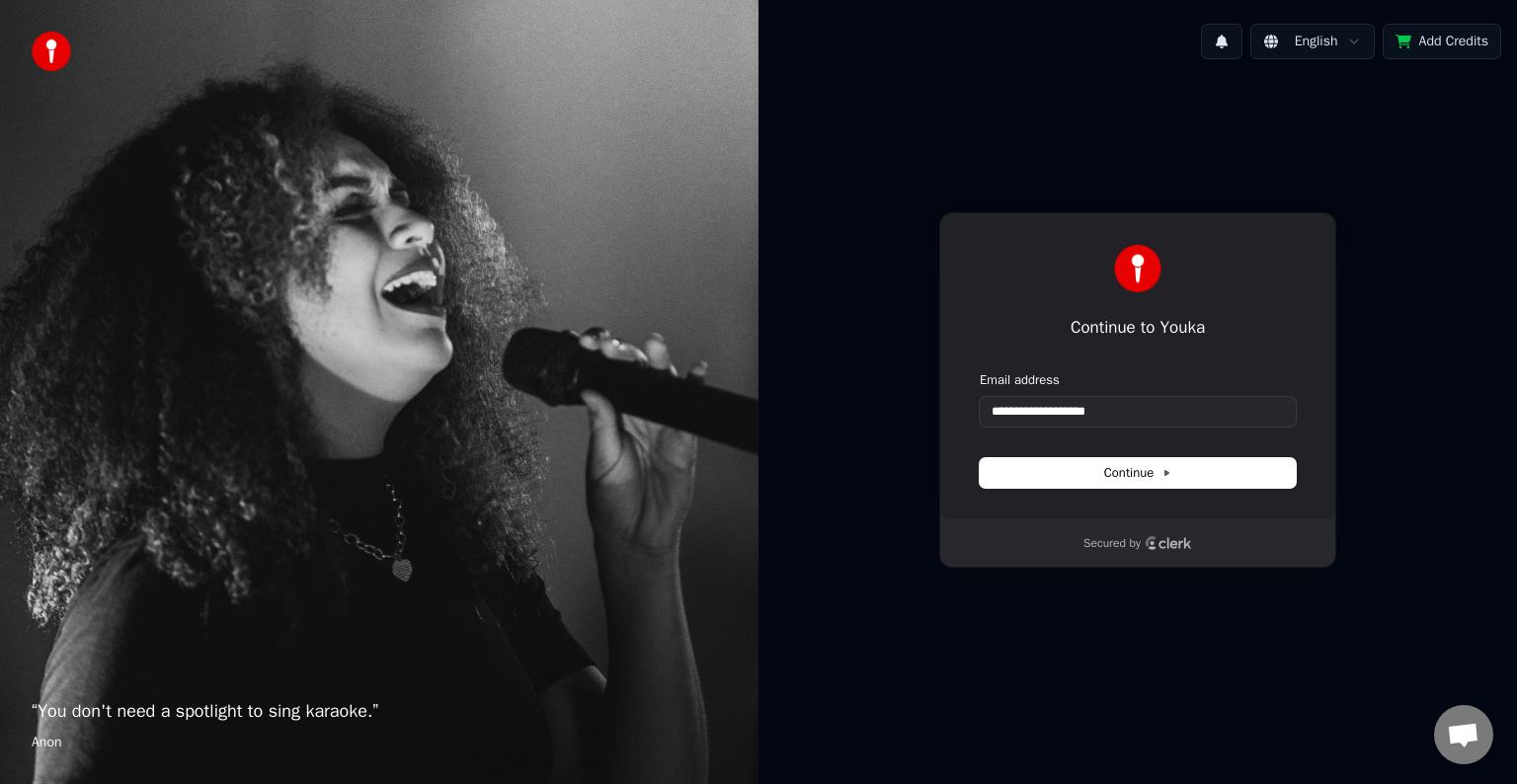 type on "**********" 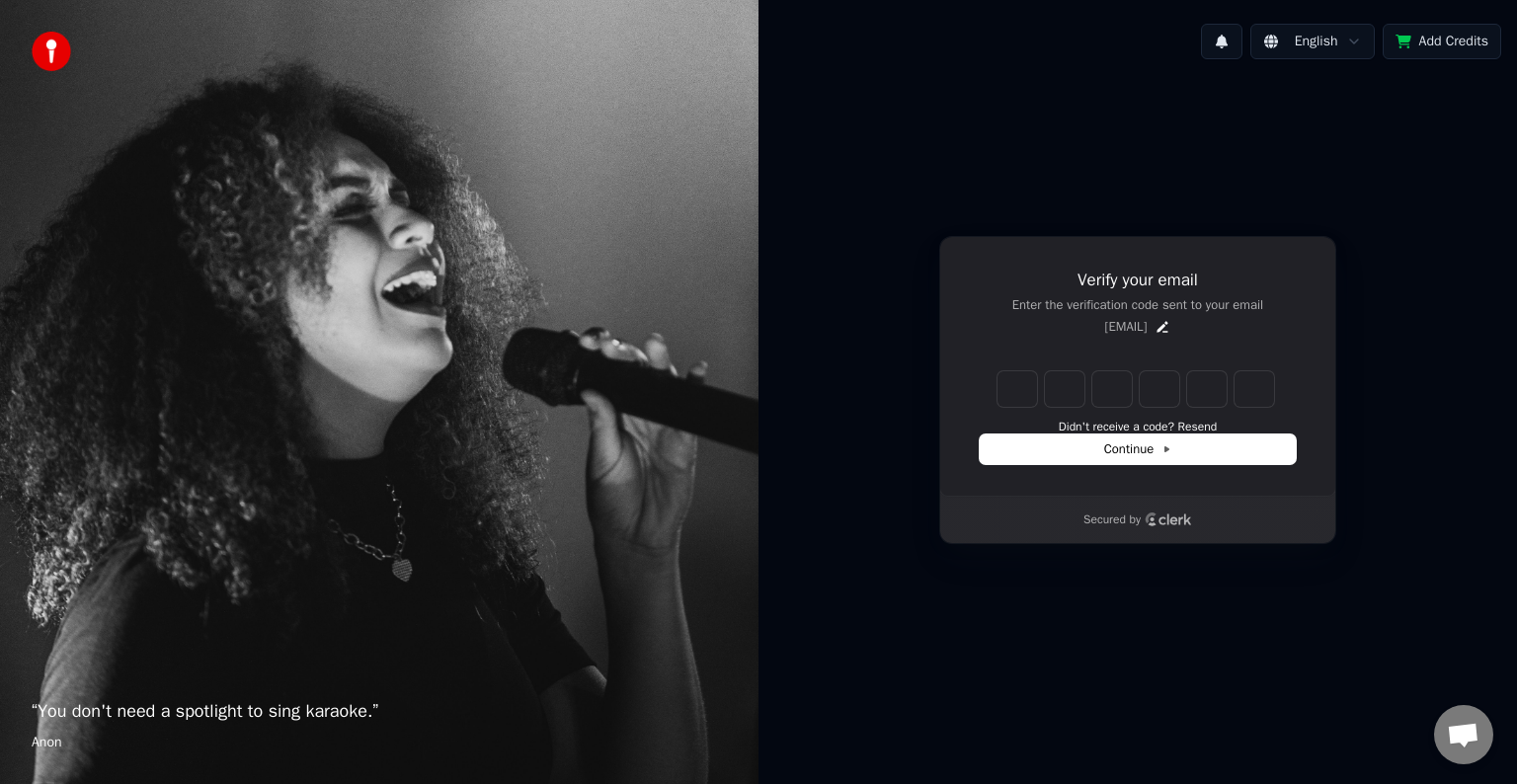 type on "*" 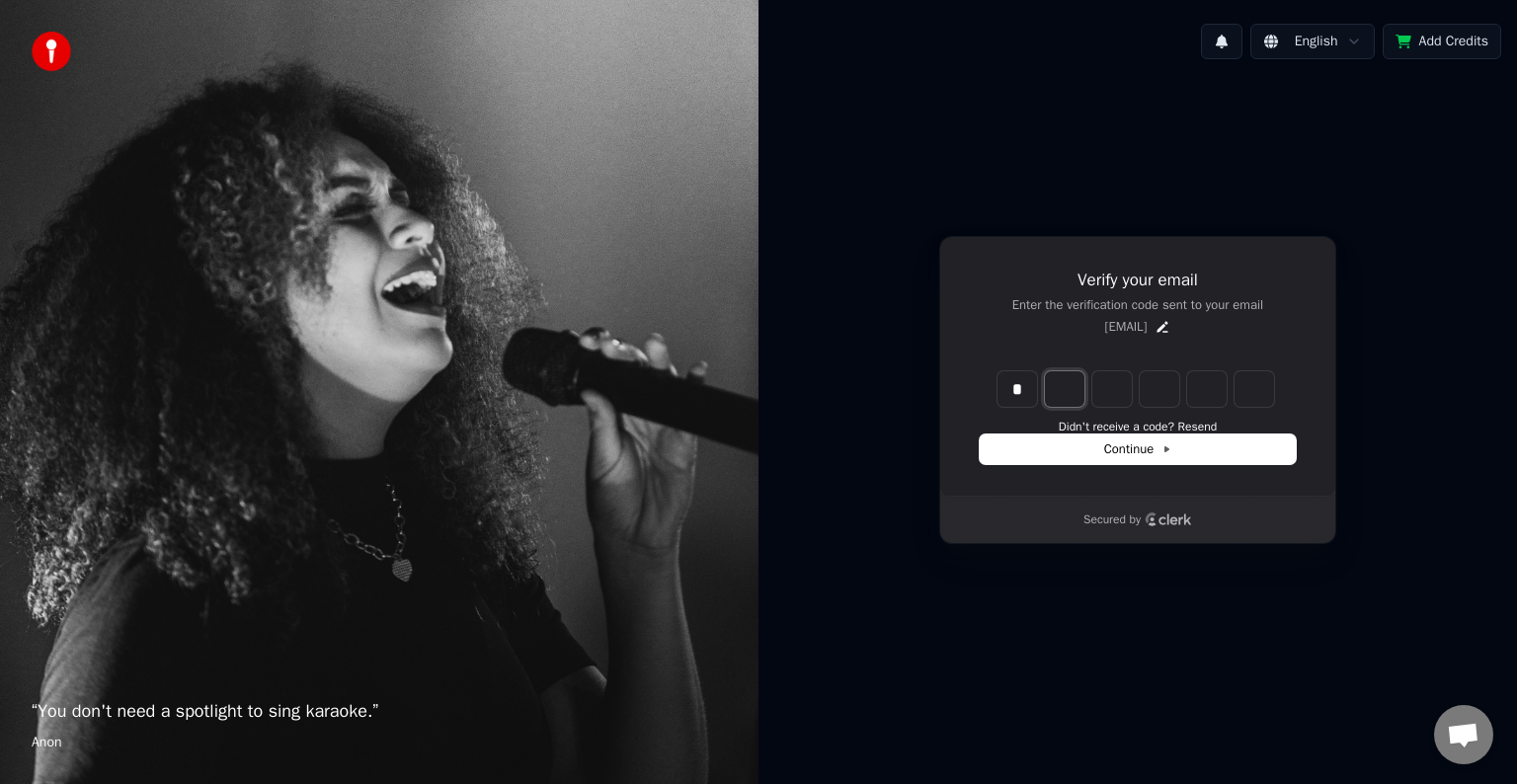 type on "*" 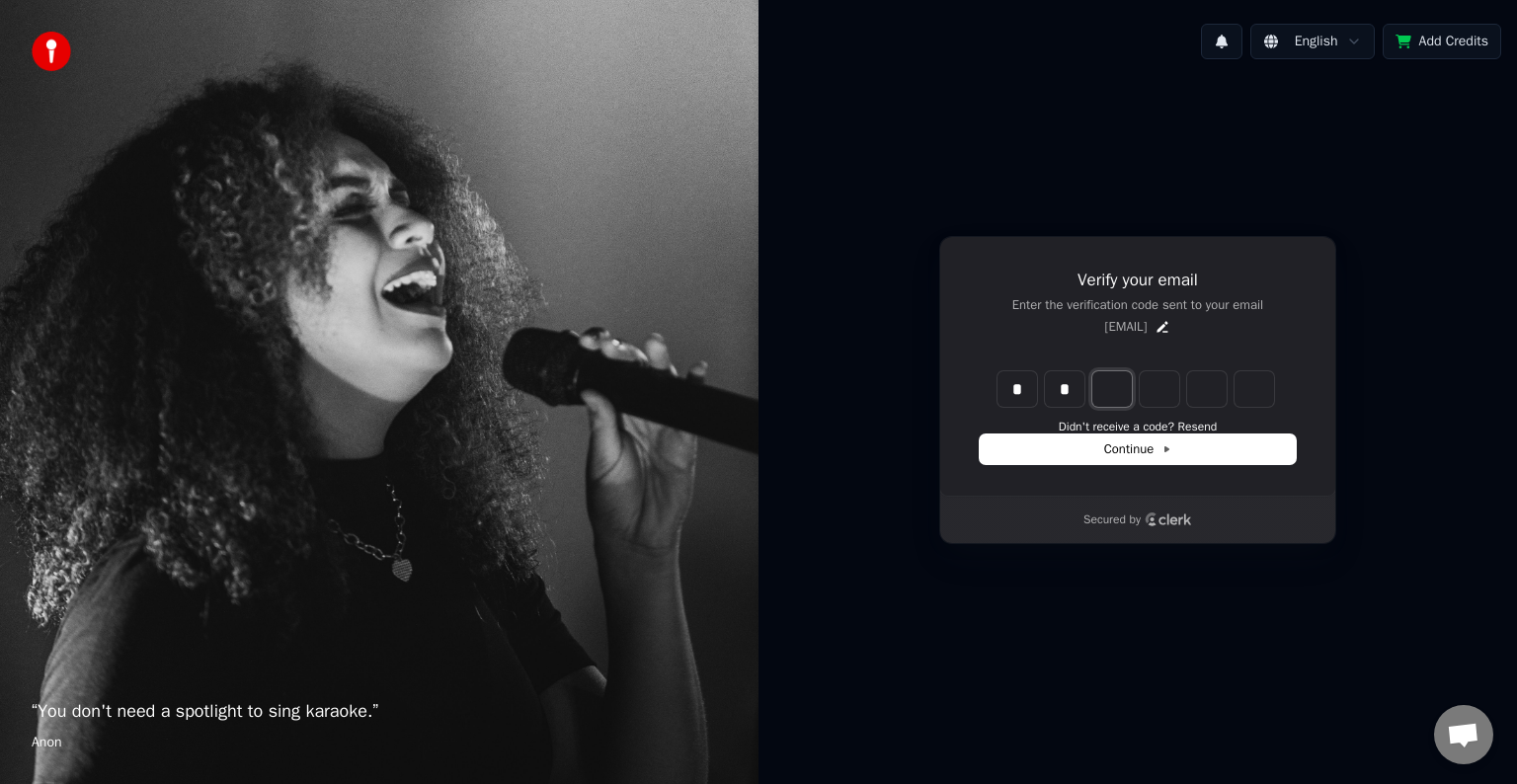 type on "**" 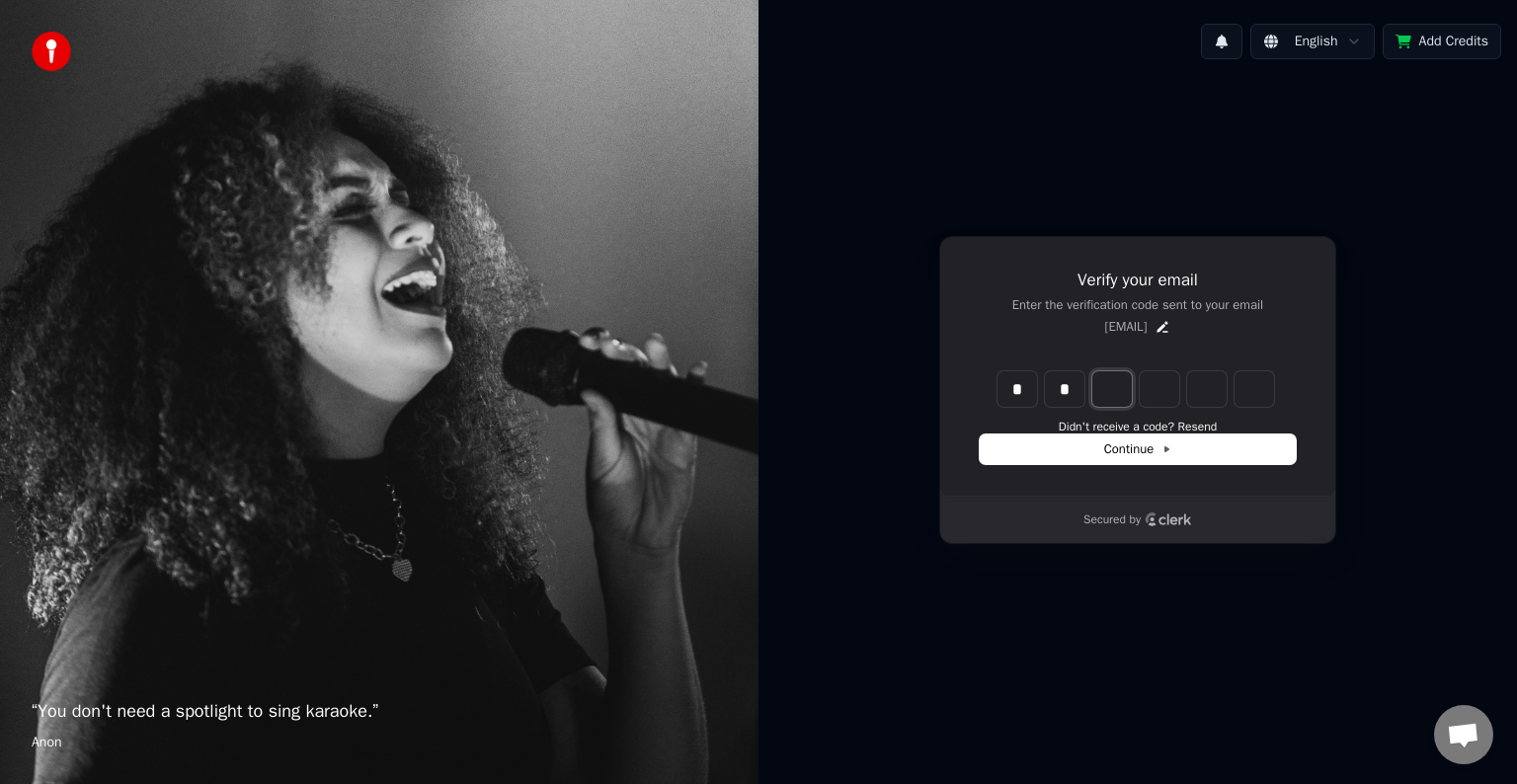 type on "*" 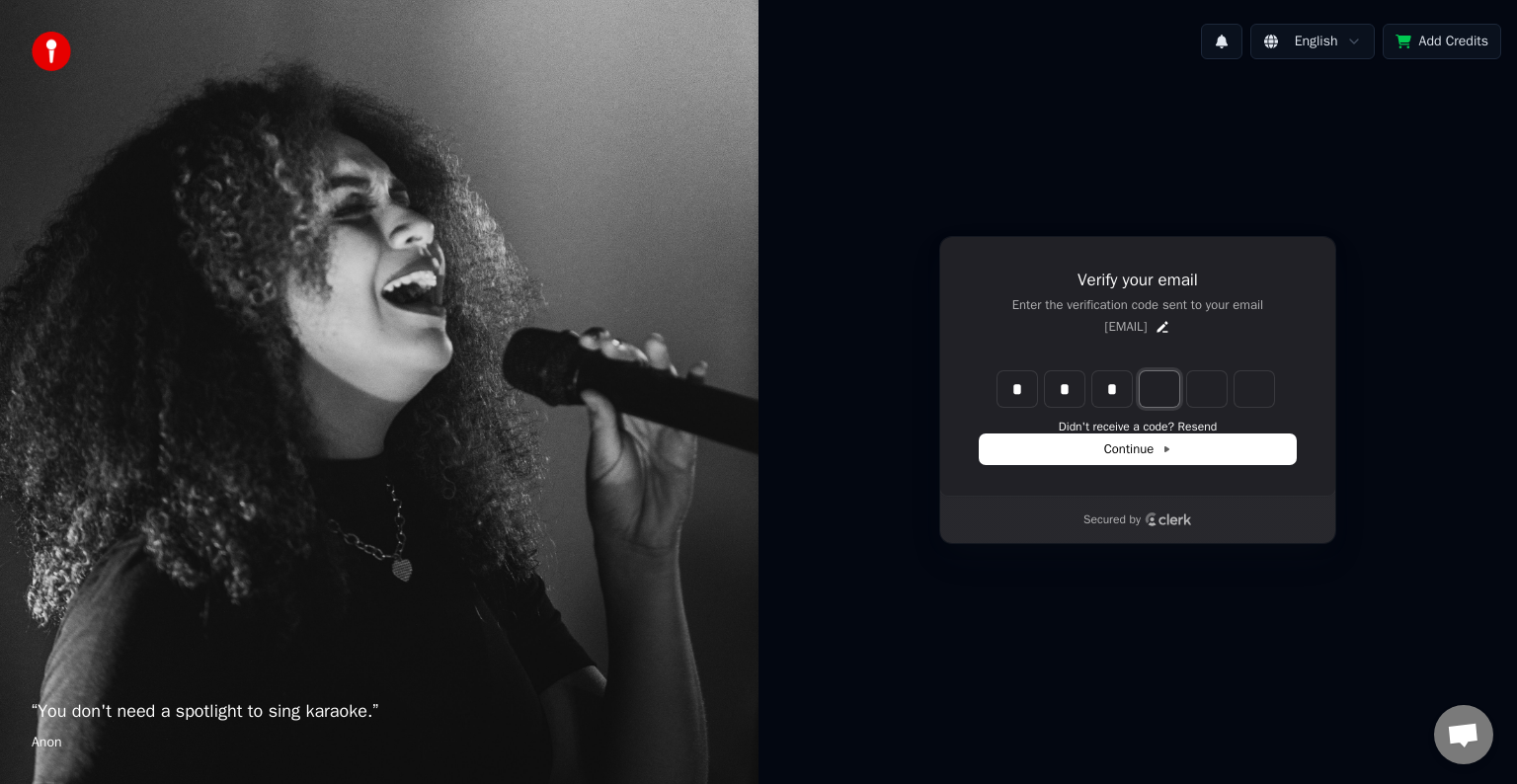 type on "***" 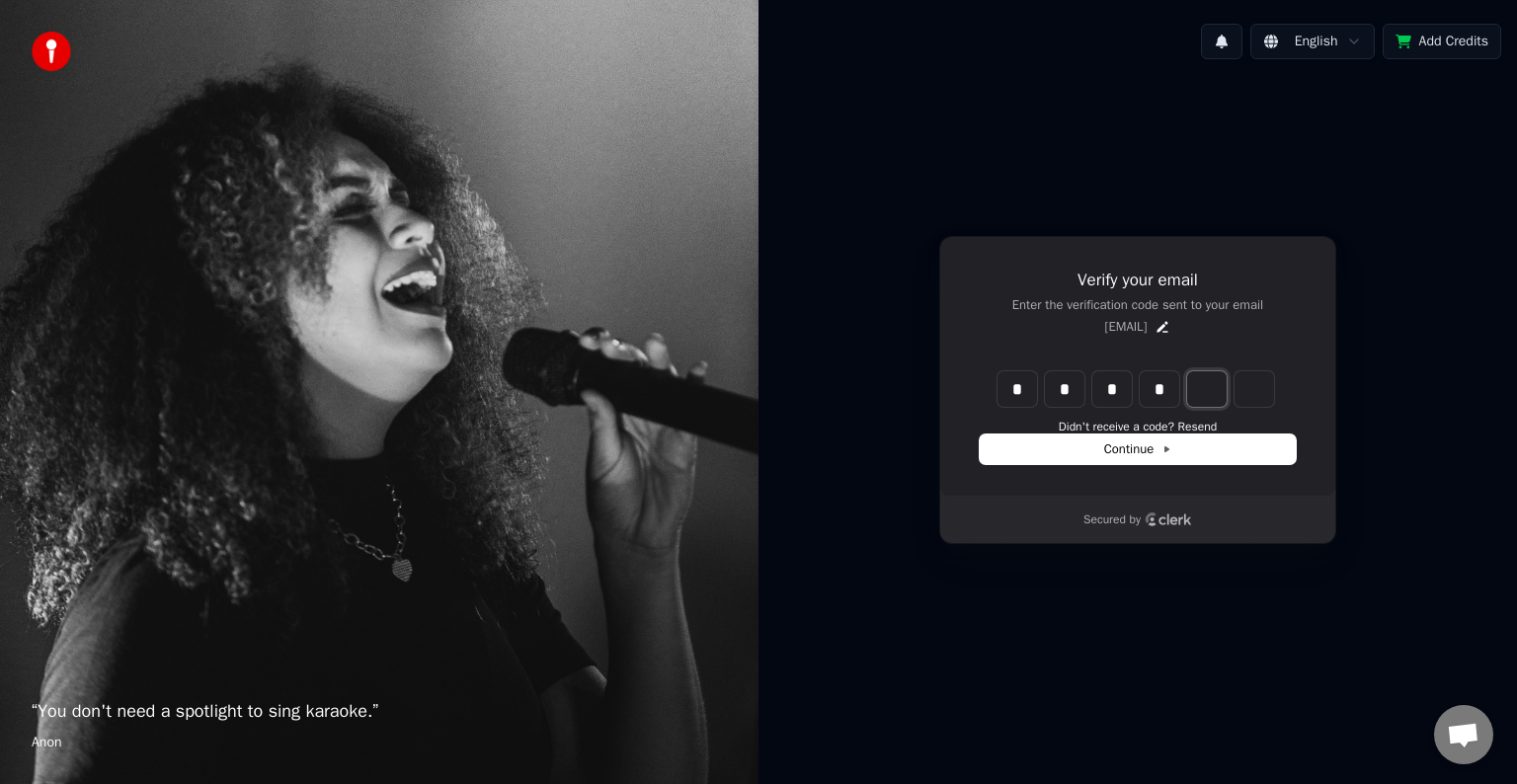 type on "****" 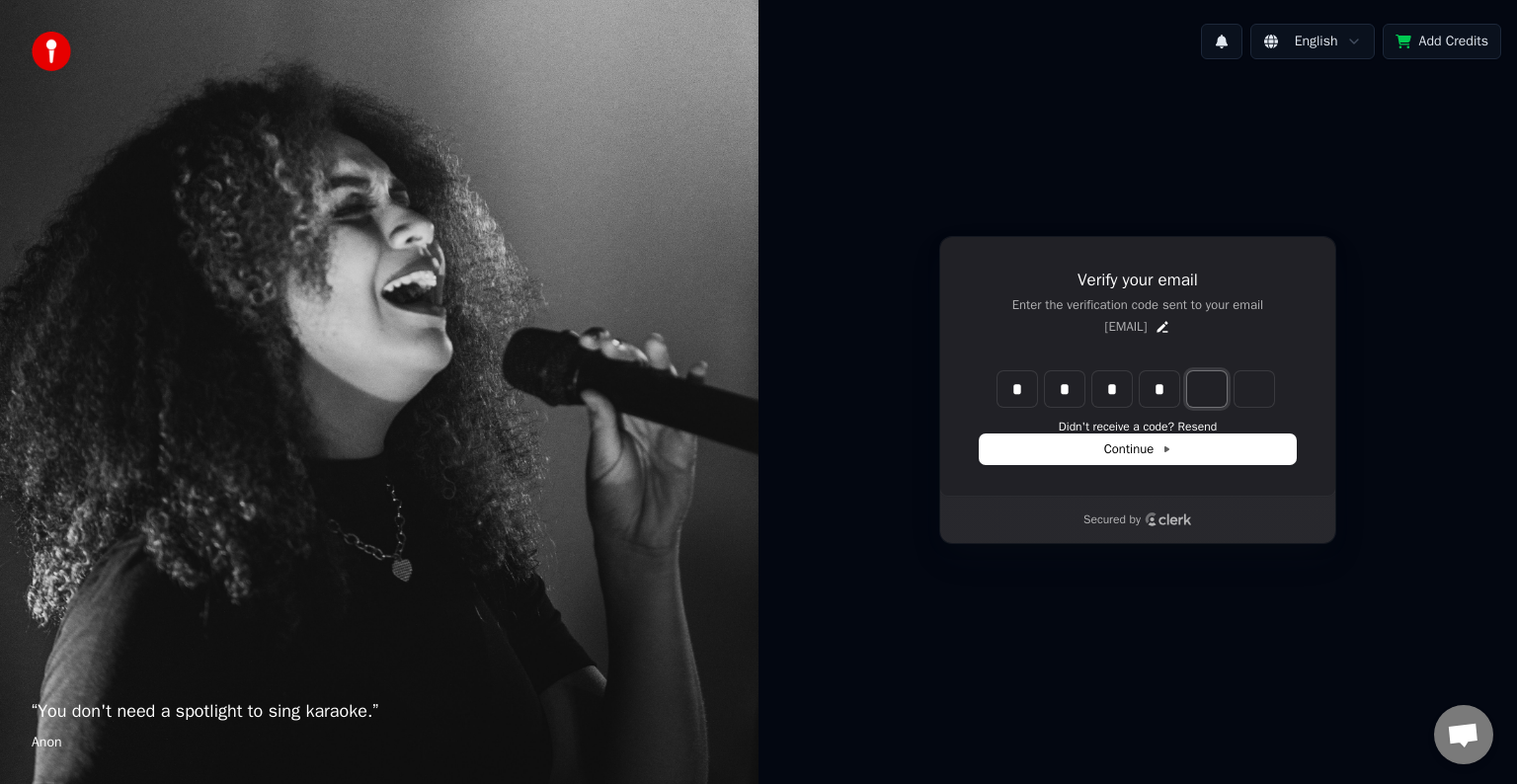 type on "*" 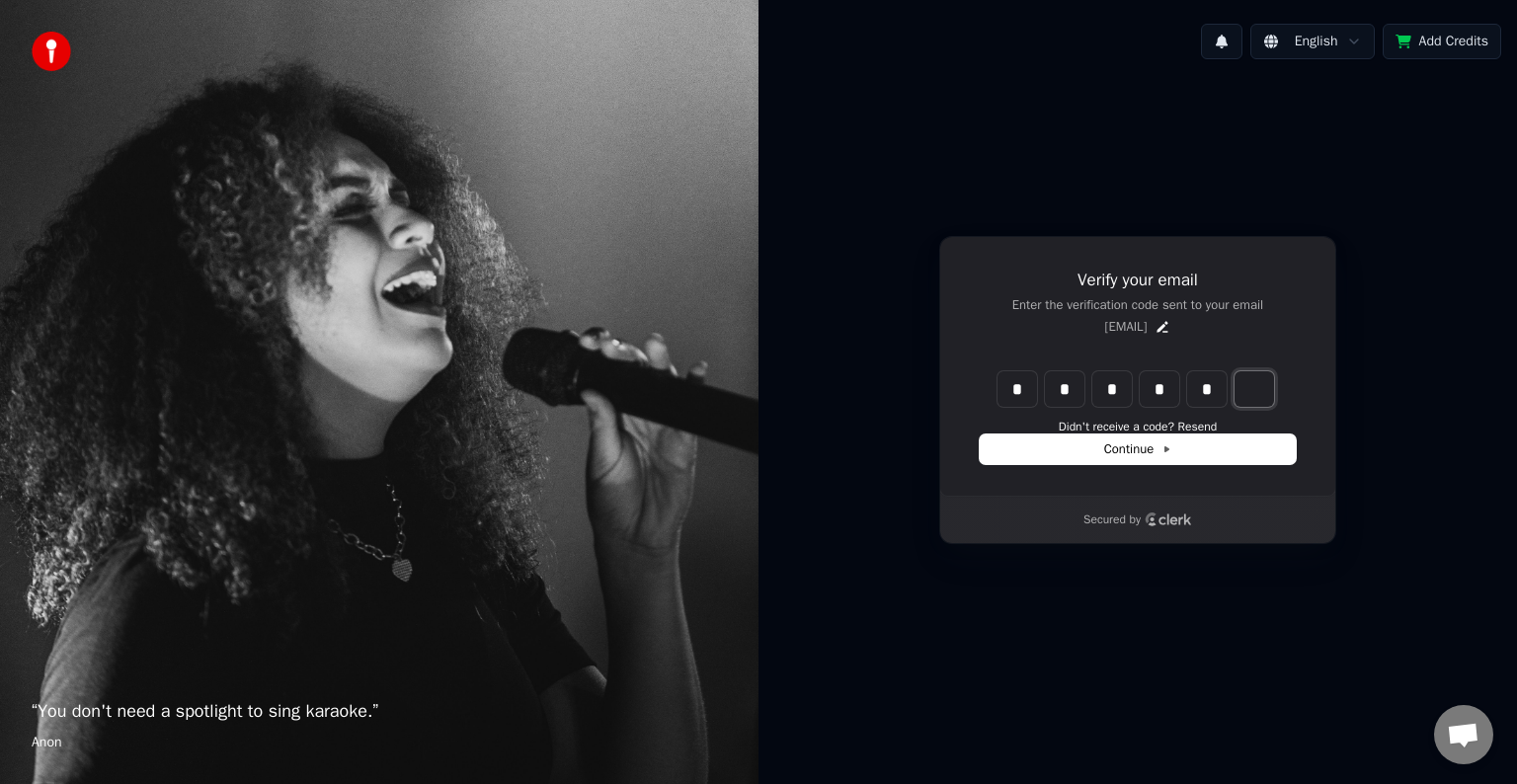 type on "******" 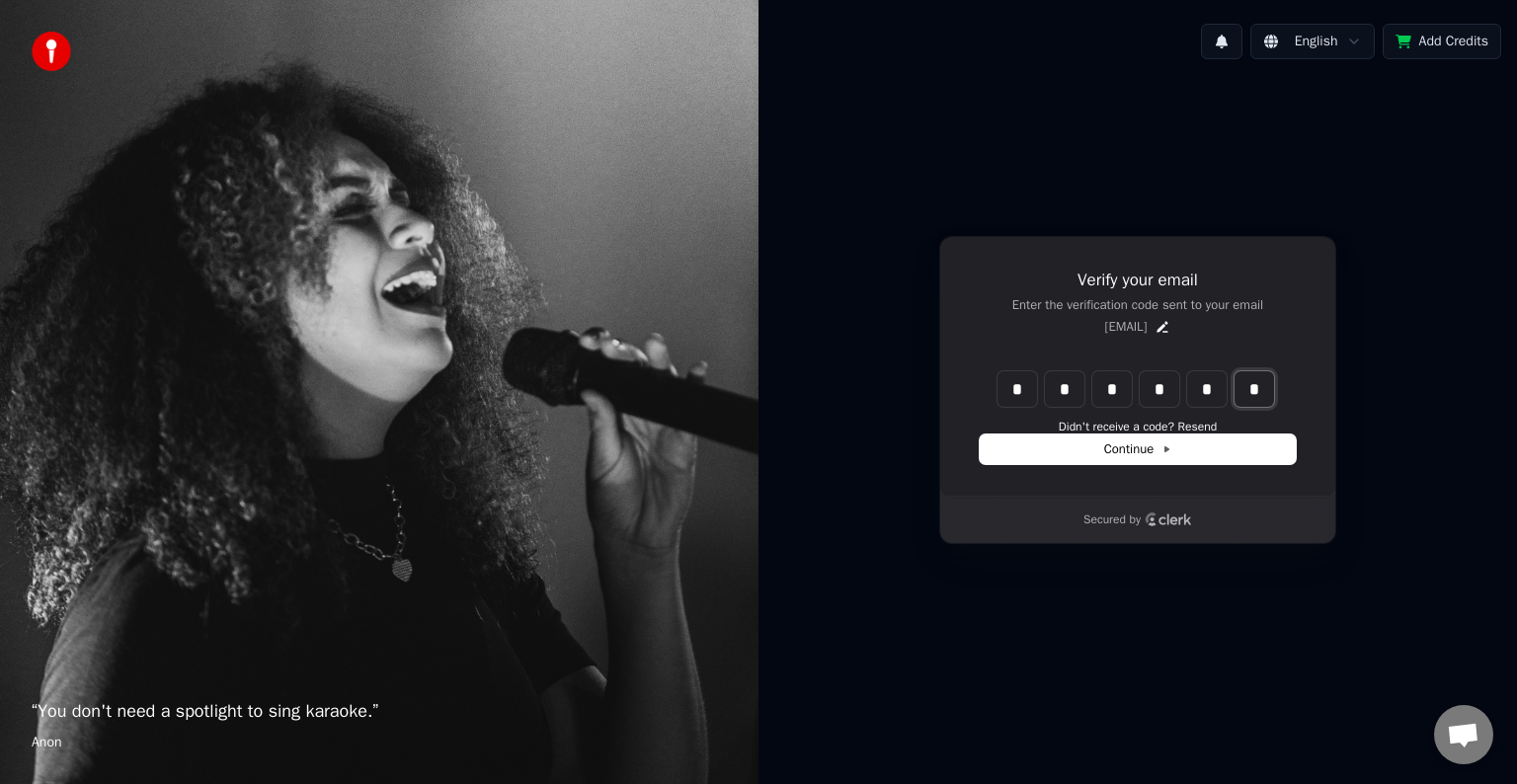 type on "*" 